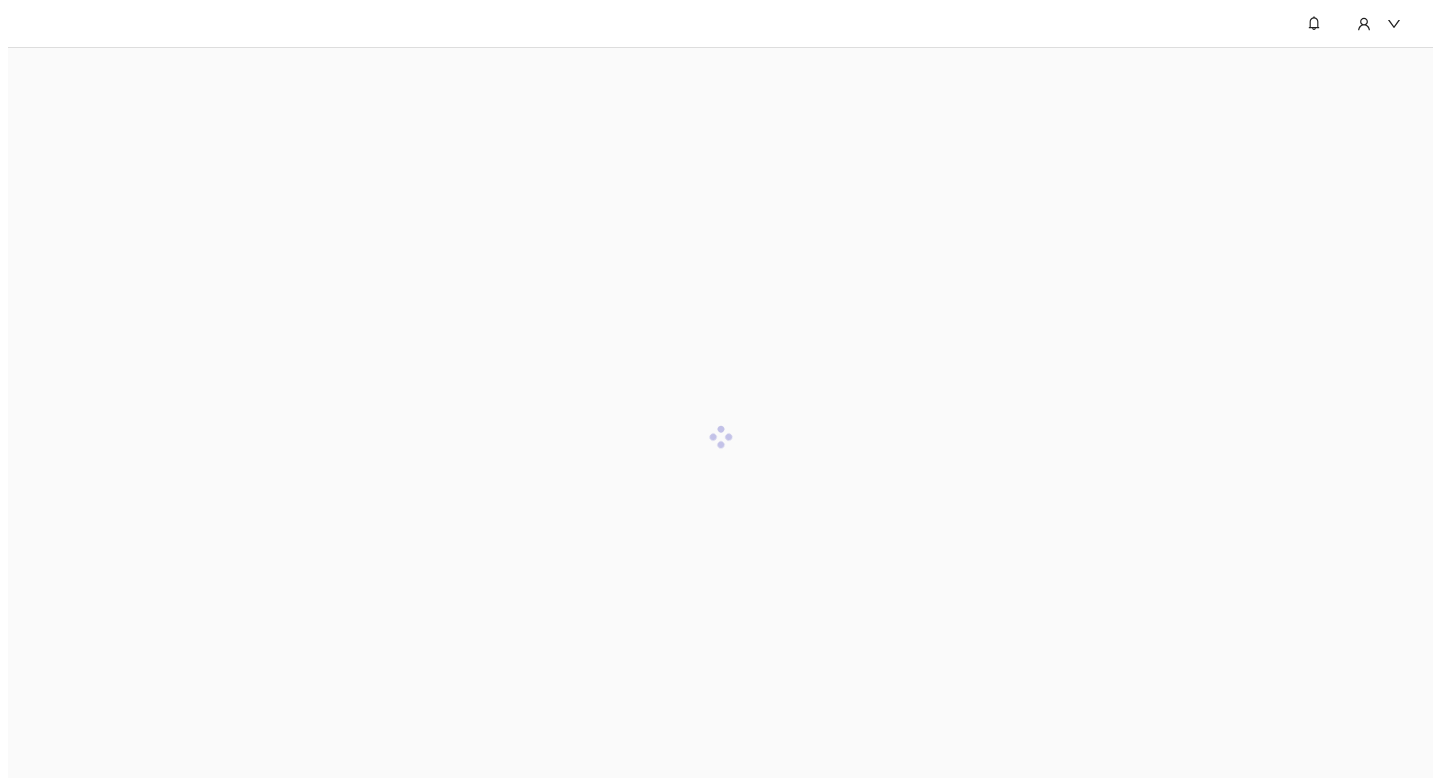 scroll, scrollTop: 0, scrollLeft: 0, axis: both 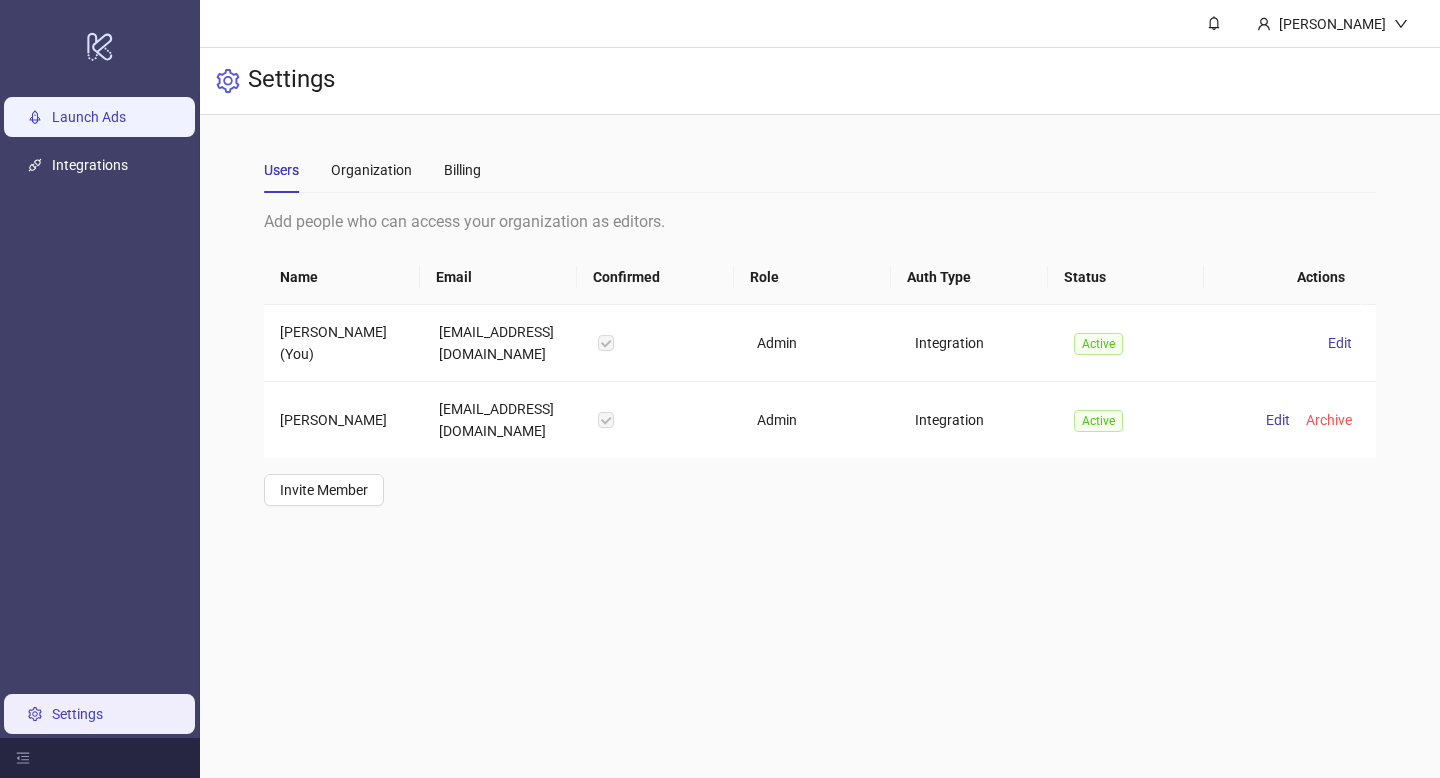 click on "Launch Ads" at bounding box center [89, 117] 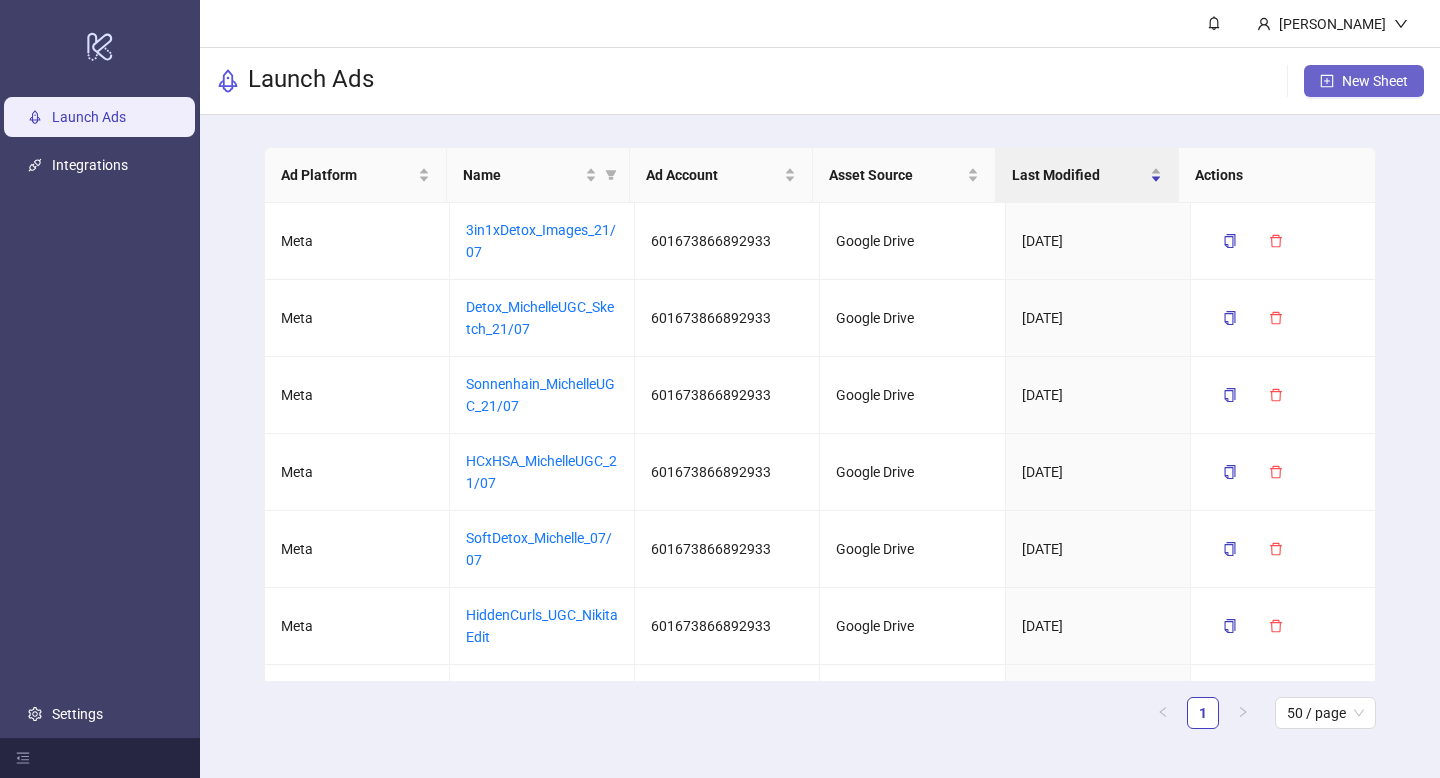 click on "New Sheet" at bounding box center [1375, 81] 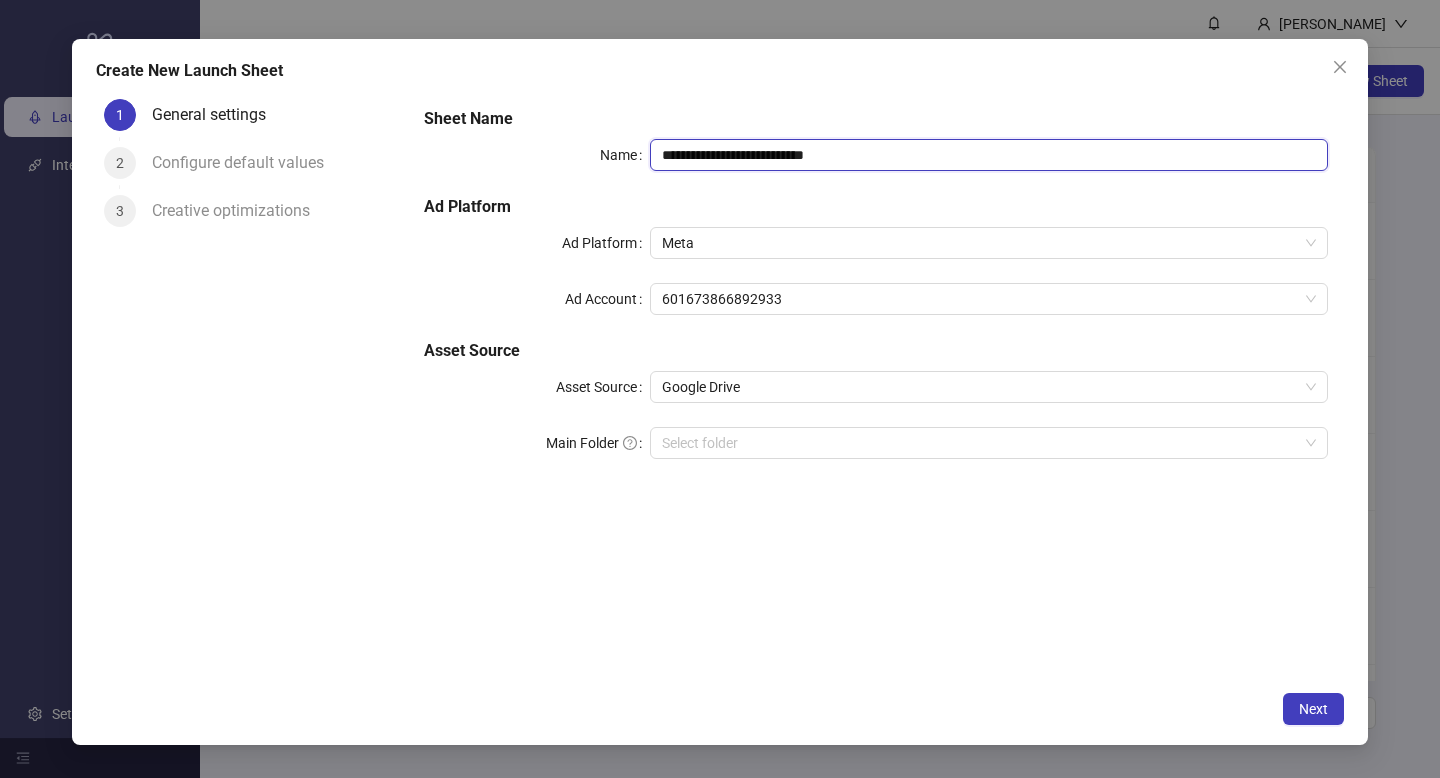 click on "**********" at bounding box center [989, 155] 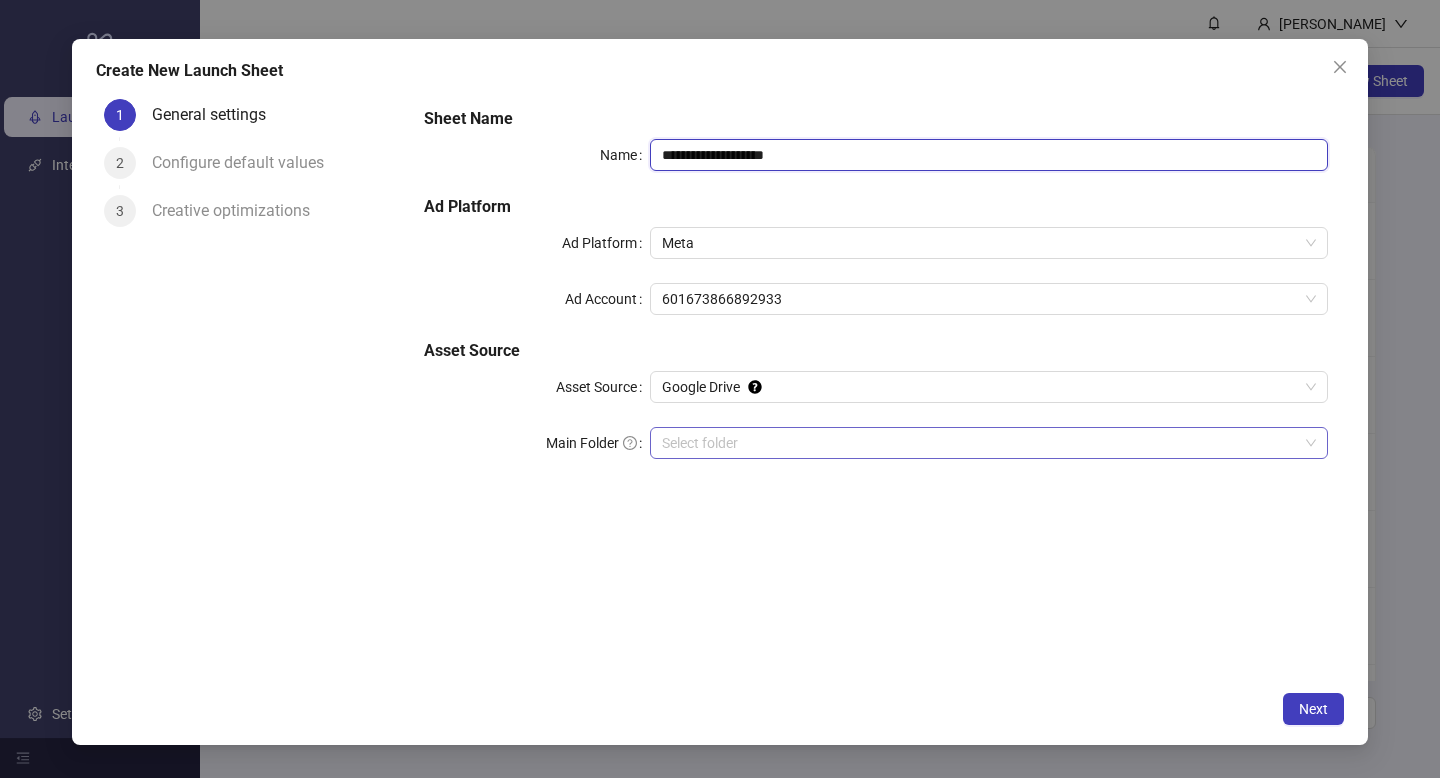 type on "**********" 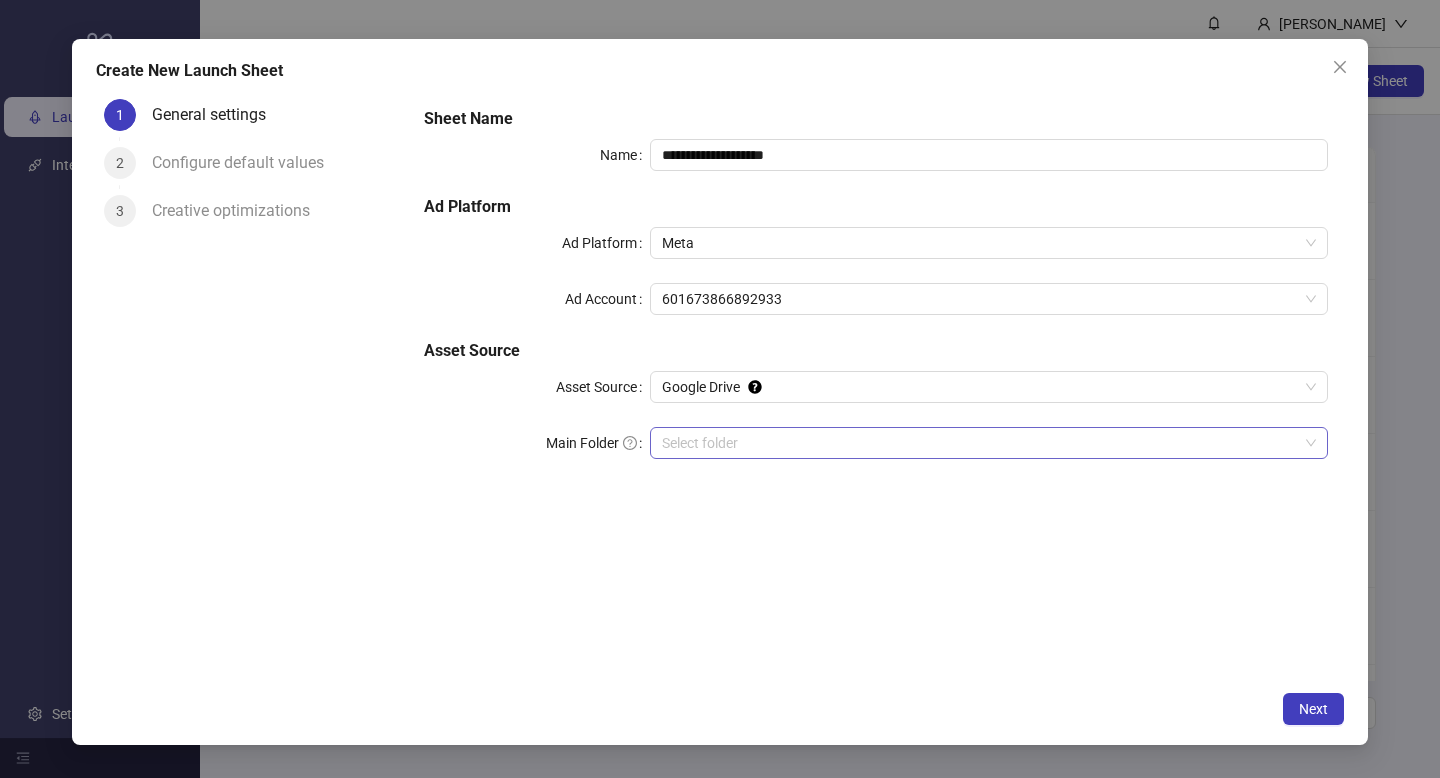 click on "Main Folder" at bounding box center [980, 443] 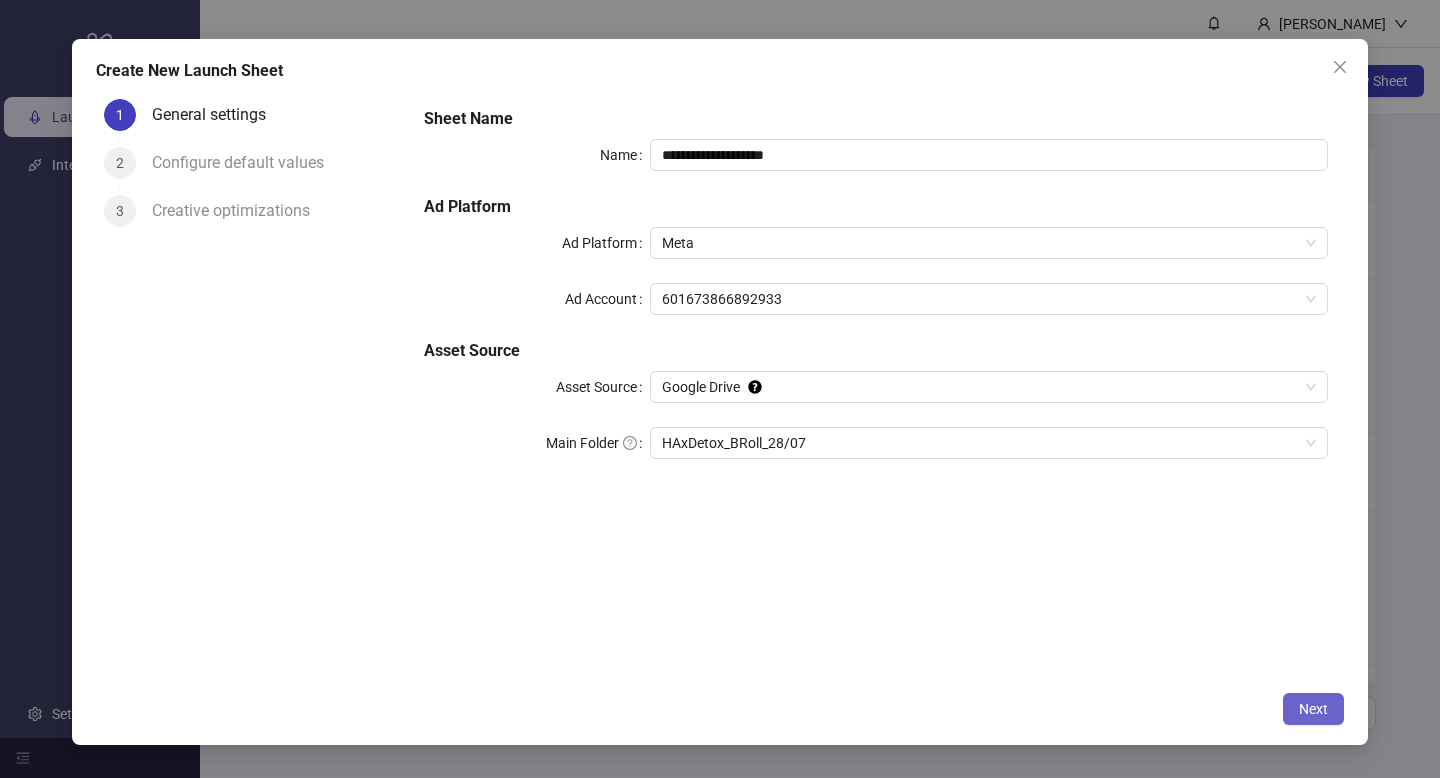 click on "Next" at bounding box center (1313, 709) 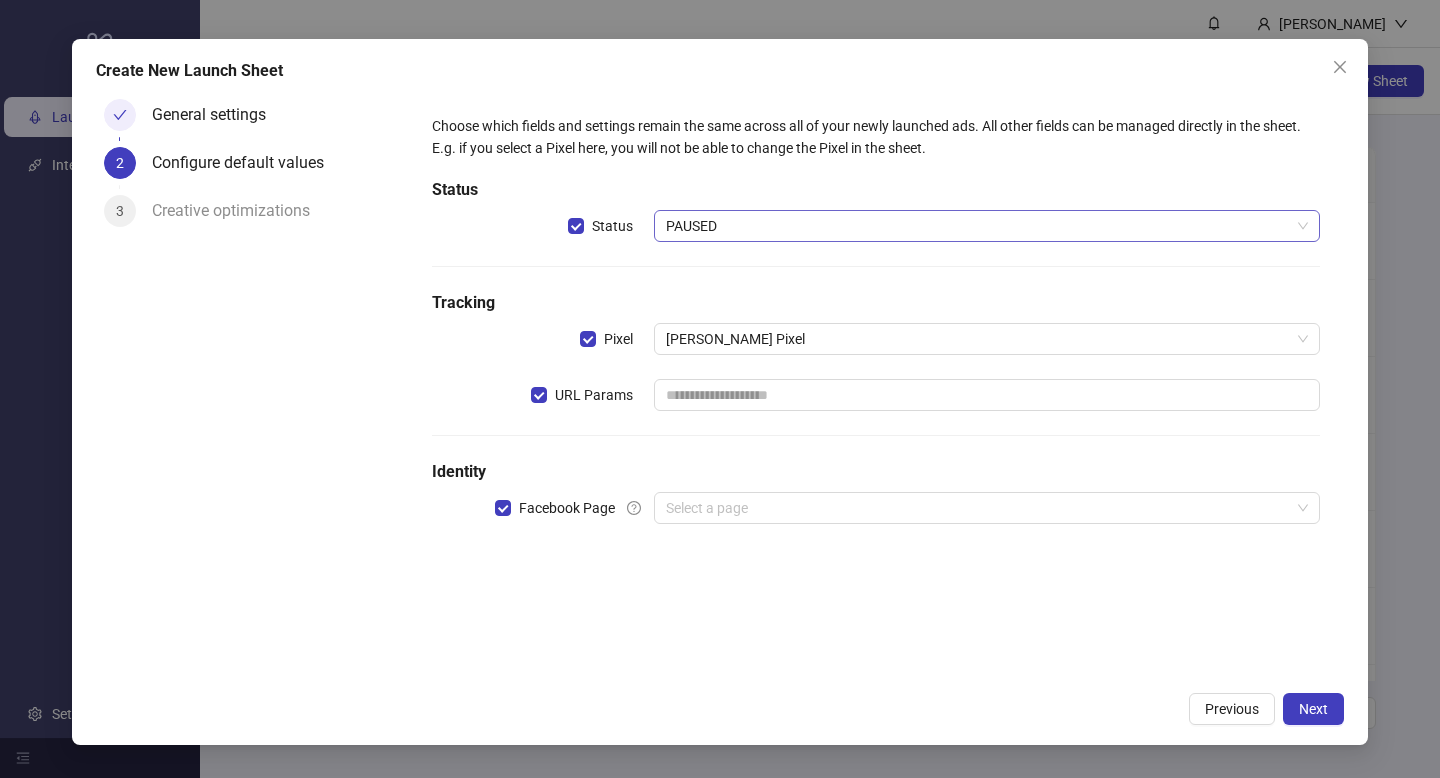 click on "PAUSED" at bounding box center (987, 226) 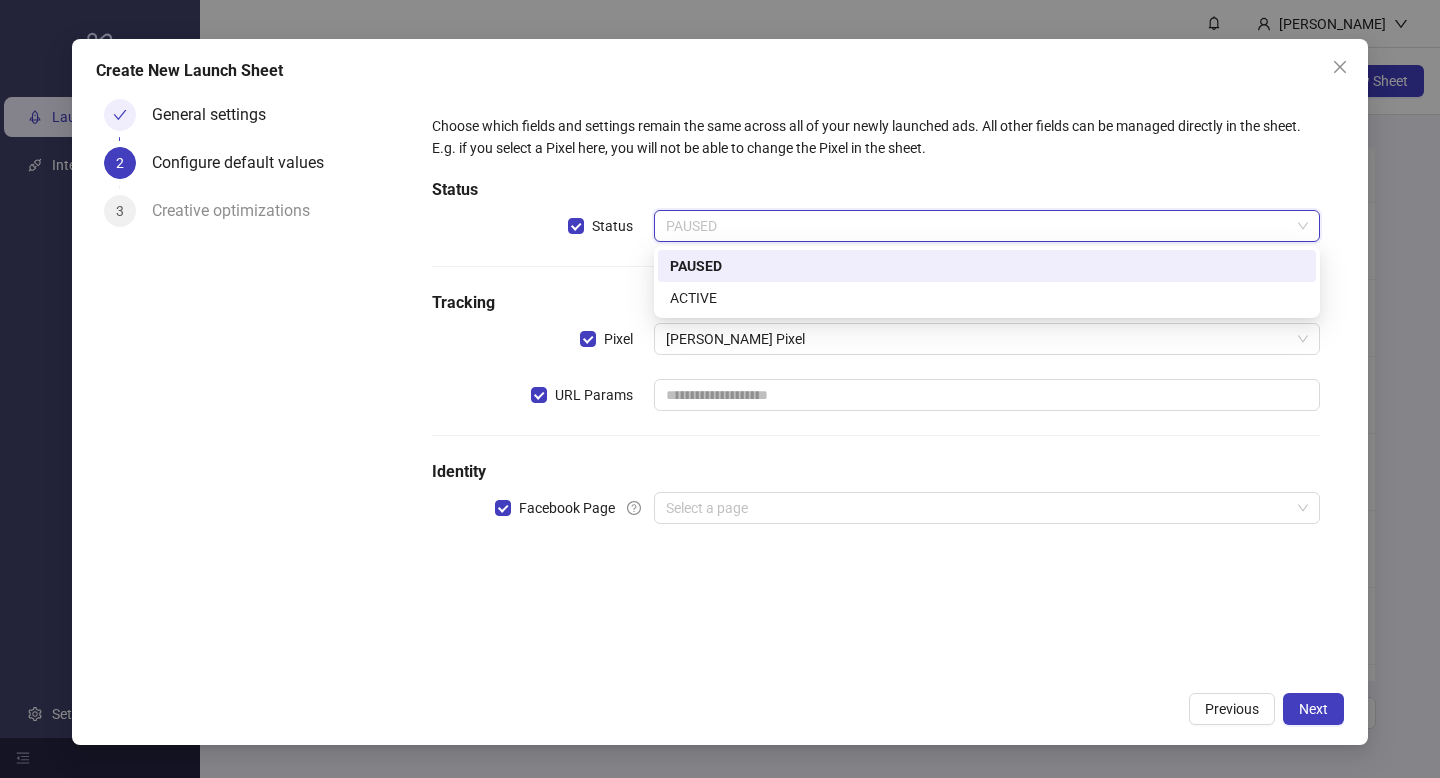 click on "ACTIVE" at bounding box center [987, 298] 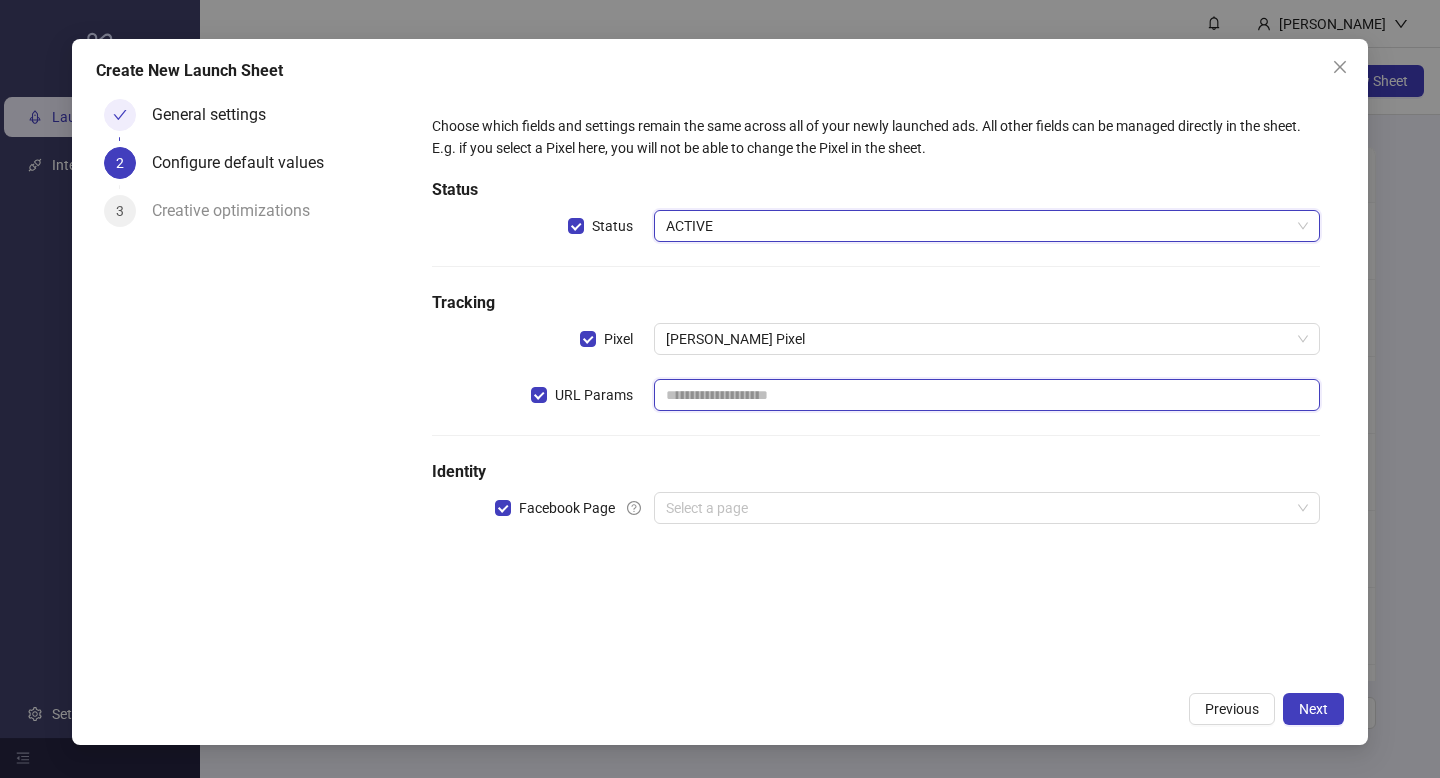 click at bounding box center (987, 395) 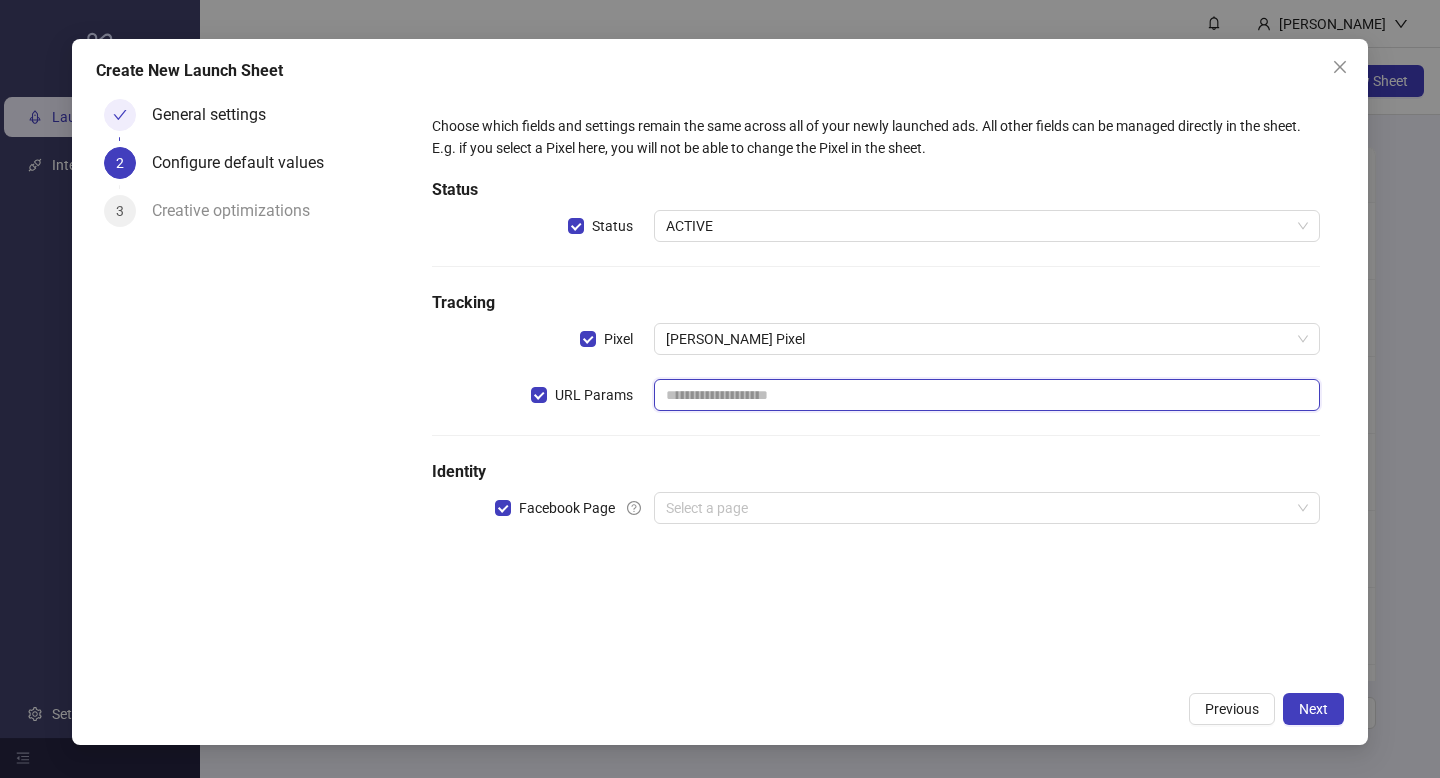 type on "**********" 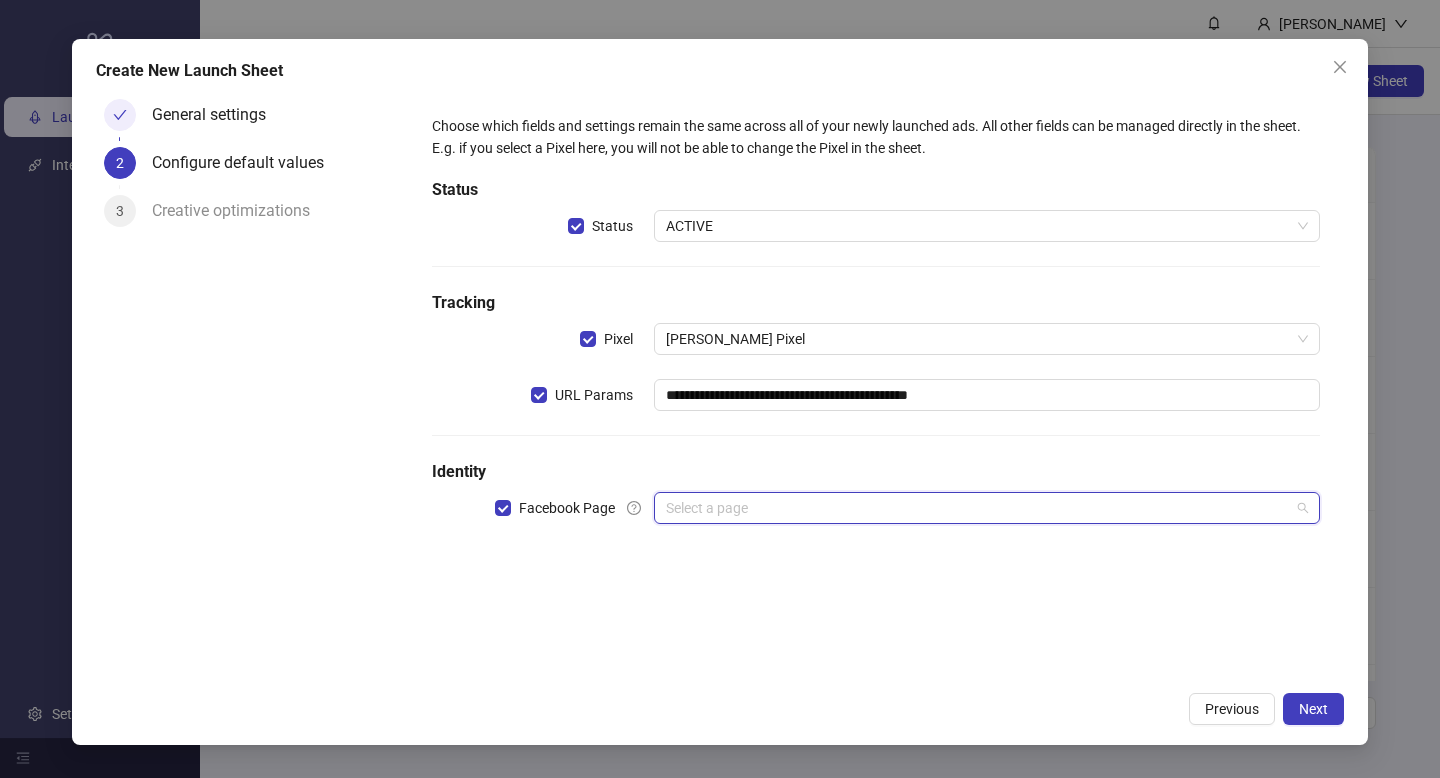 click at bounding box center (978, 508) 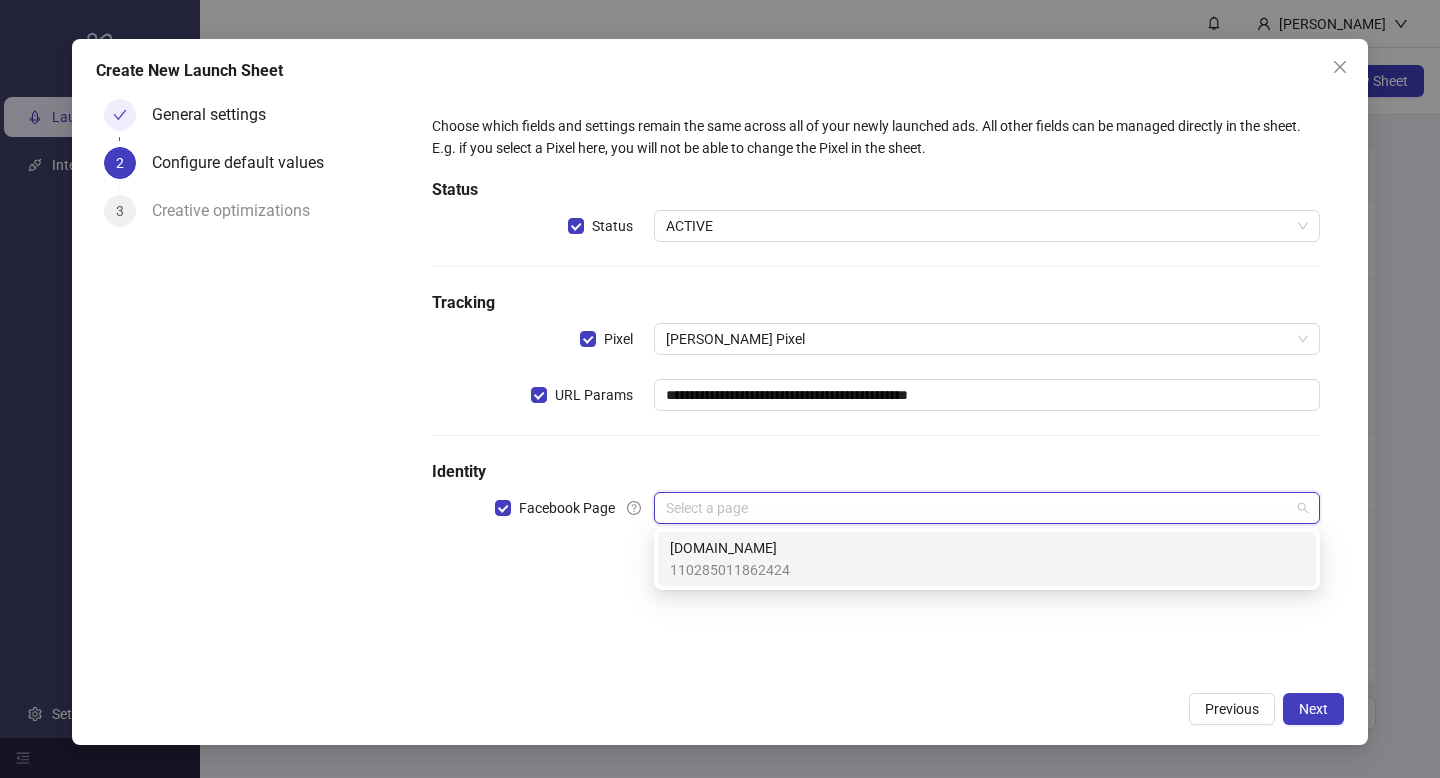click on "[DOMAIN_NAME]" at bounding box center (730, 548) 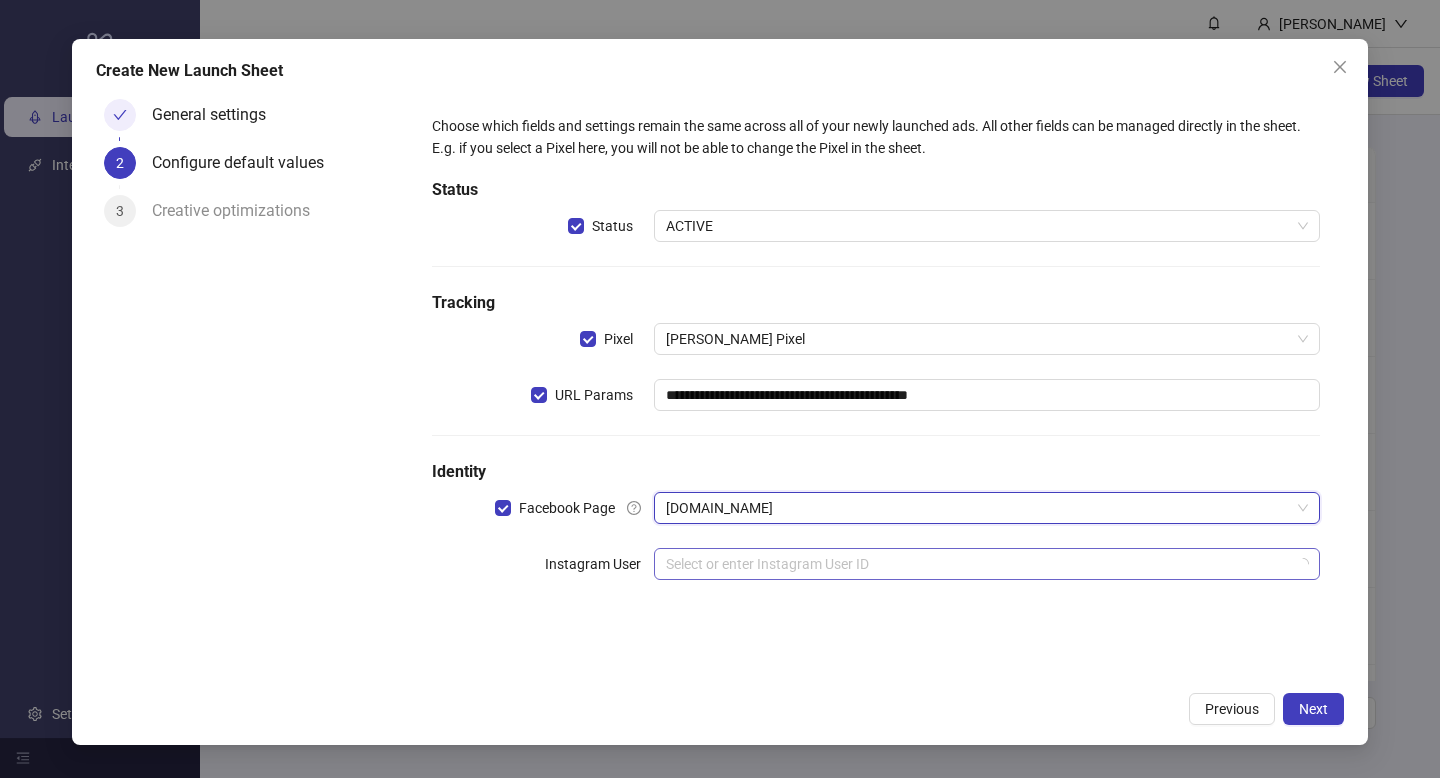click on "Select or enter Instagram User ID" at bounding box center (987, 564) 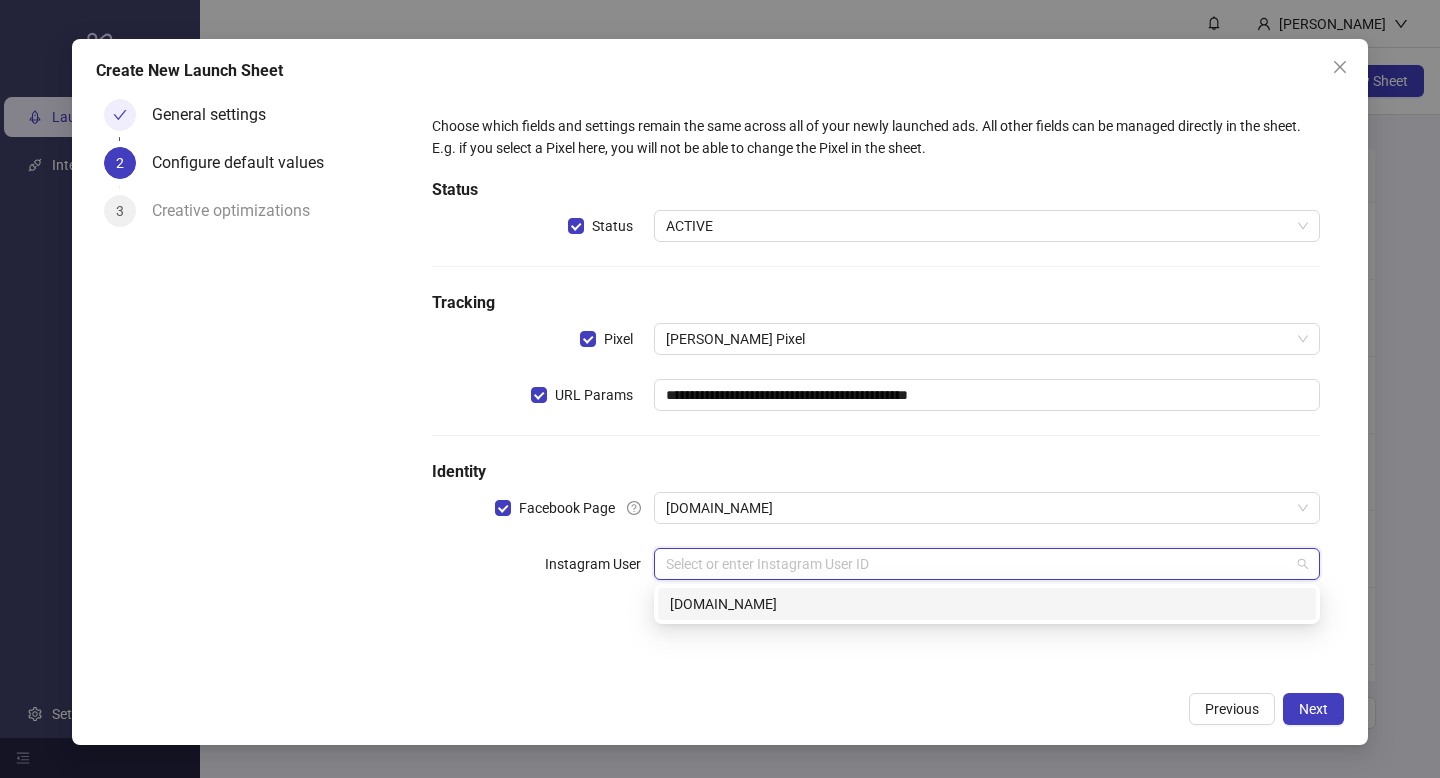 click on "[DOMAIN_NAME]" at bounding box center [987, 604] 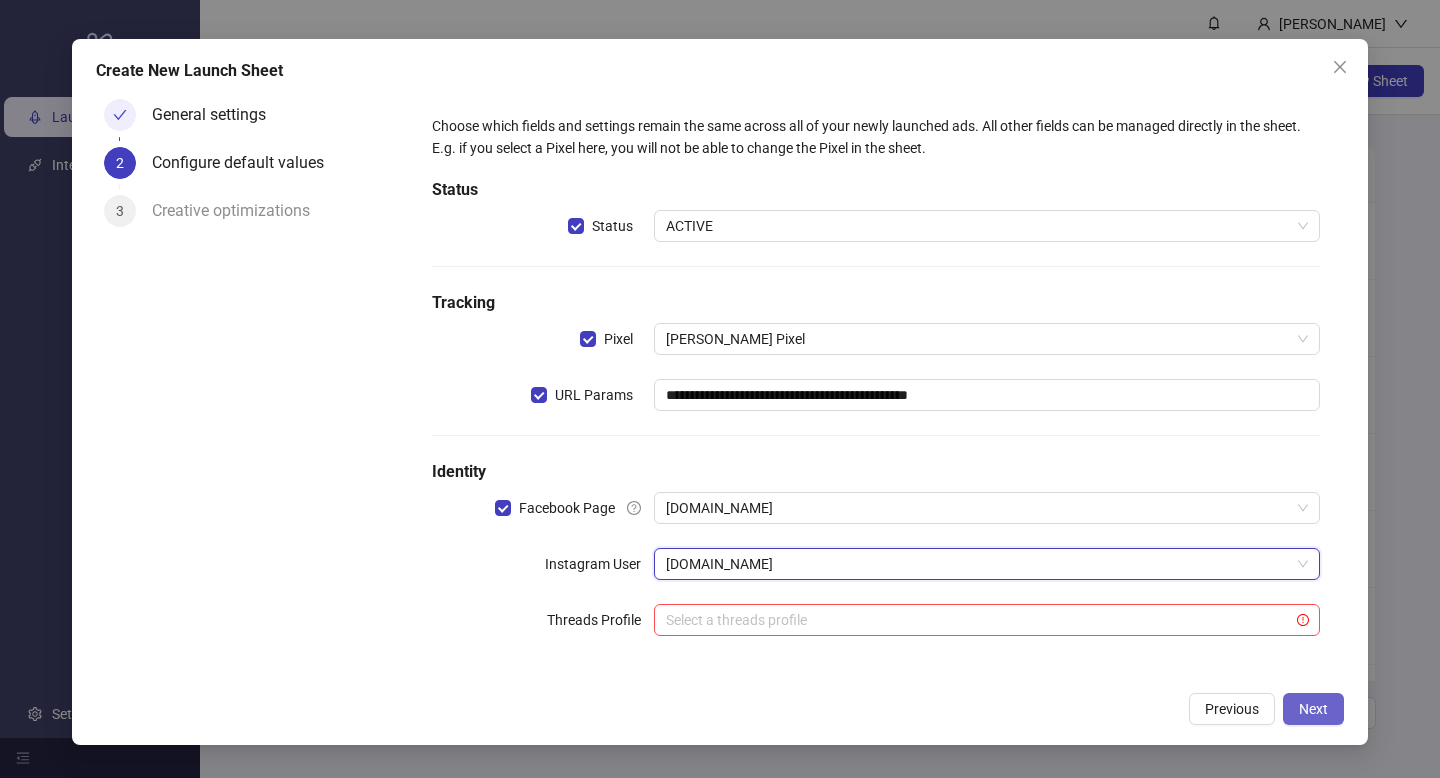 click on "Next" at bounding box center [1313, 709] 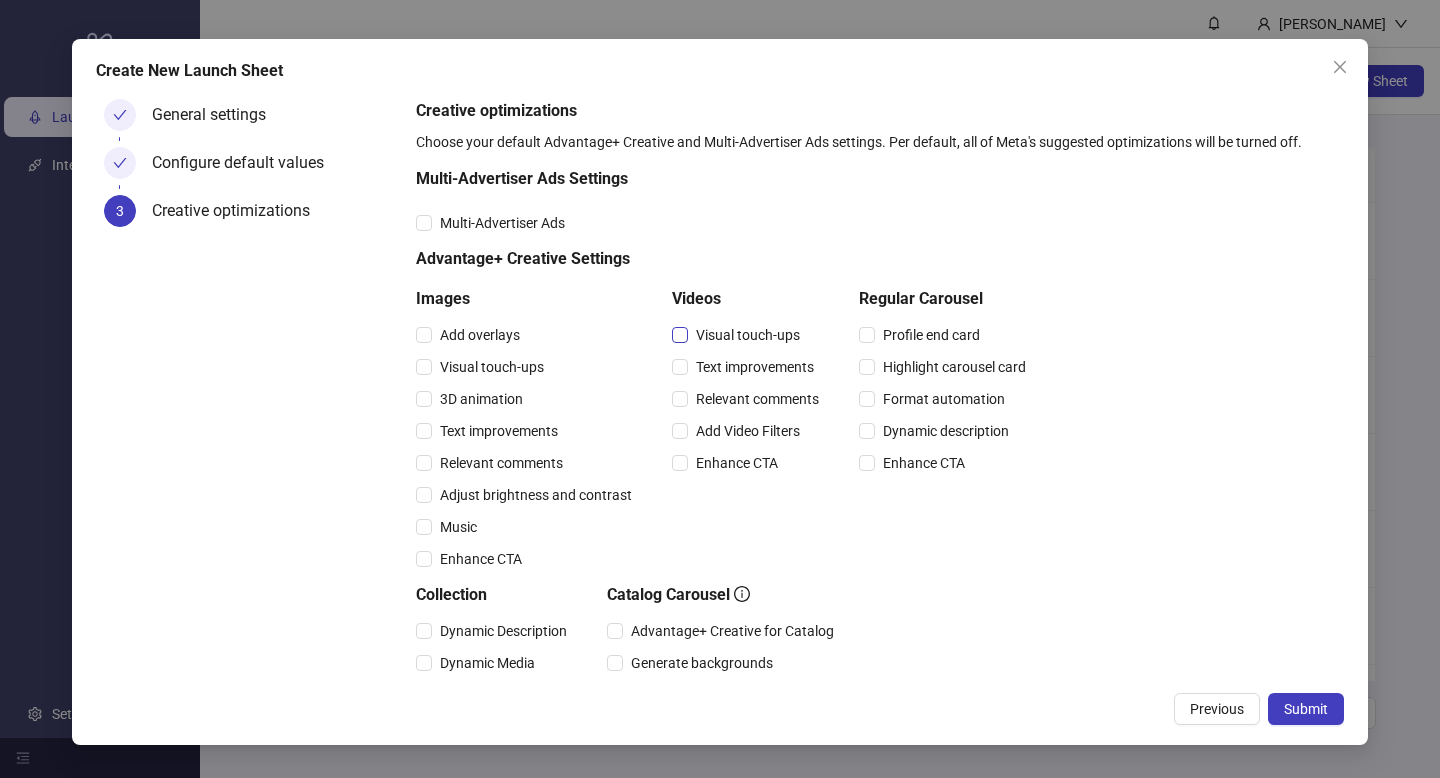 click on "Visual touch-ups" at bounding box center [748, 335] 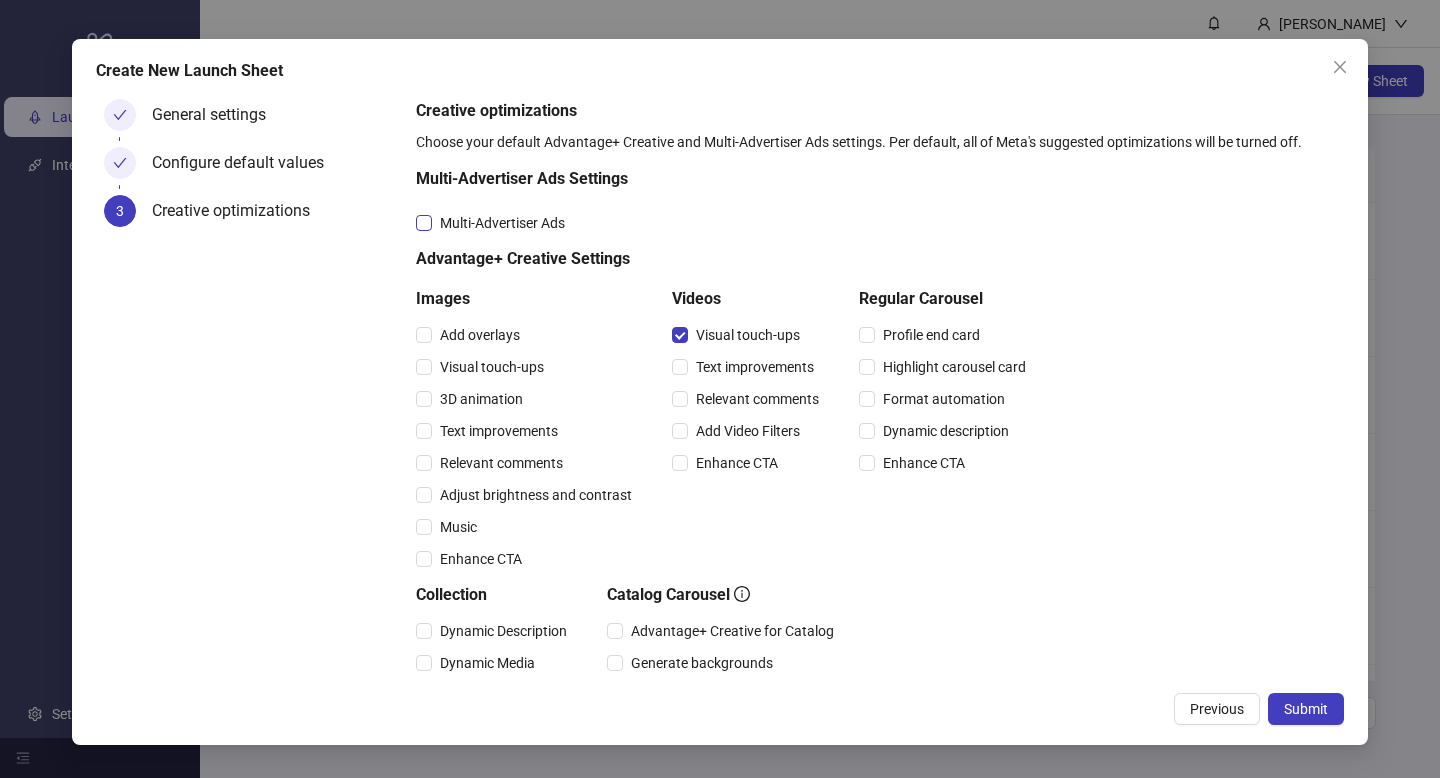 click on "Multi-Advertiser Ads" at bounding box center (502, 223) 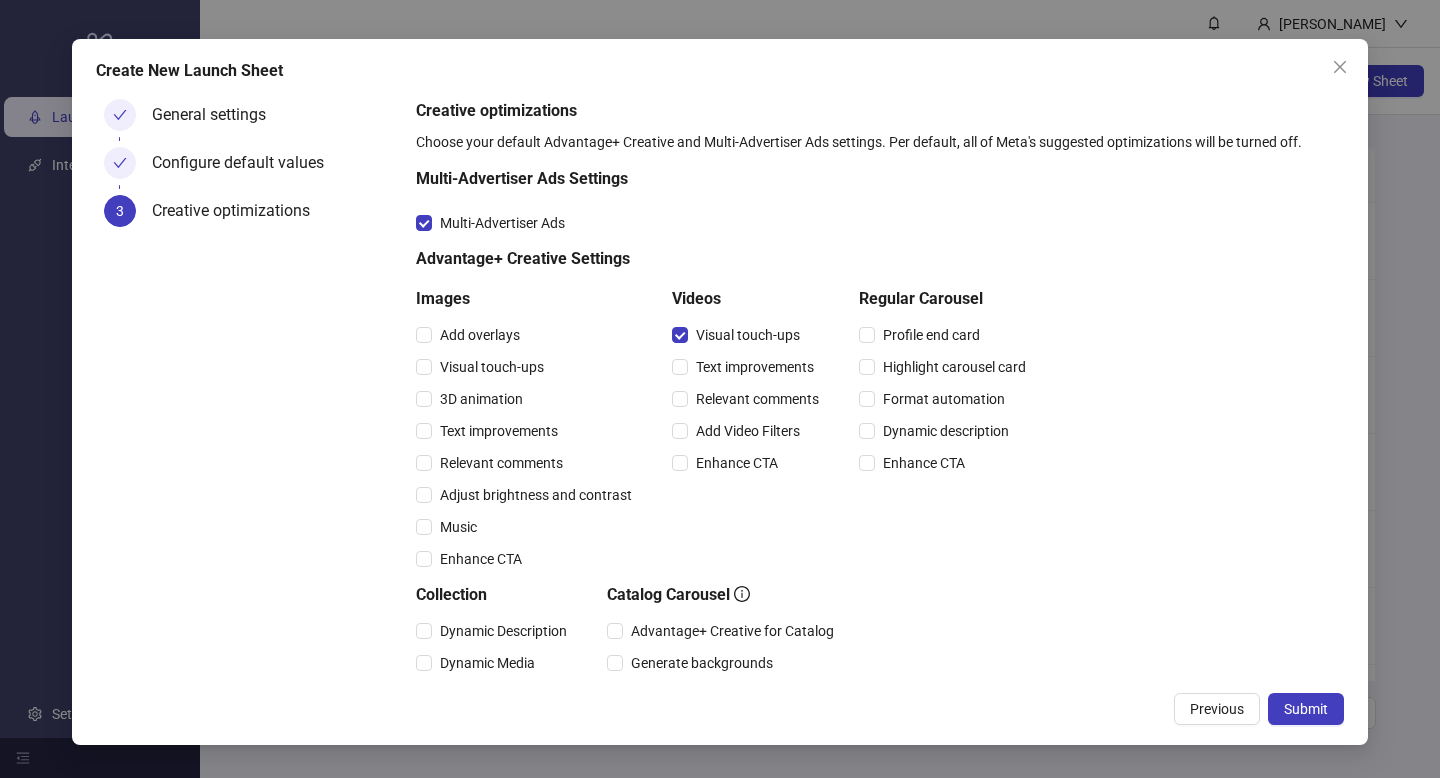click on "Text improvements" at bounding box center (749, 367) 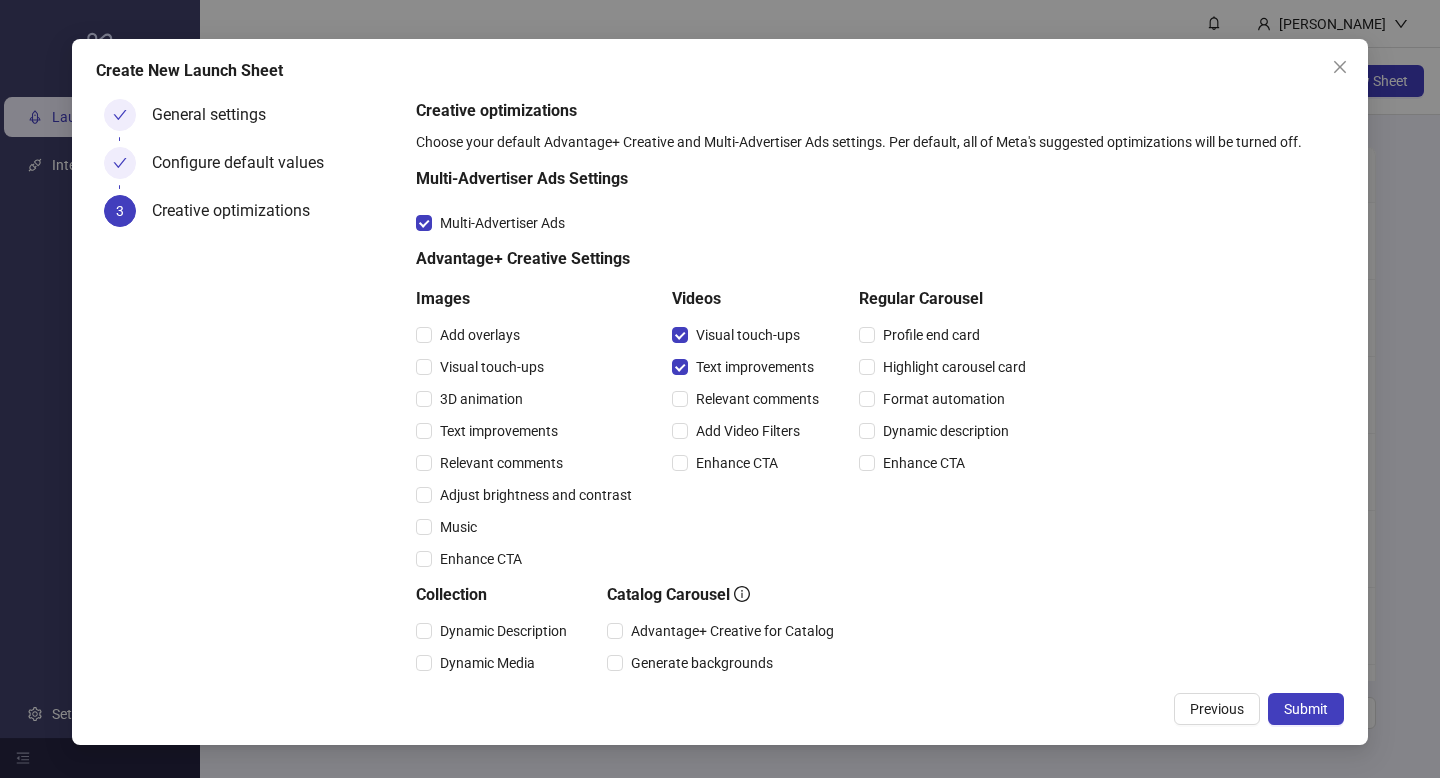 click on "Add Video Filters" at bounding box center (749, 431) 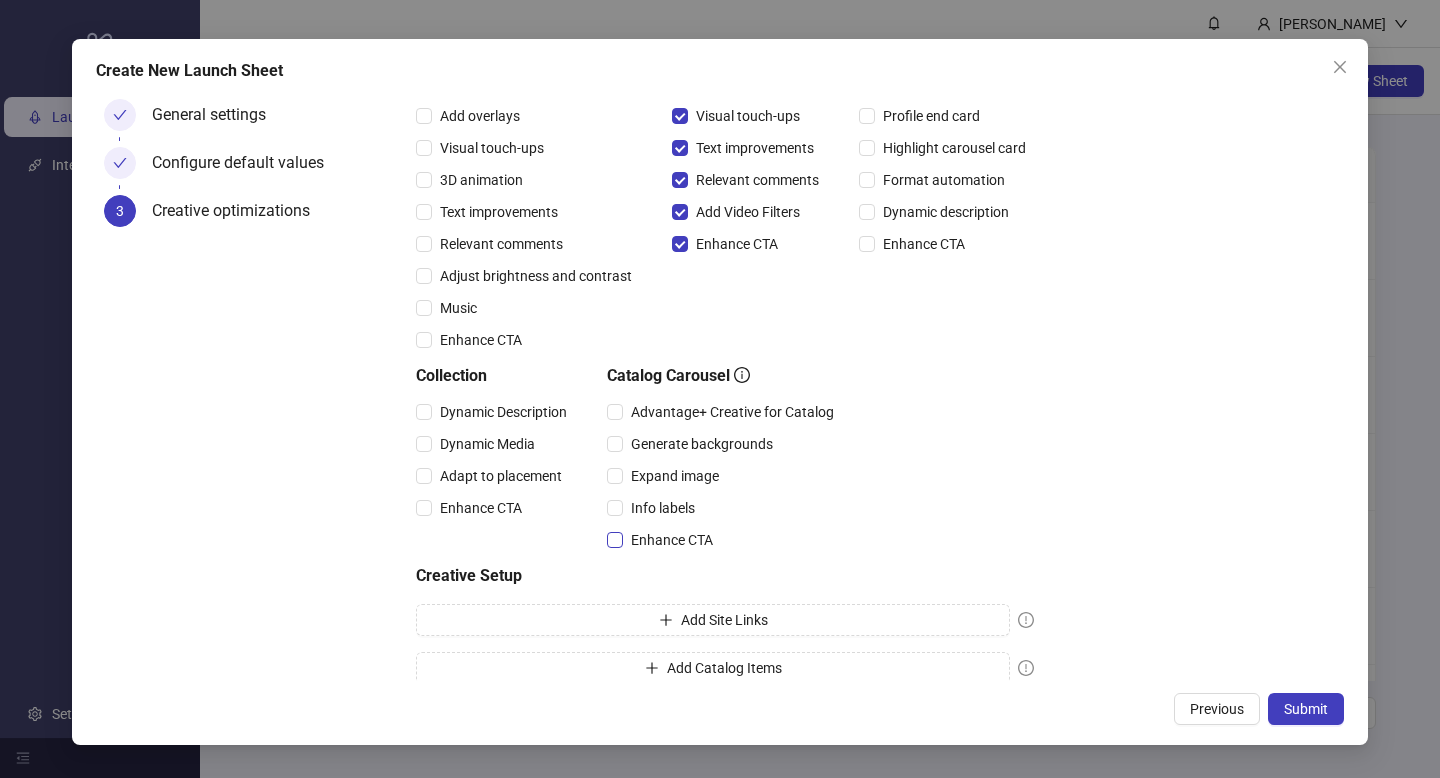 scroll, scrollTop: 238, scrollLeft: 0, axis: vertical 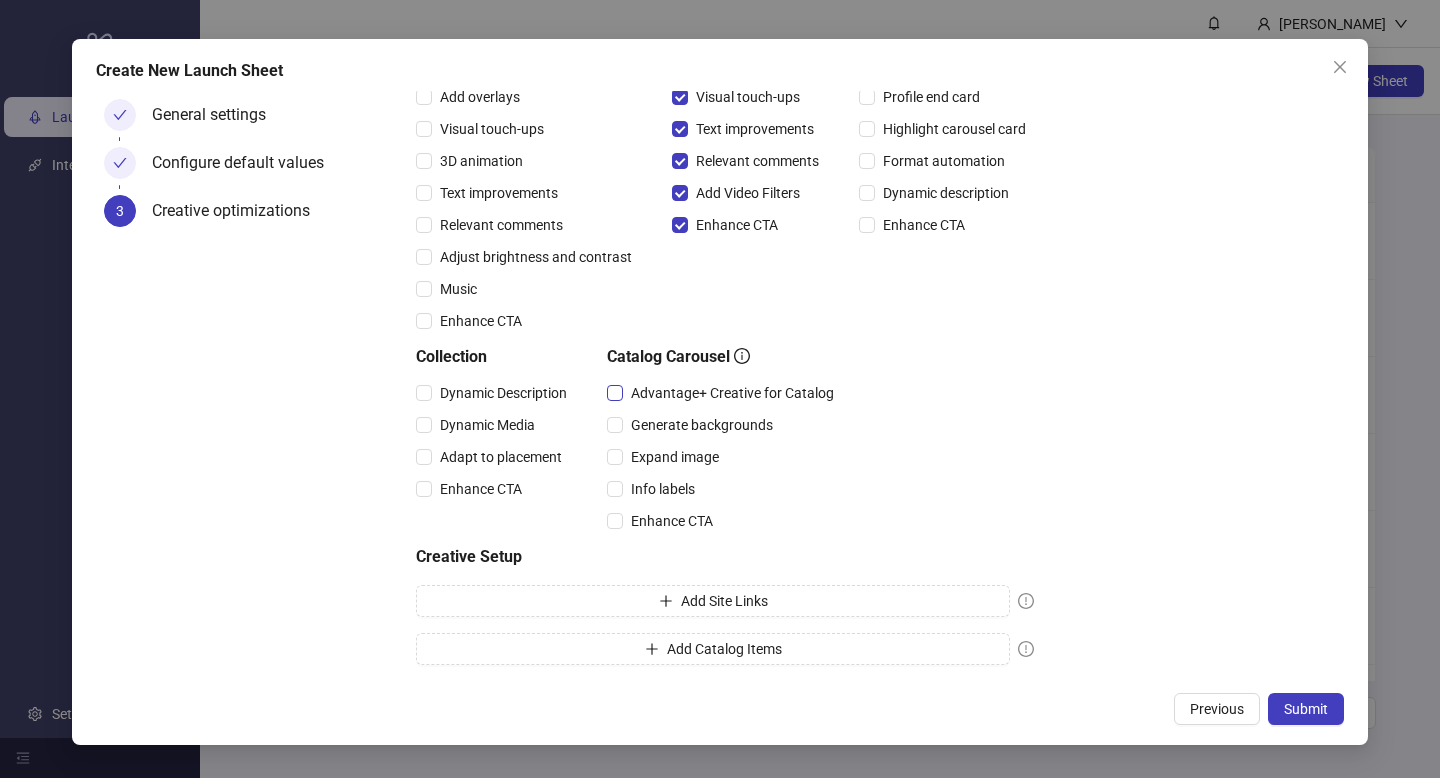 click on "Advantage+ Creative for Catalog" at bounding box center (732, 393) 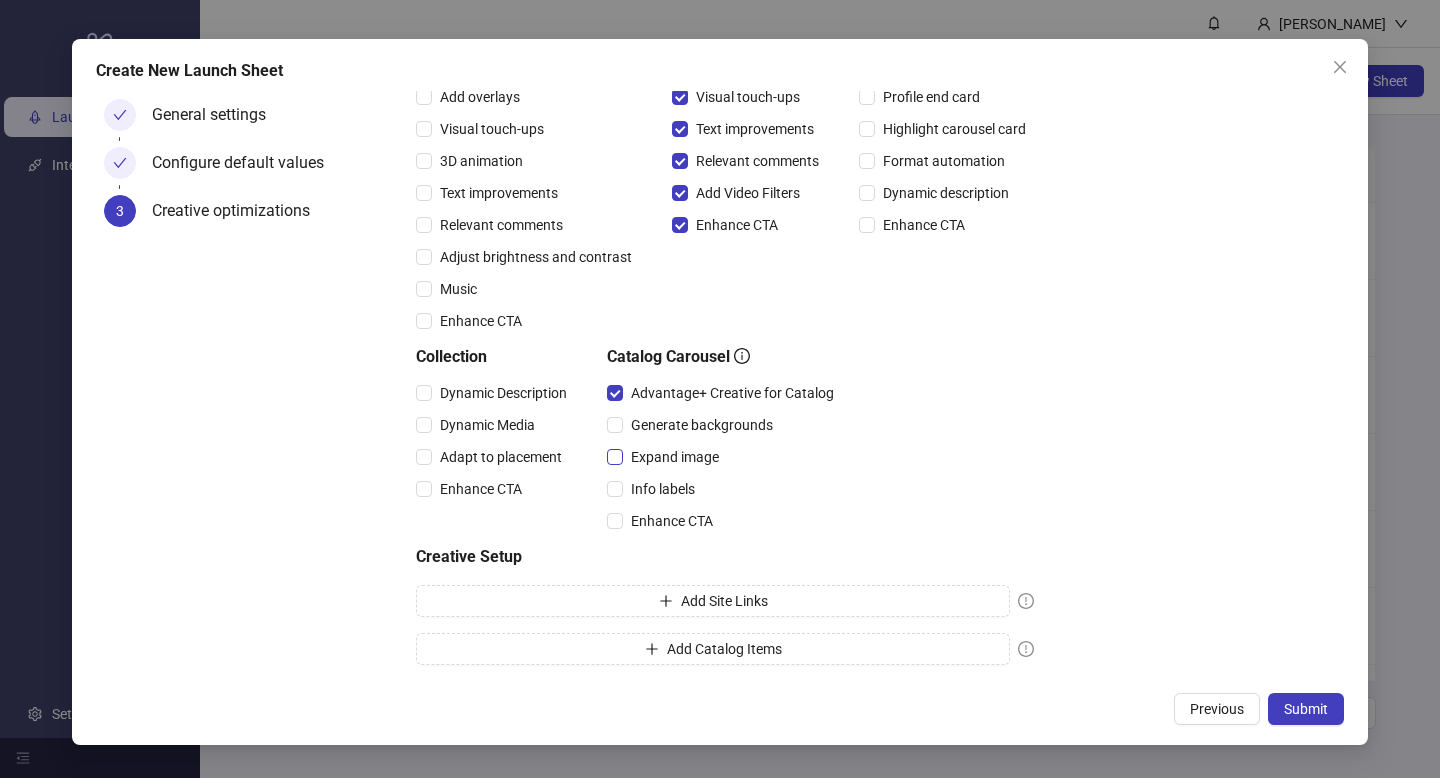 click on "Expand image" at bounding box center [675, 457] 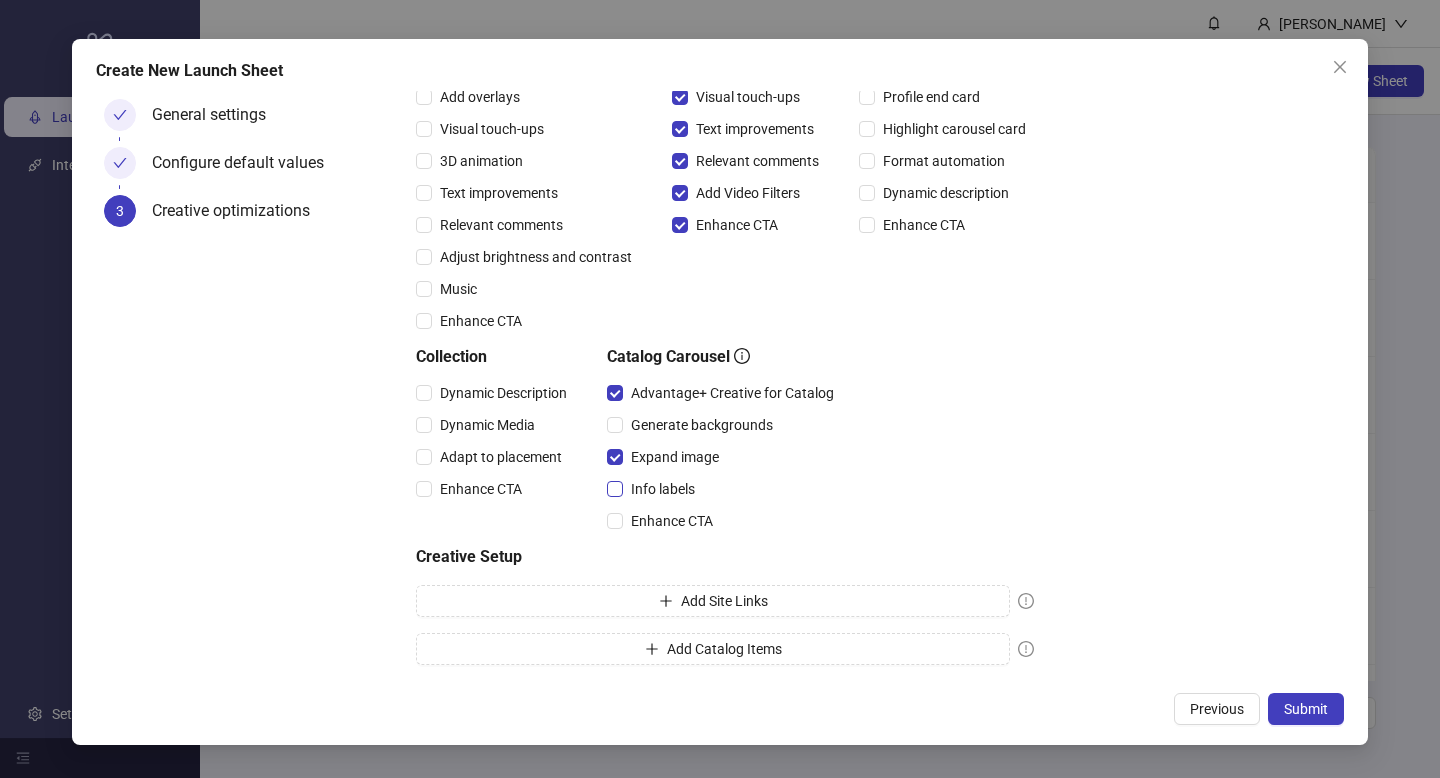 click on "Info labels" at bounding box center [663, 489] 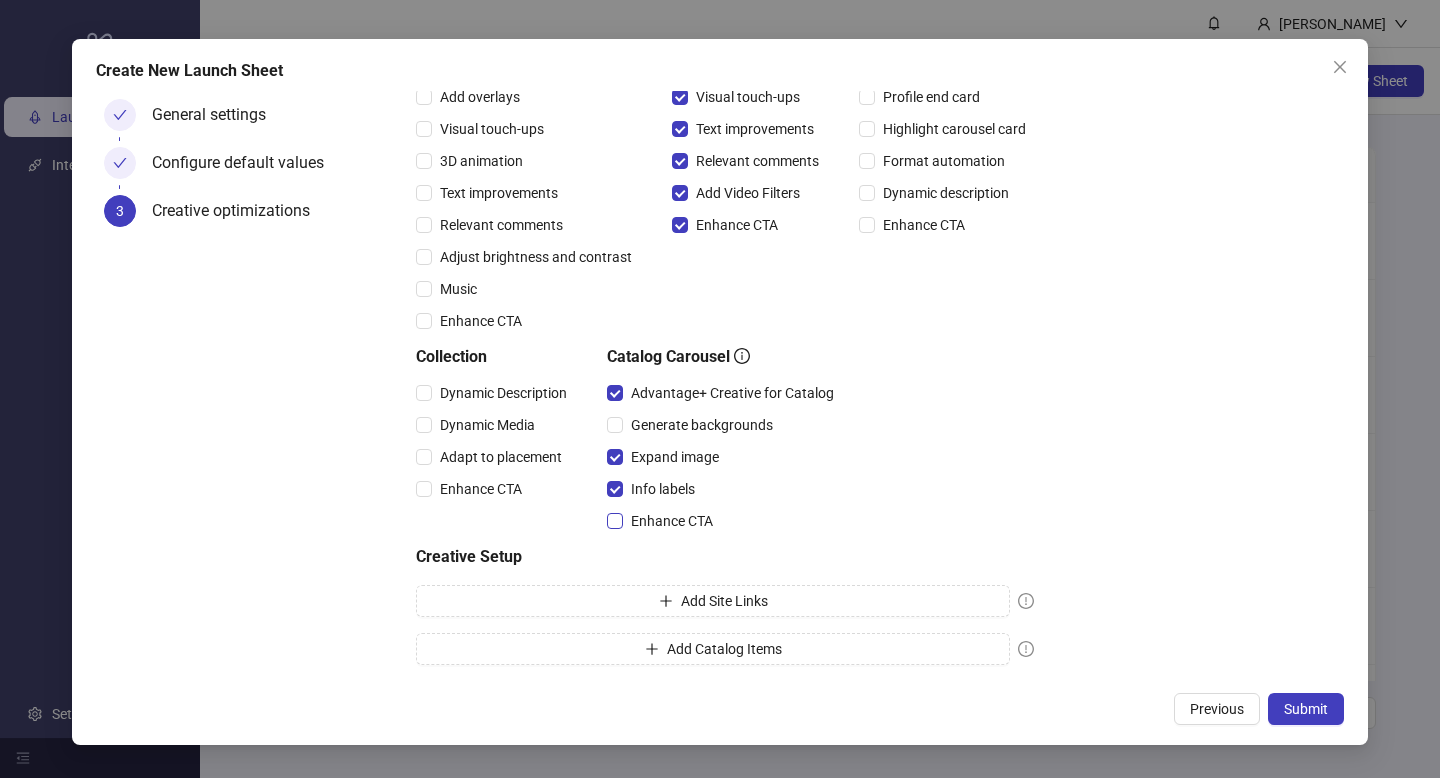 click on "Enhance CTA" at bounding box center (672, 521) 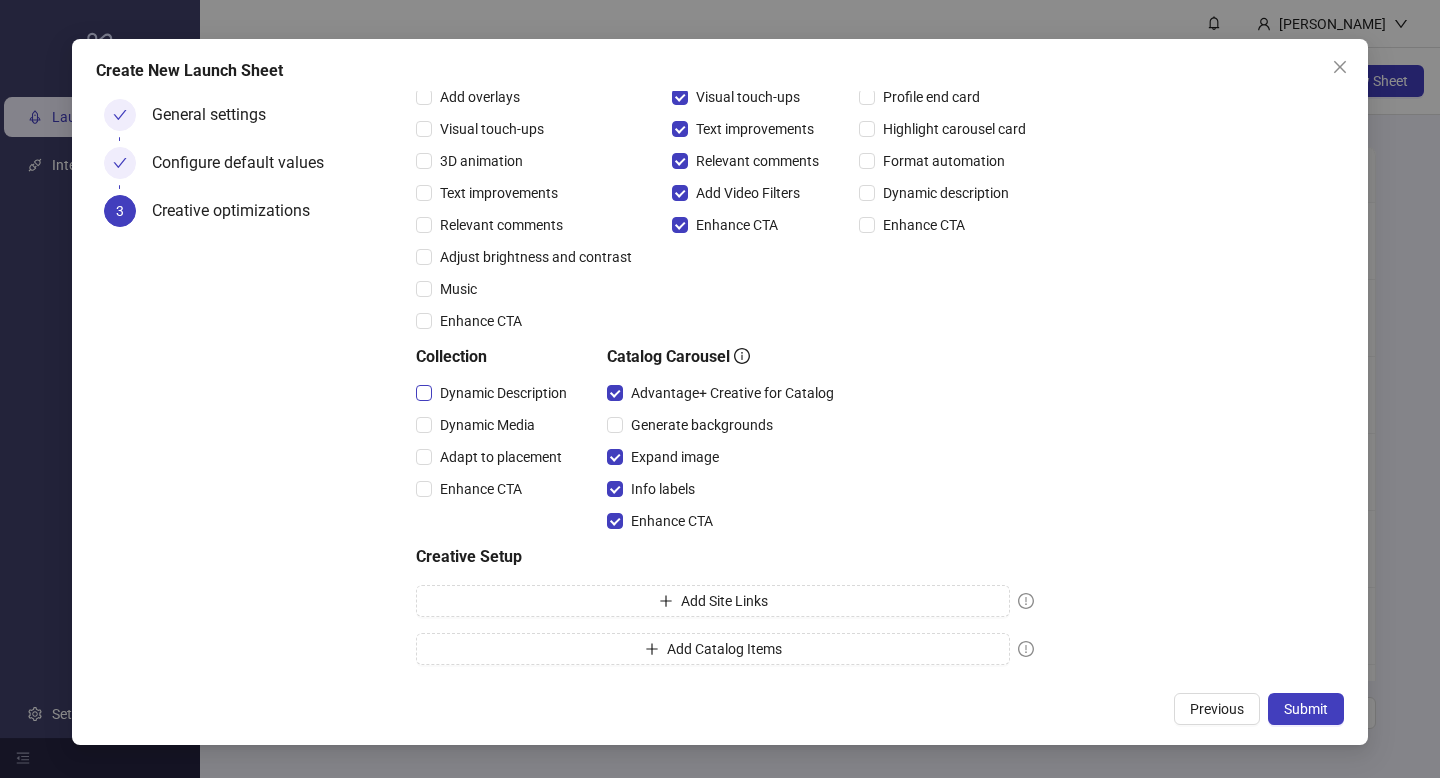 click on "Dynamic Description" at bounding box center (503, 393) 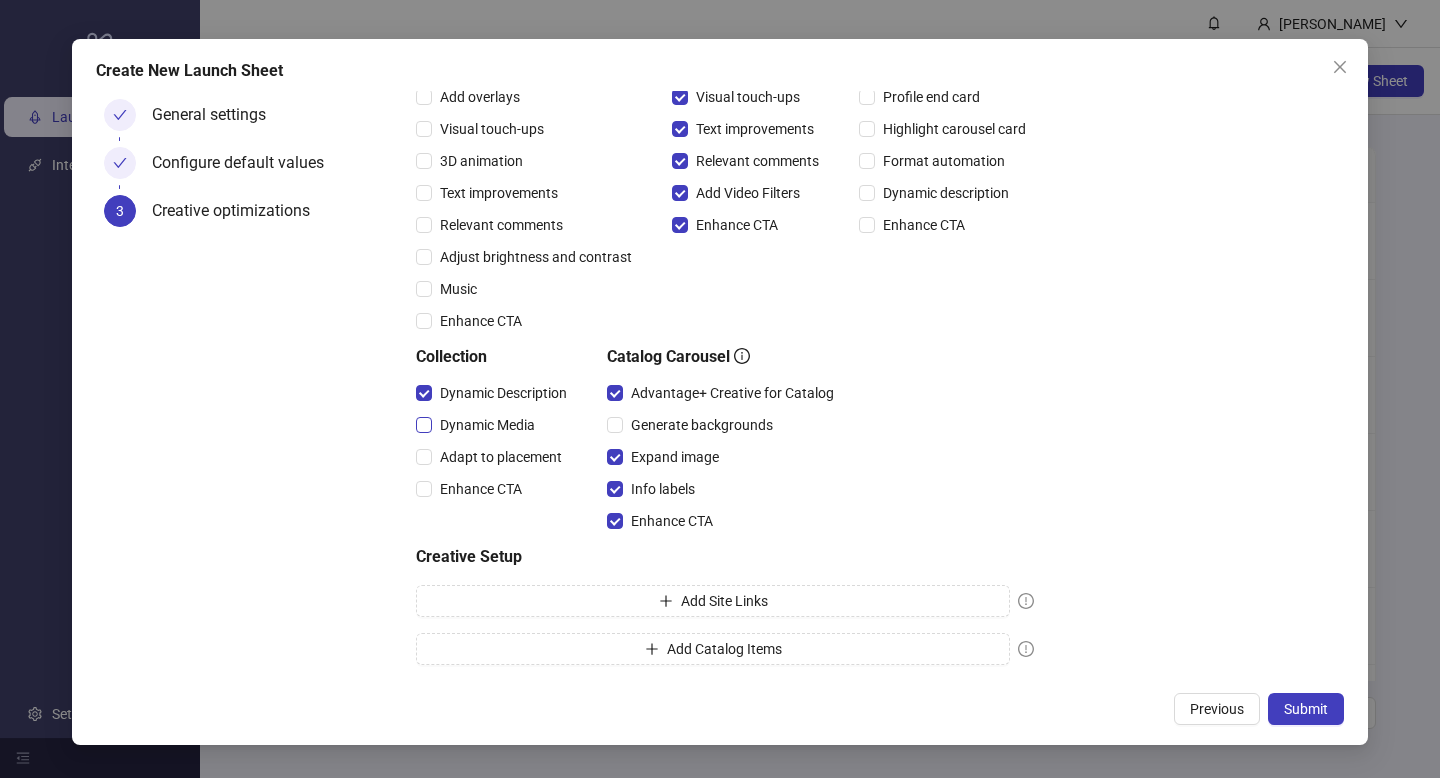 click on "Dynamic Media" at bounding box center [487, 425] 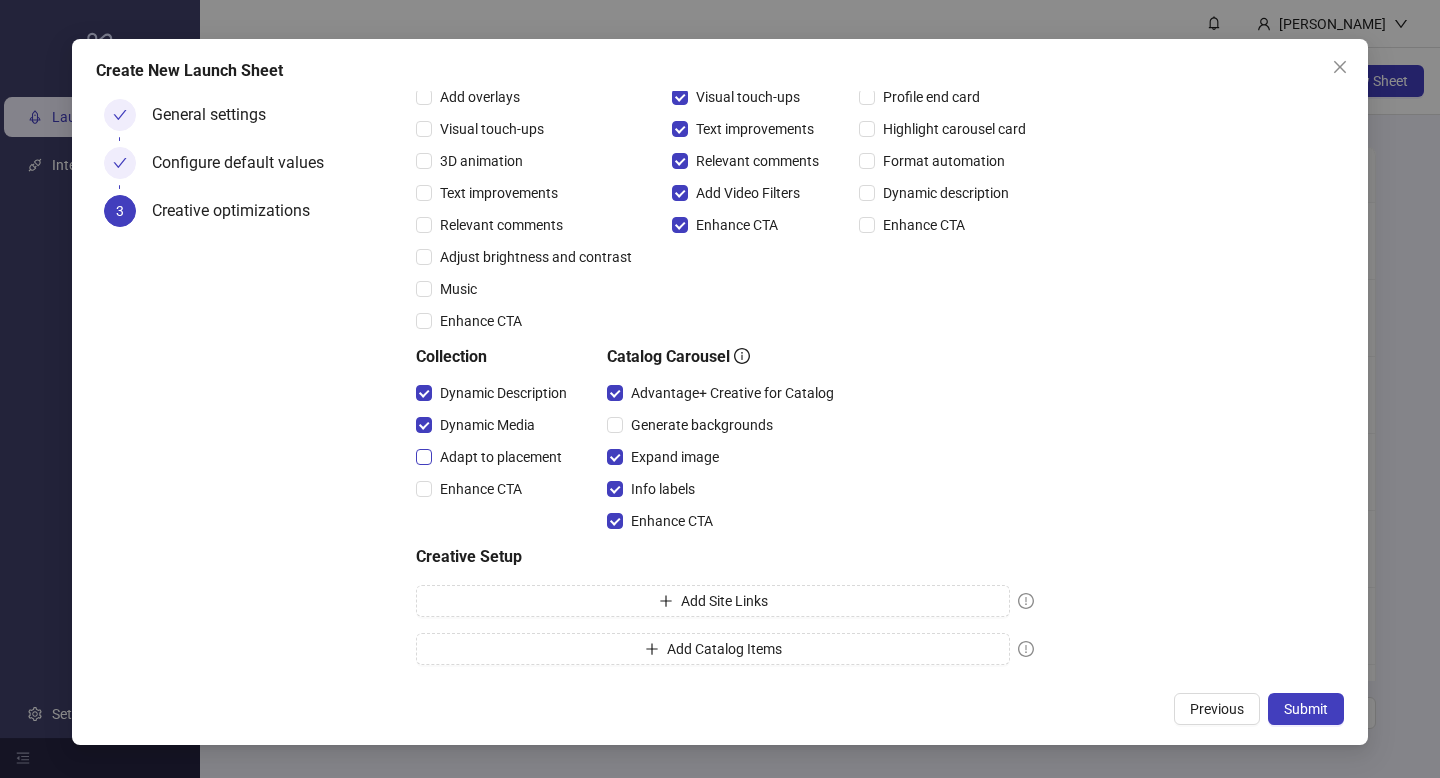 click on "Adapt to placement" at bounding box center [501, 457] 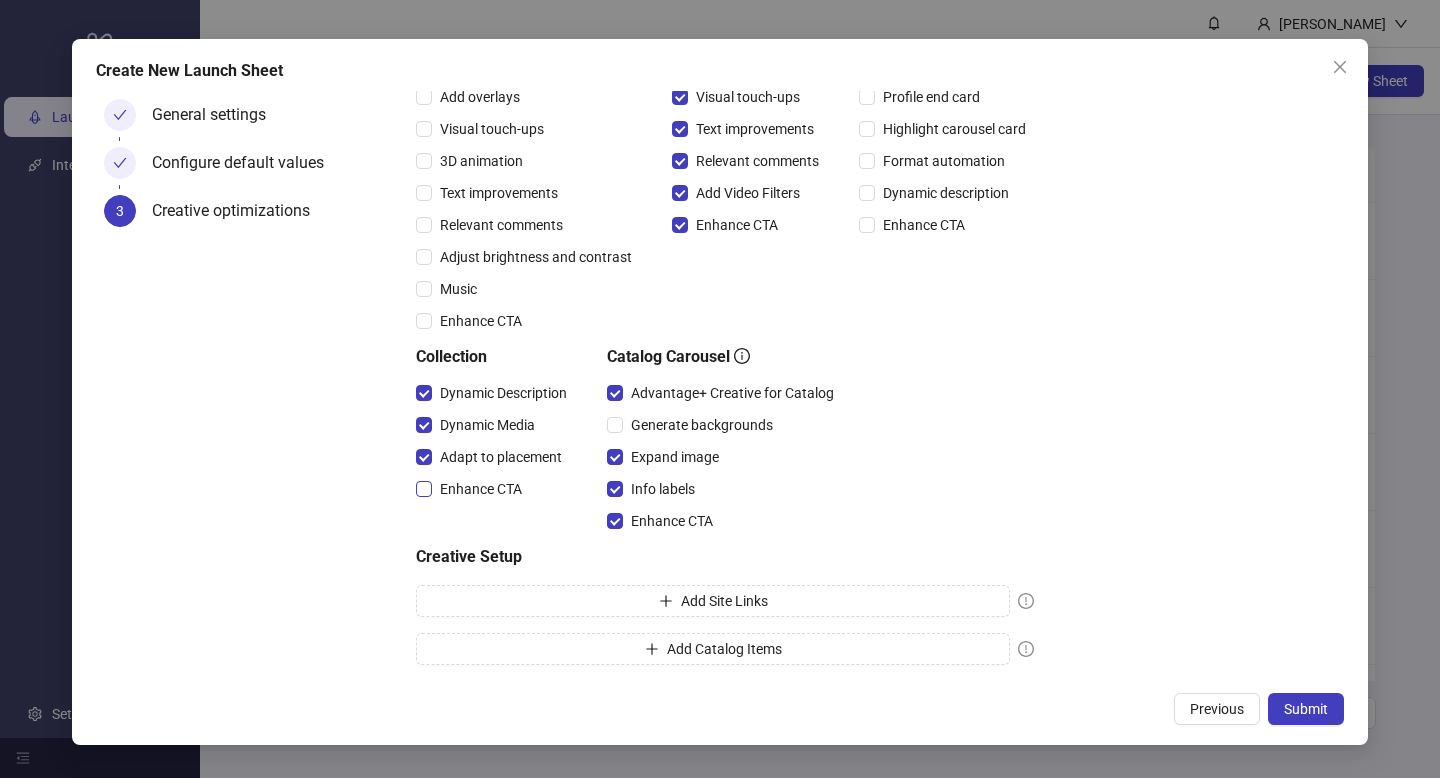 click on "Enhance CTA" at bounding box center [481, 489] 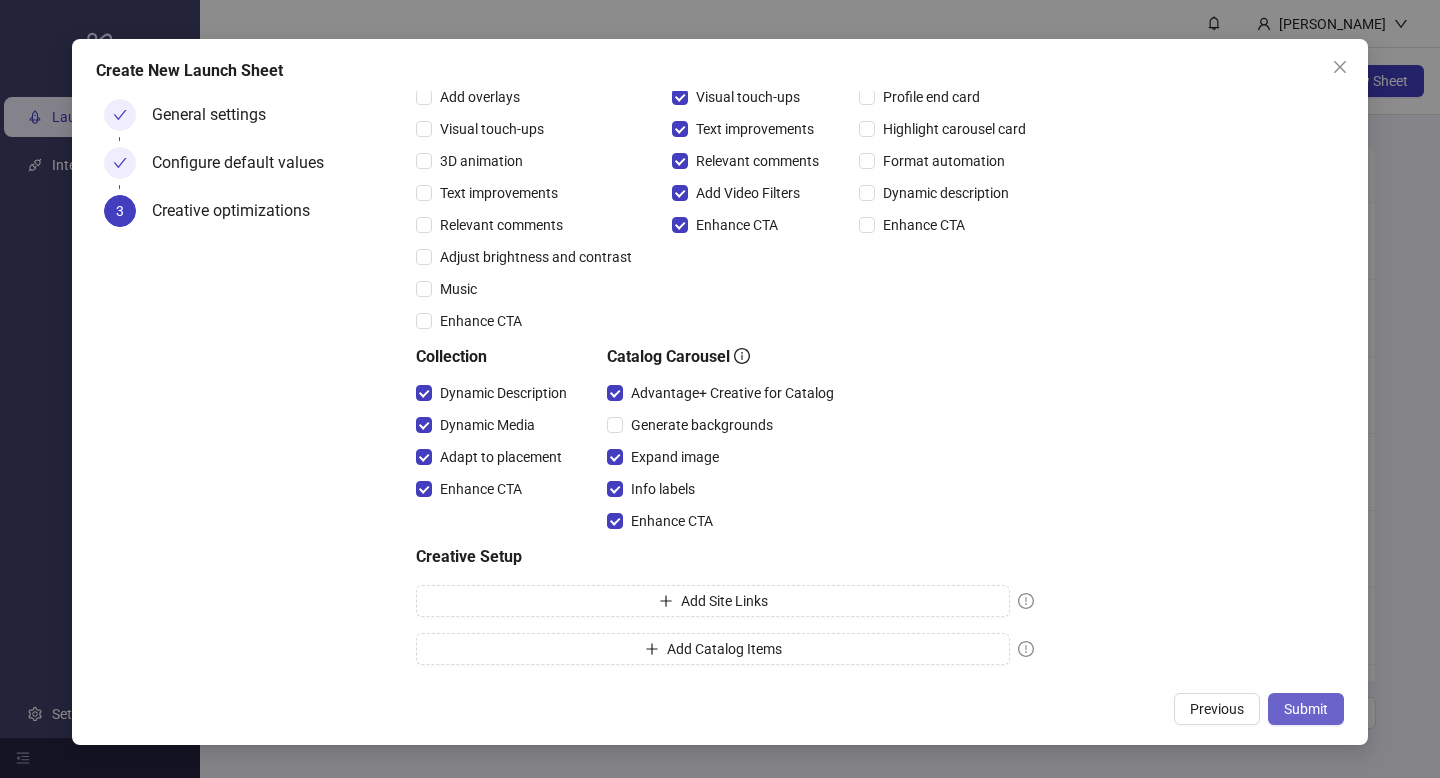 click on "Submit" at bounding box center [1306, 709] 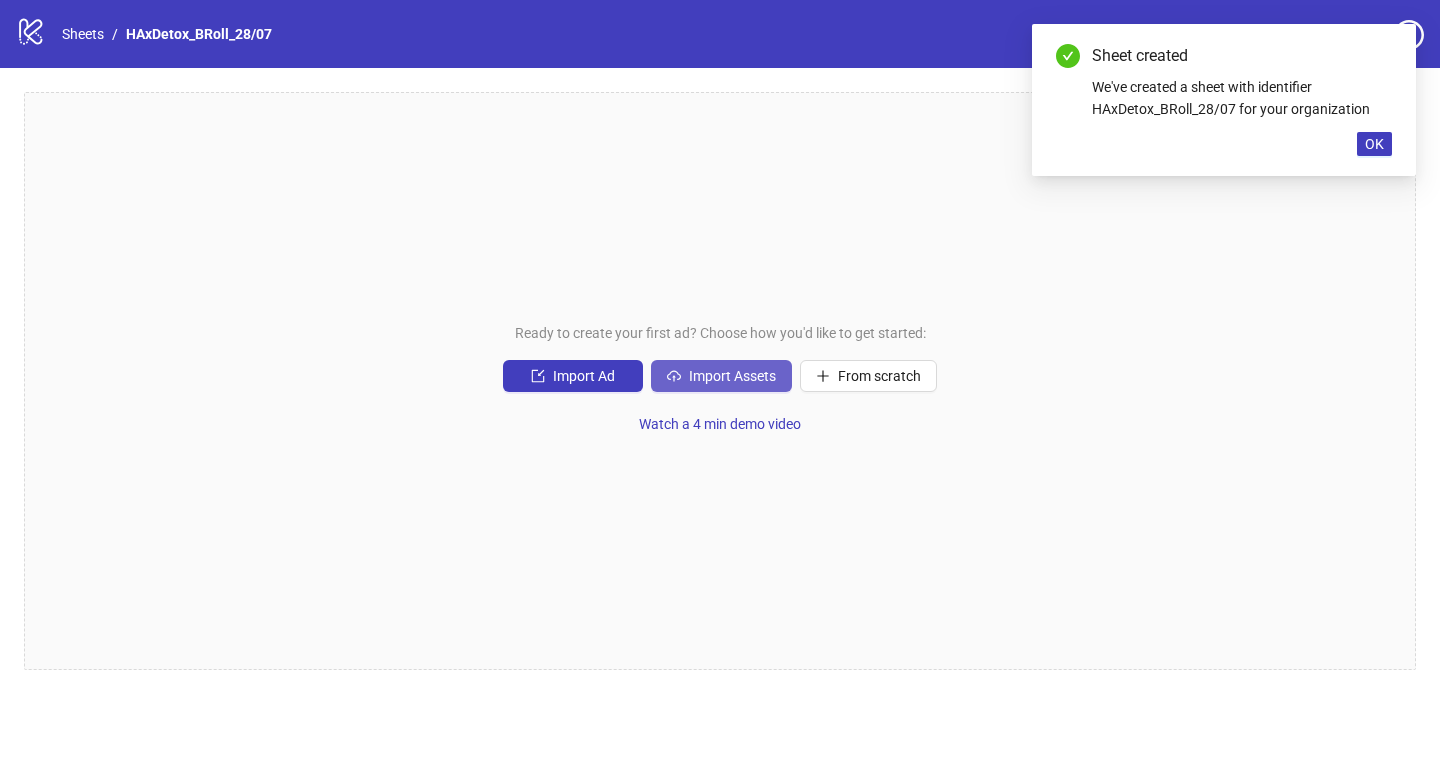 click on "Import Assets" at bounding box center [732, 376] 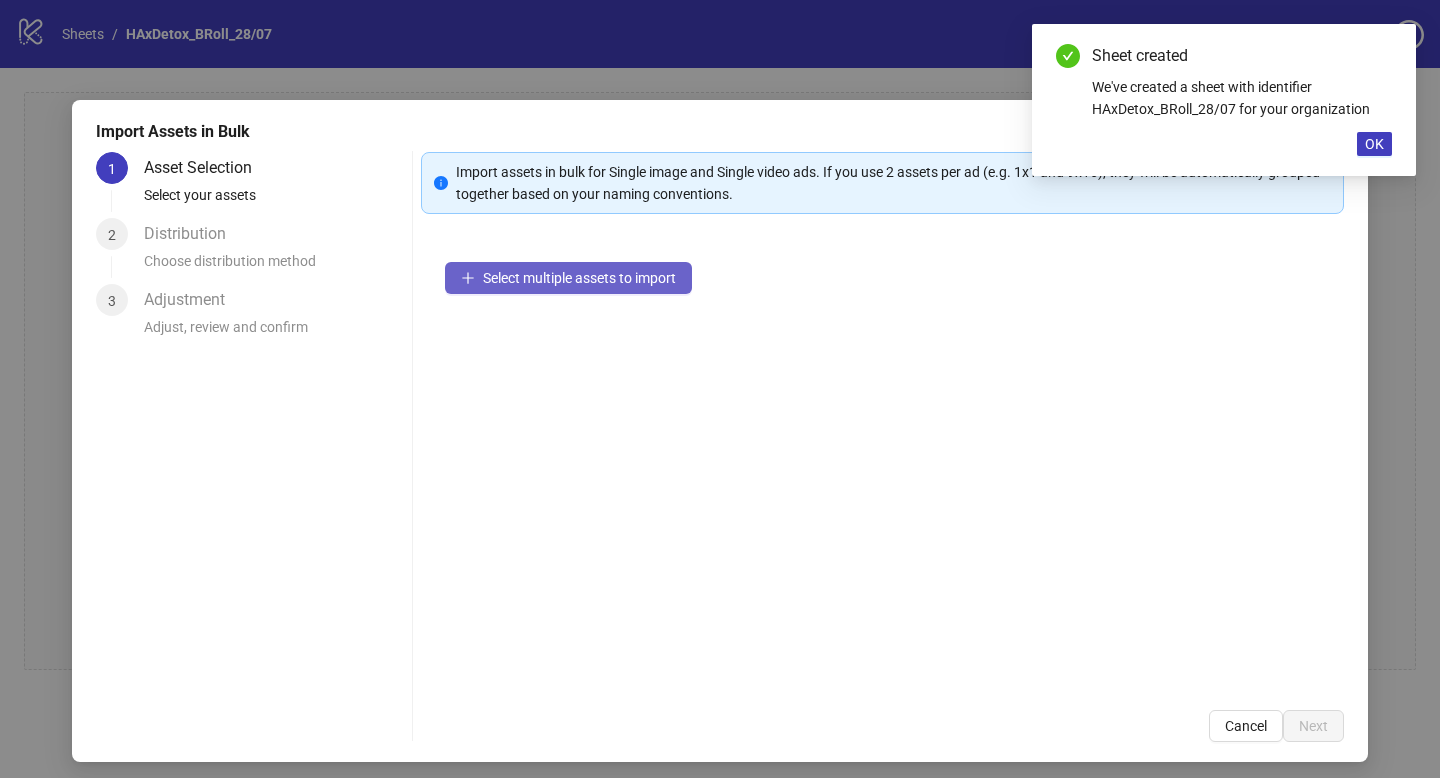 click on "Select multiple assets to import" at bounding box center (568, 278) 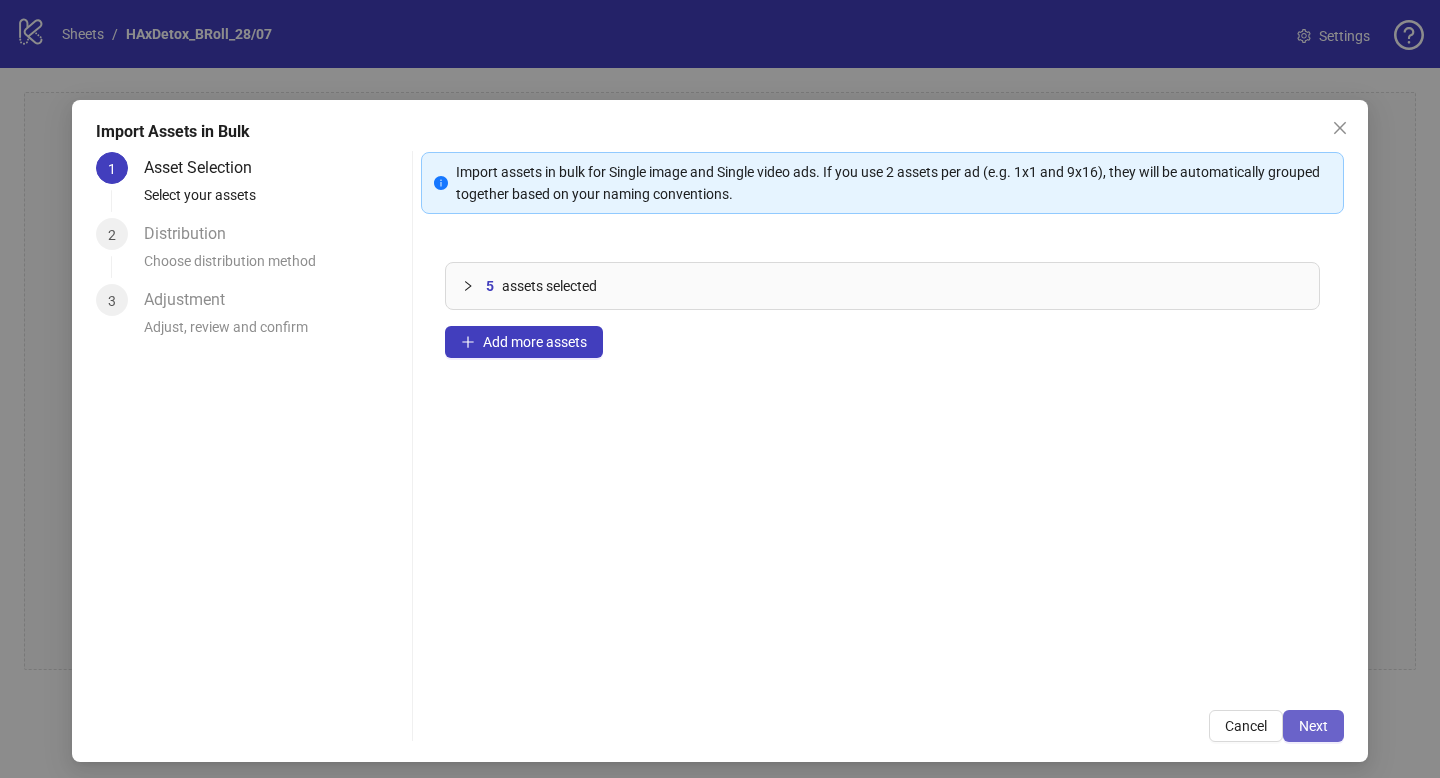 click on "Next" at bounding box center [1313, 726] 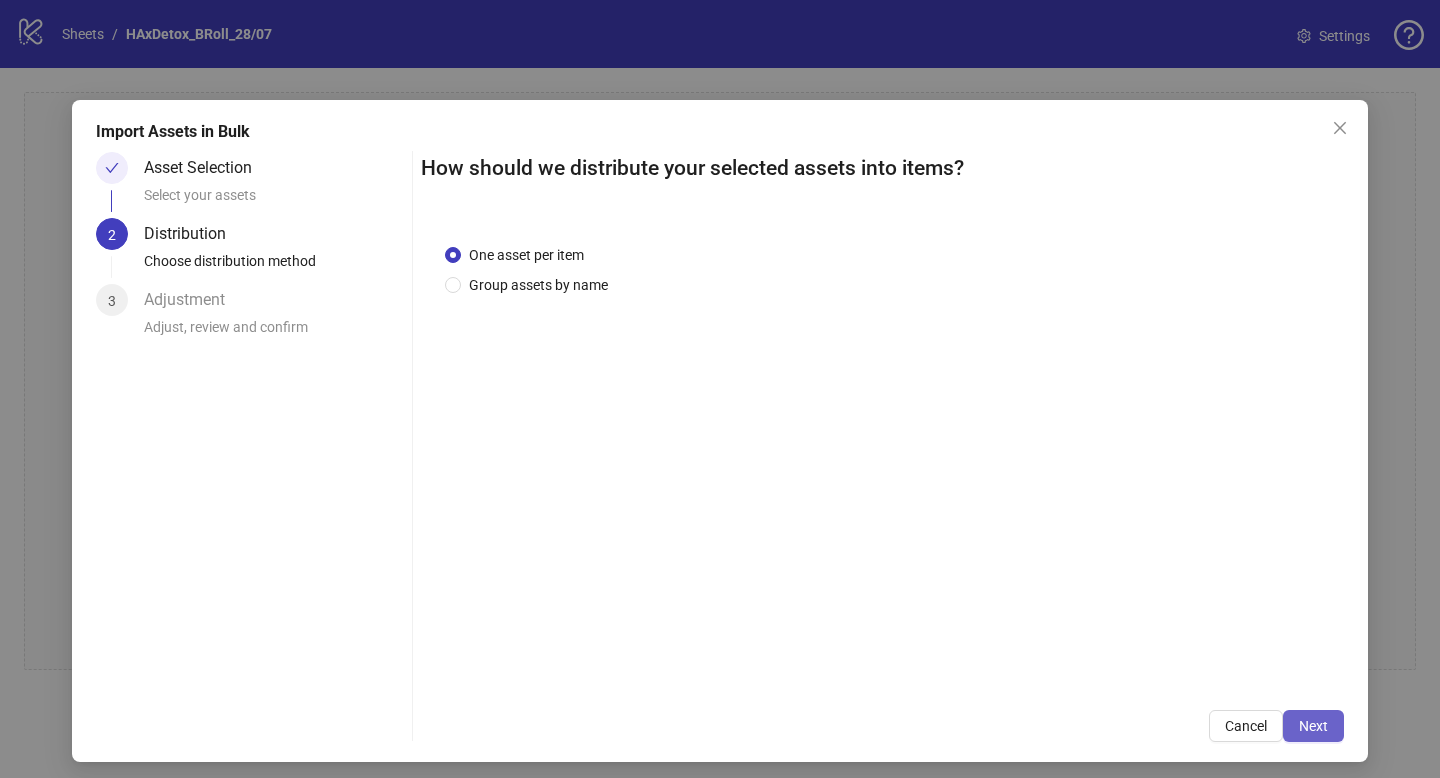 click on "Next" at bounding box center [1313, 726] 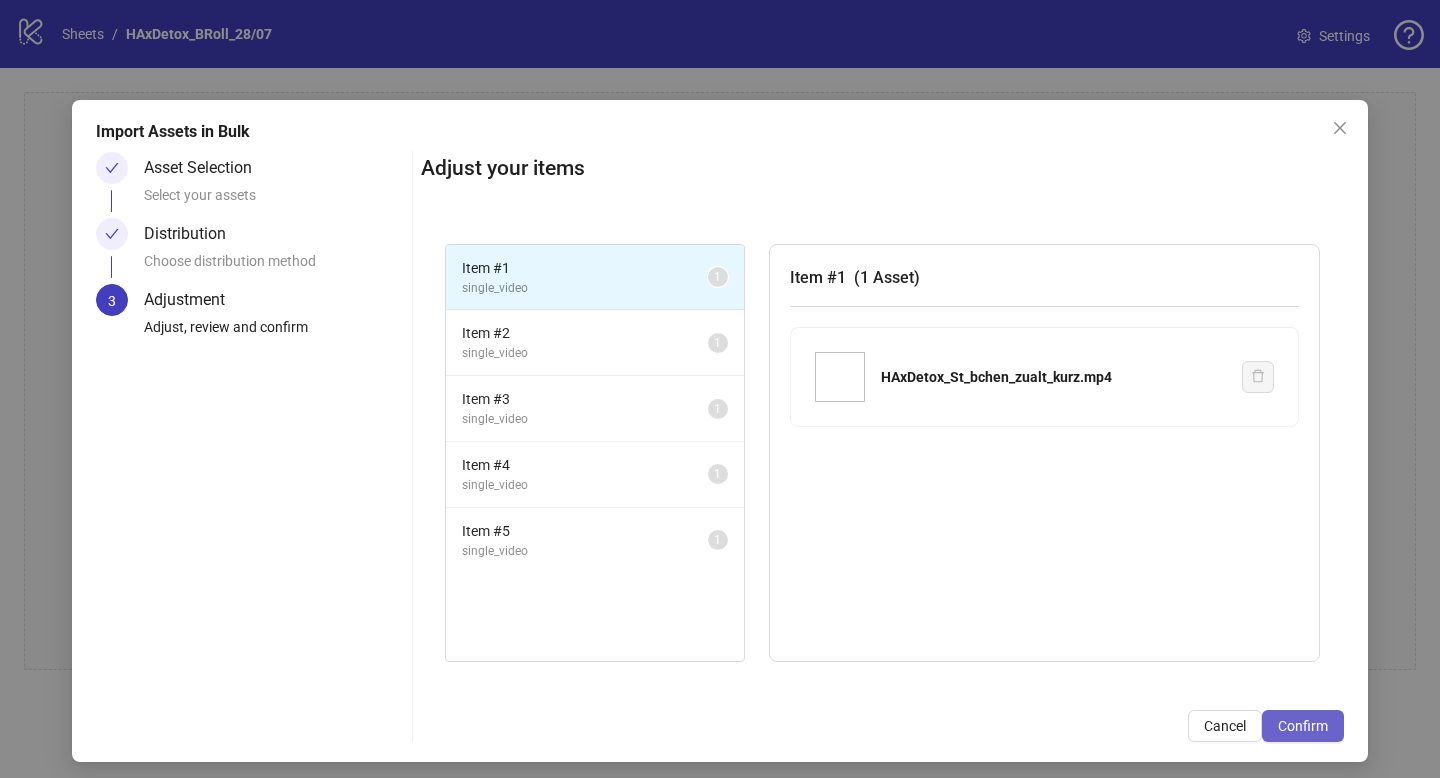 click on "Confirm" at bounding box center (1303, 726) 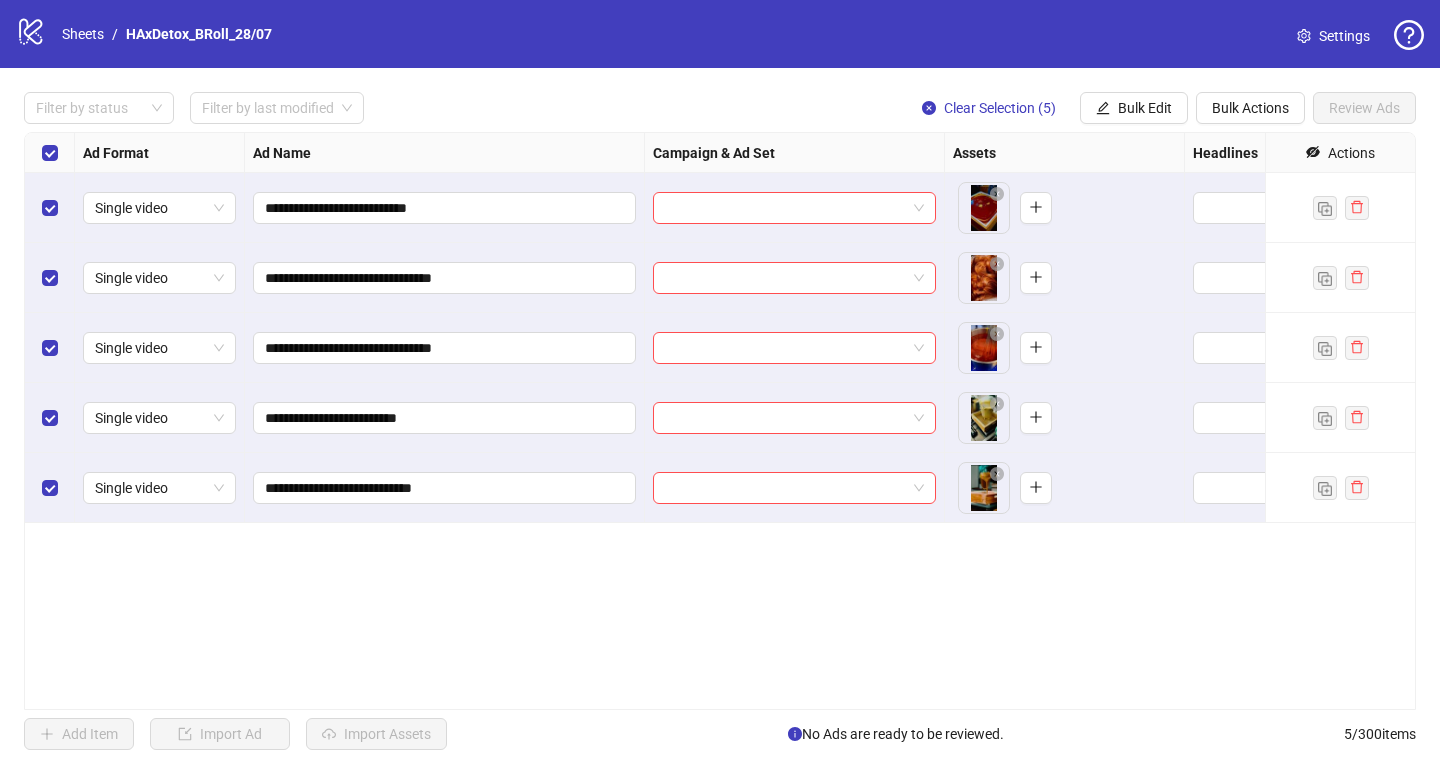 click on "**********" at bounding box center (720, 421) 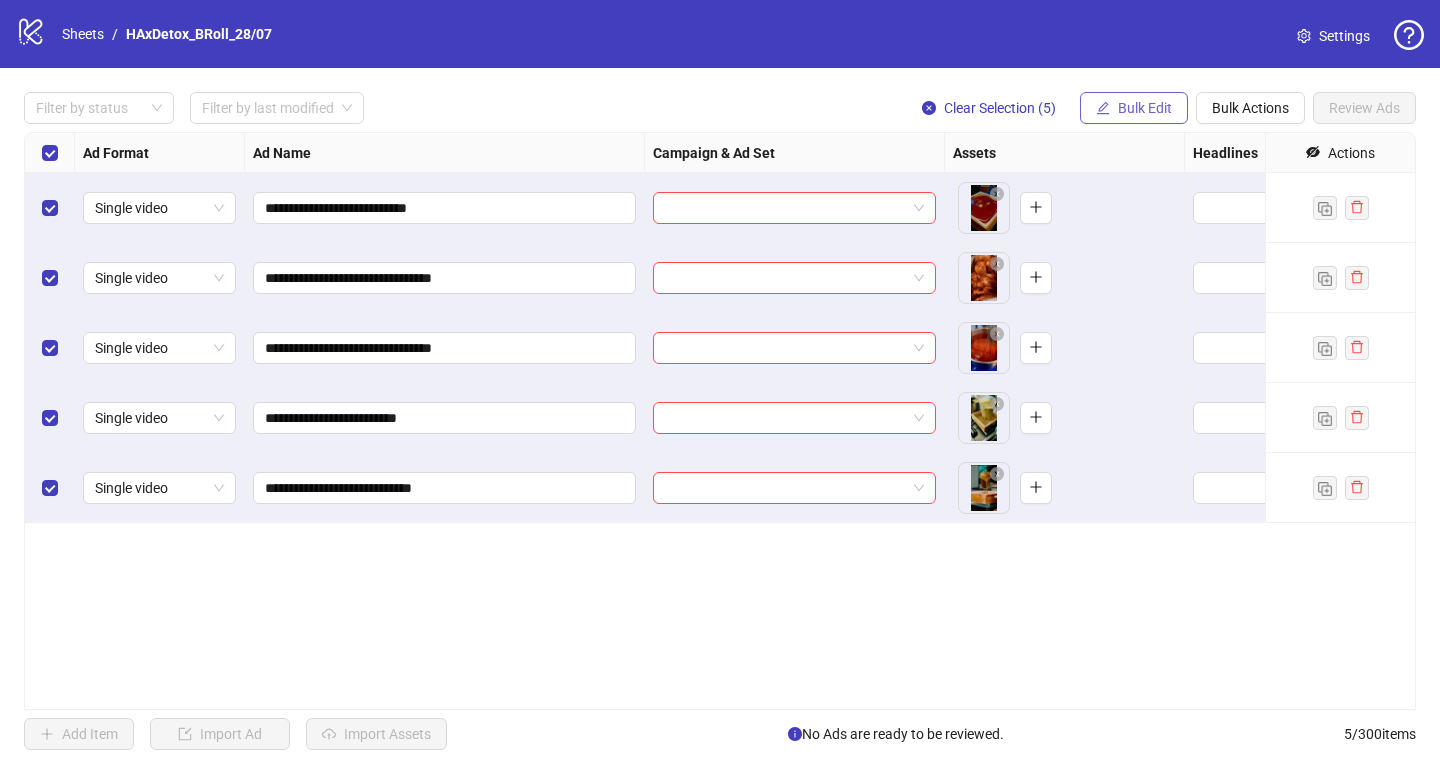click on "Bulk Edit" at bounding box center (1145, 108) 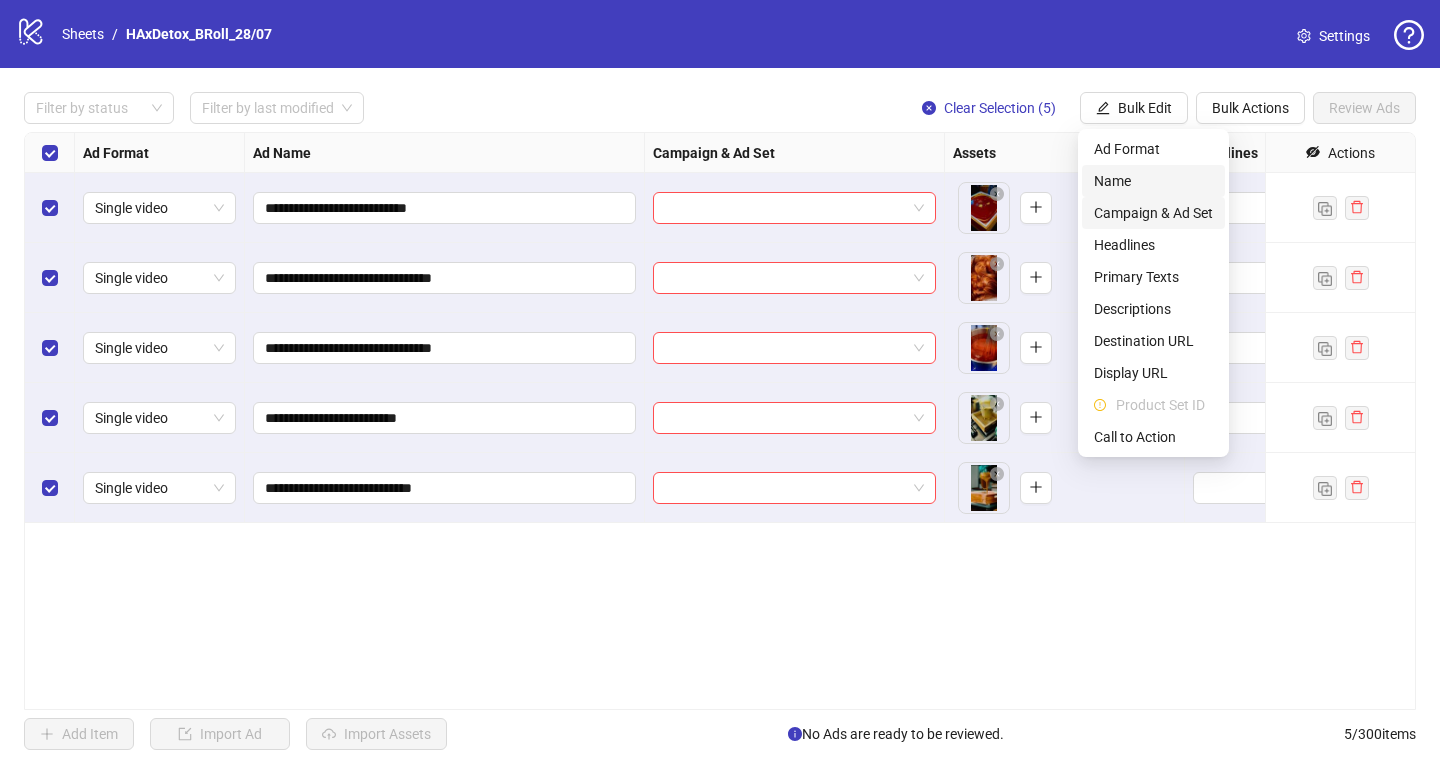 click on "Campaign & Ad Set" at bounding box center (1153, 213) 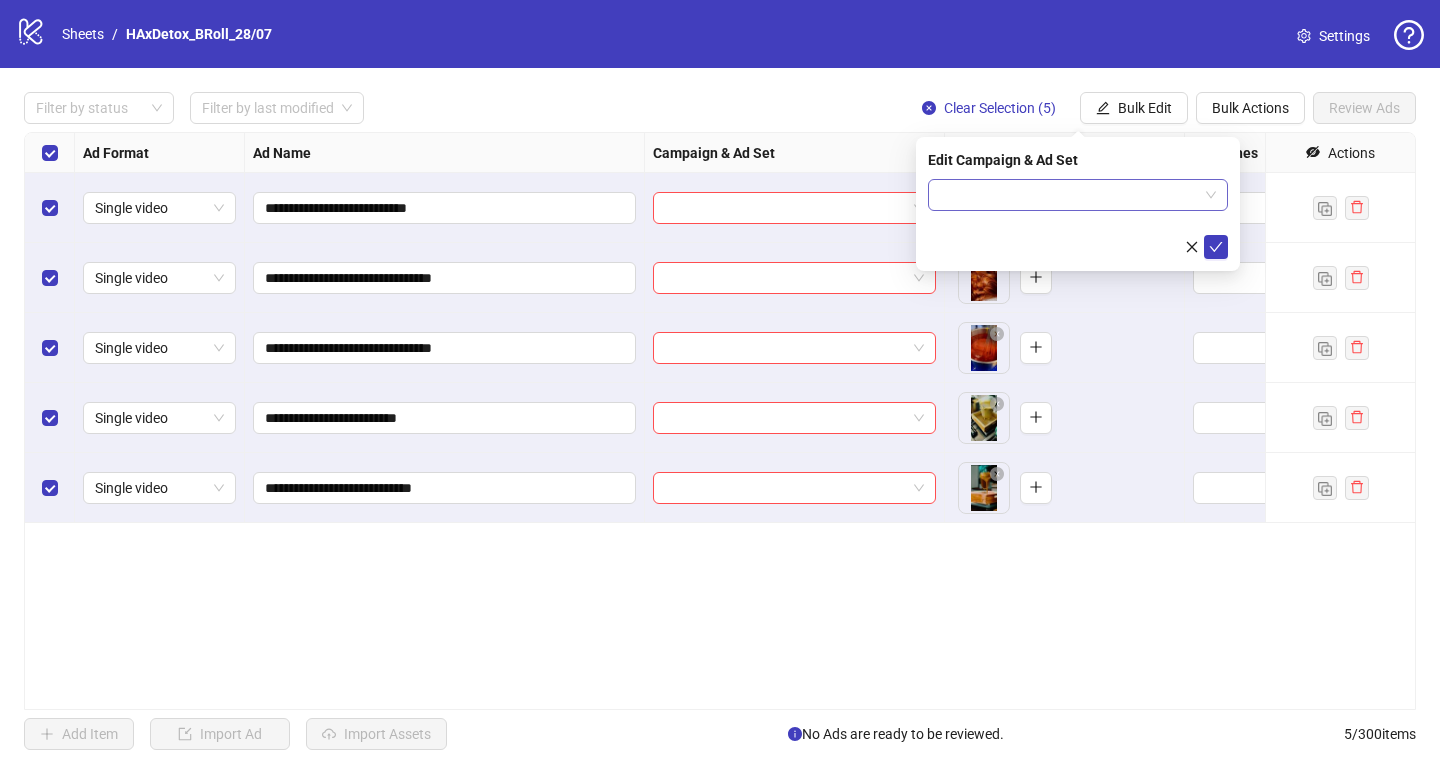 click at bounding box center (1069, 195) 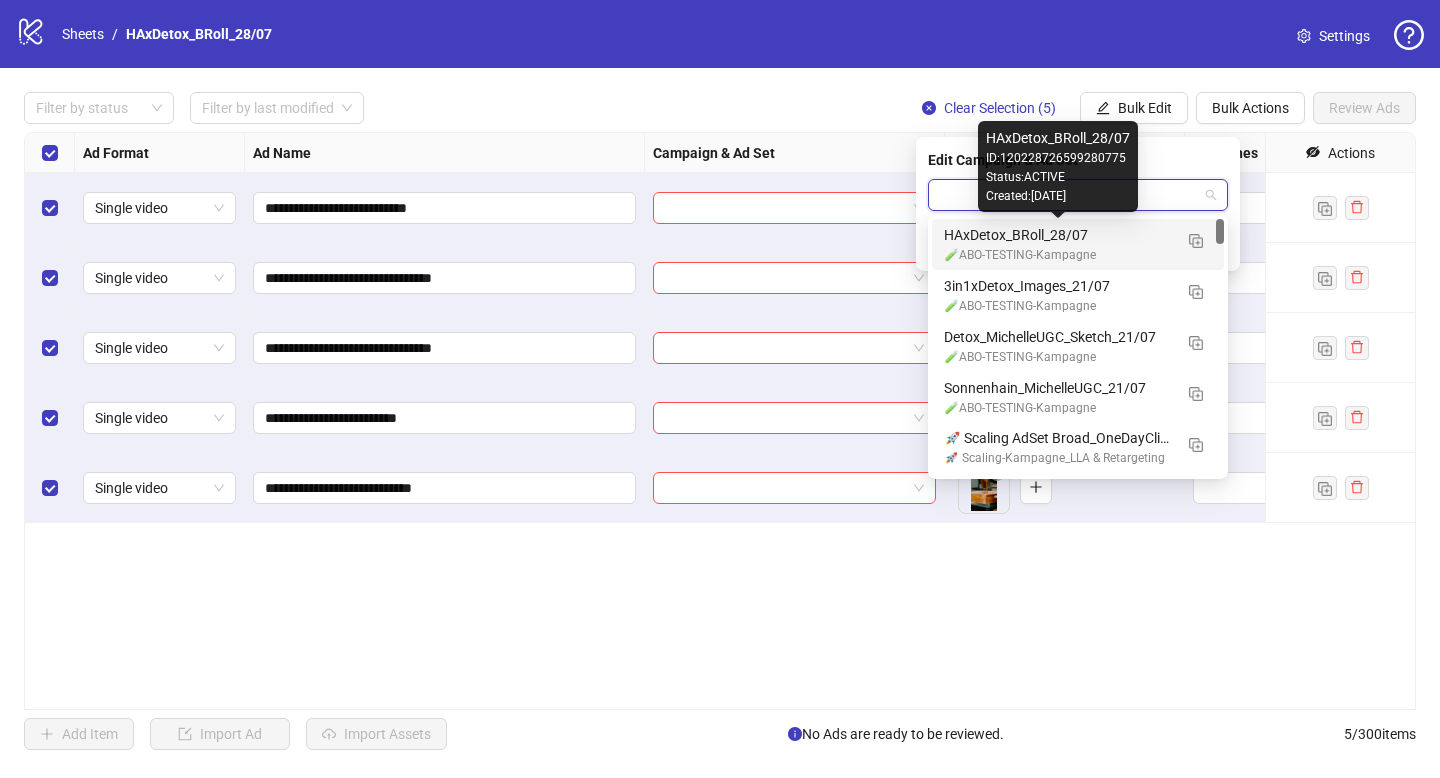 click on "HAxDetox_BRoll_28/07" at bounding box center [1058, 235] 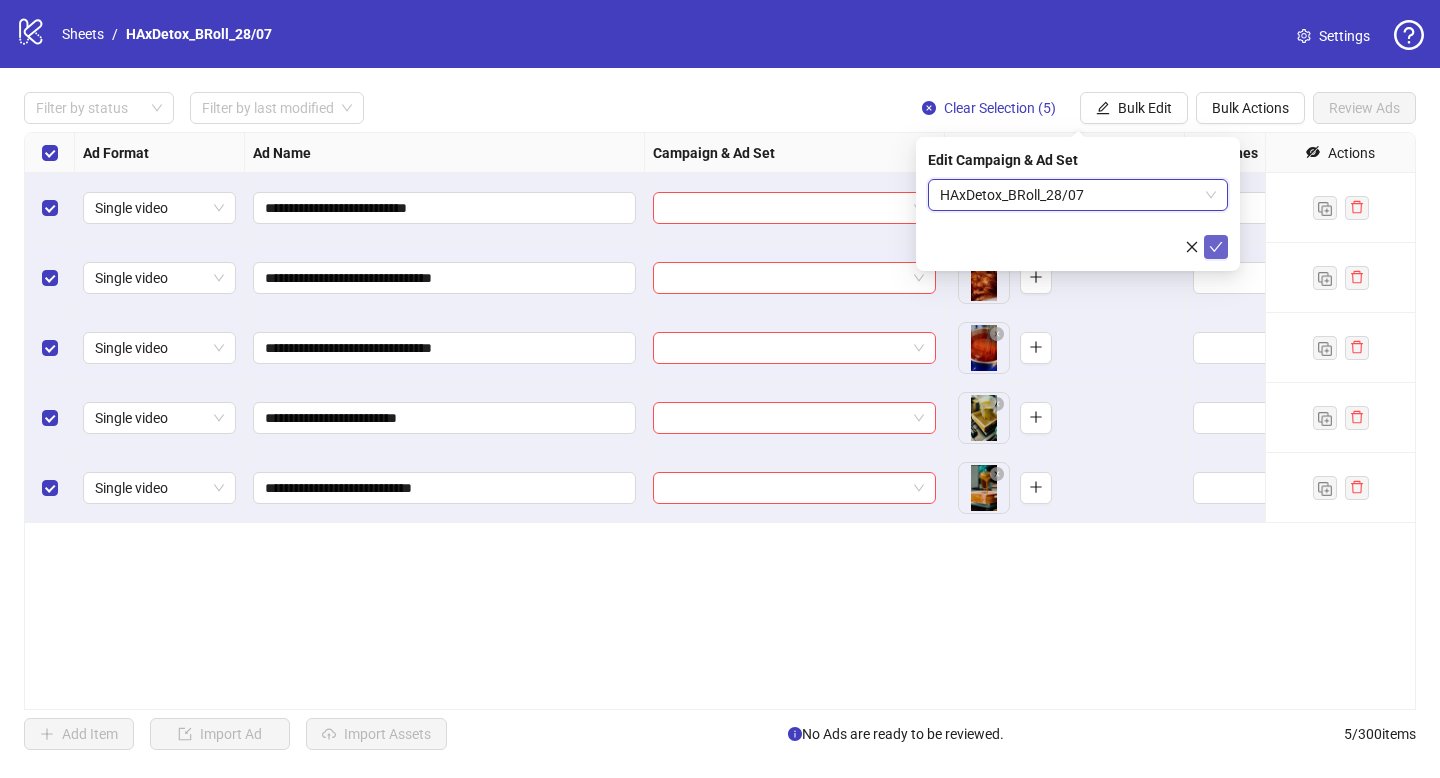 click 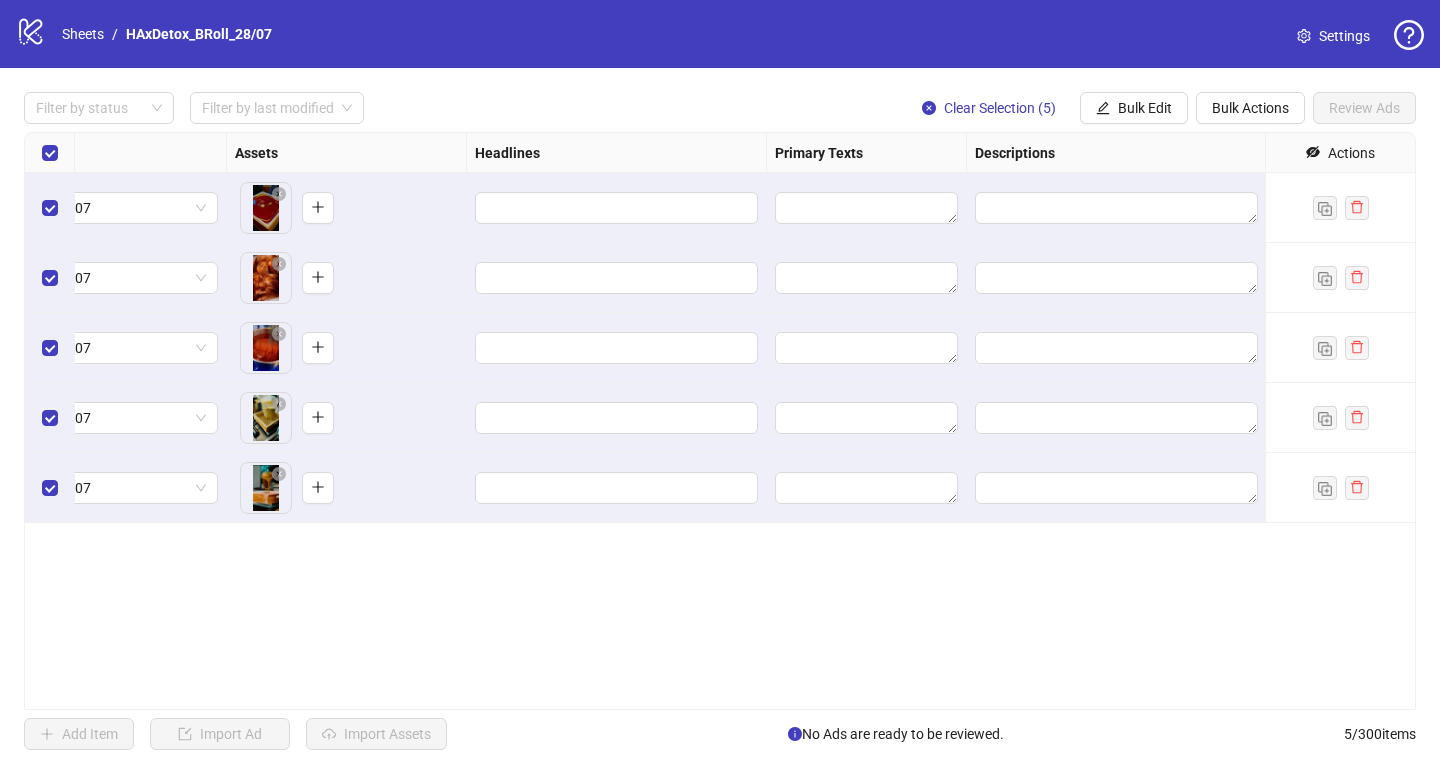 scroll, scrollTop: 0, scrollLeft: 717, axis: horizontal 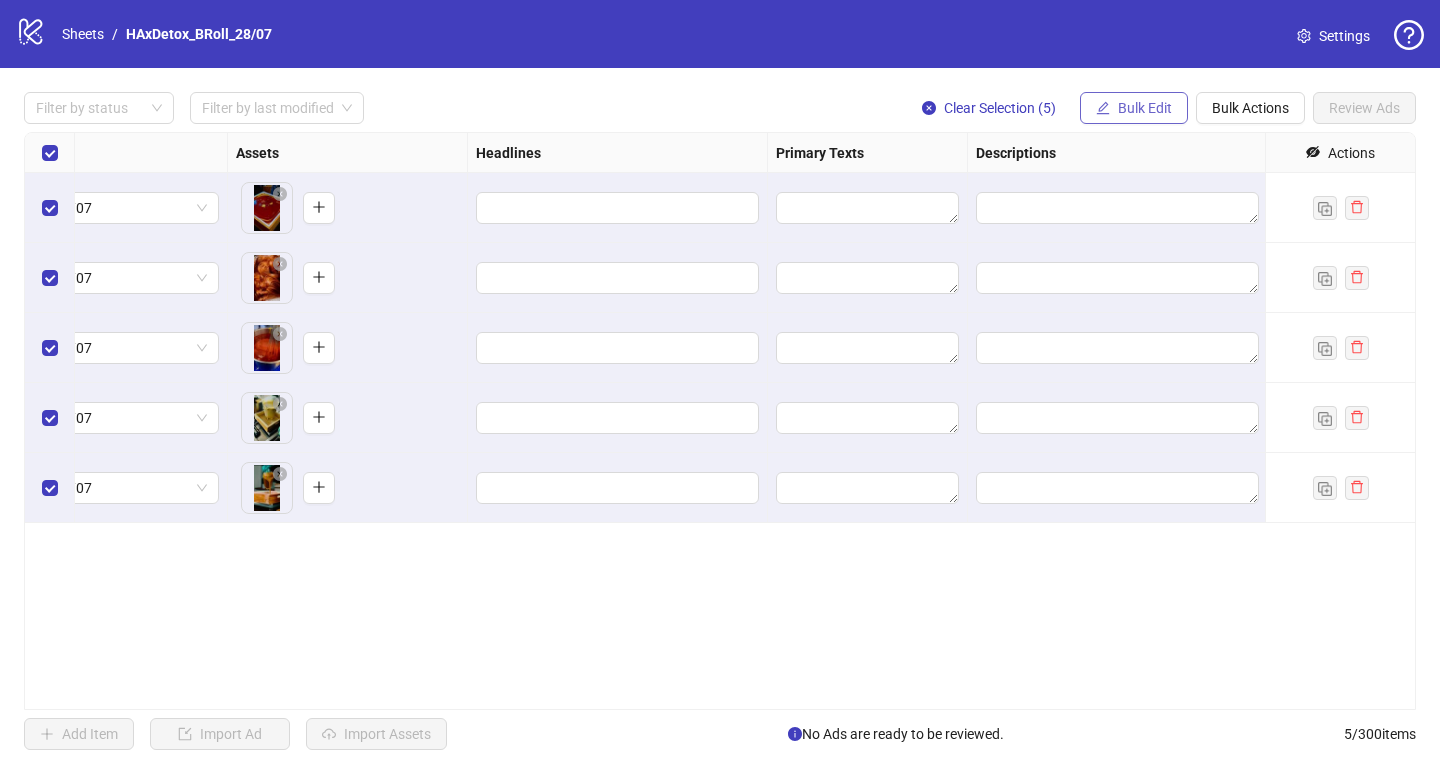 click on "Bulk Edit" at bounding box center (1145, 108) 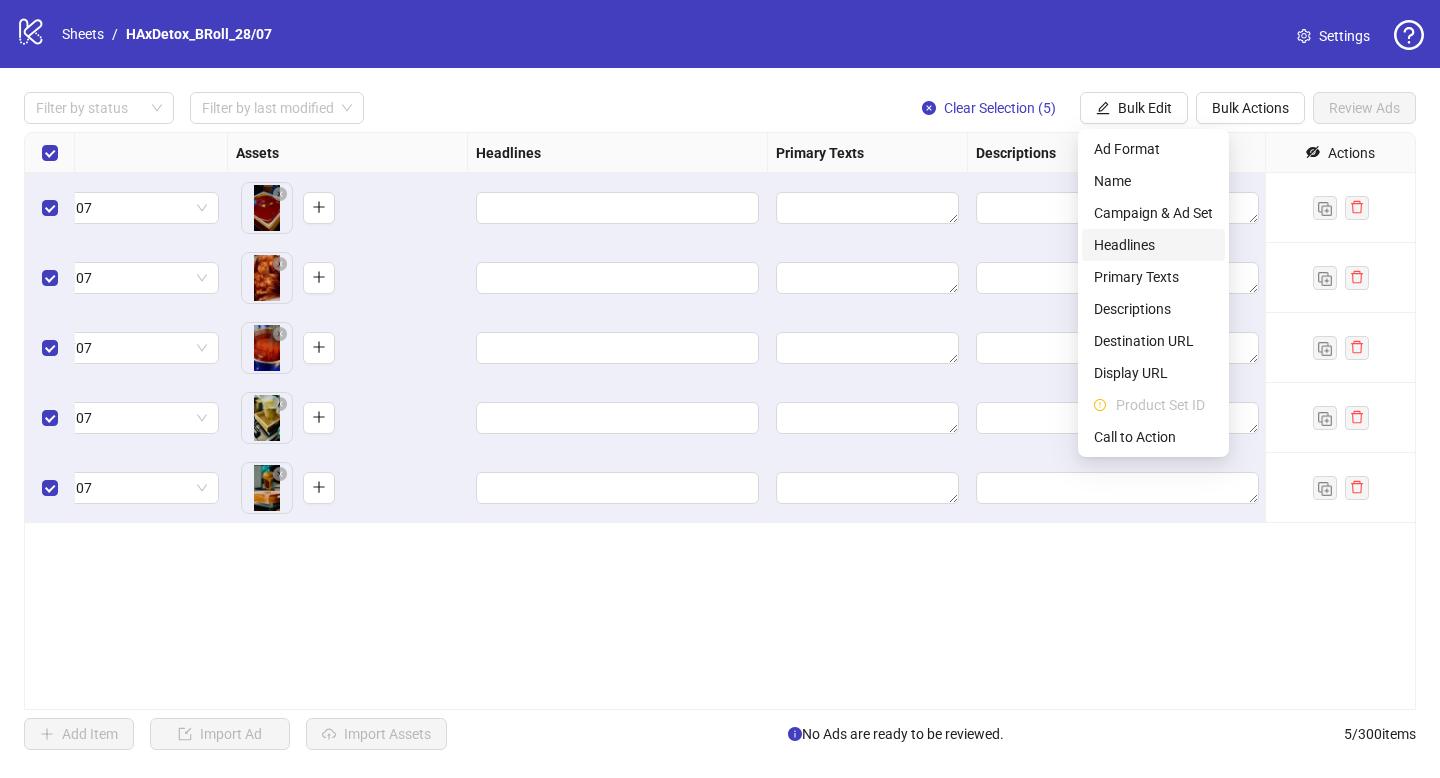 click on "Headlines" at bounding box center [1153, 245] 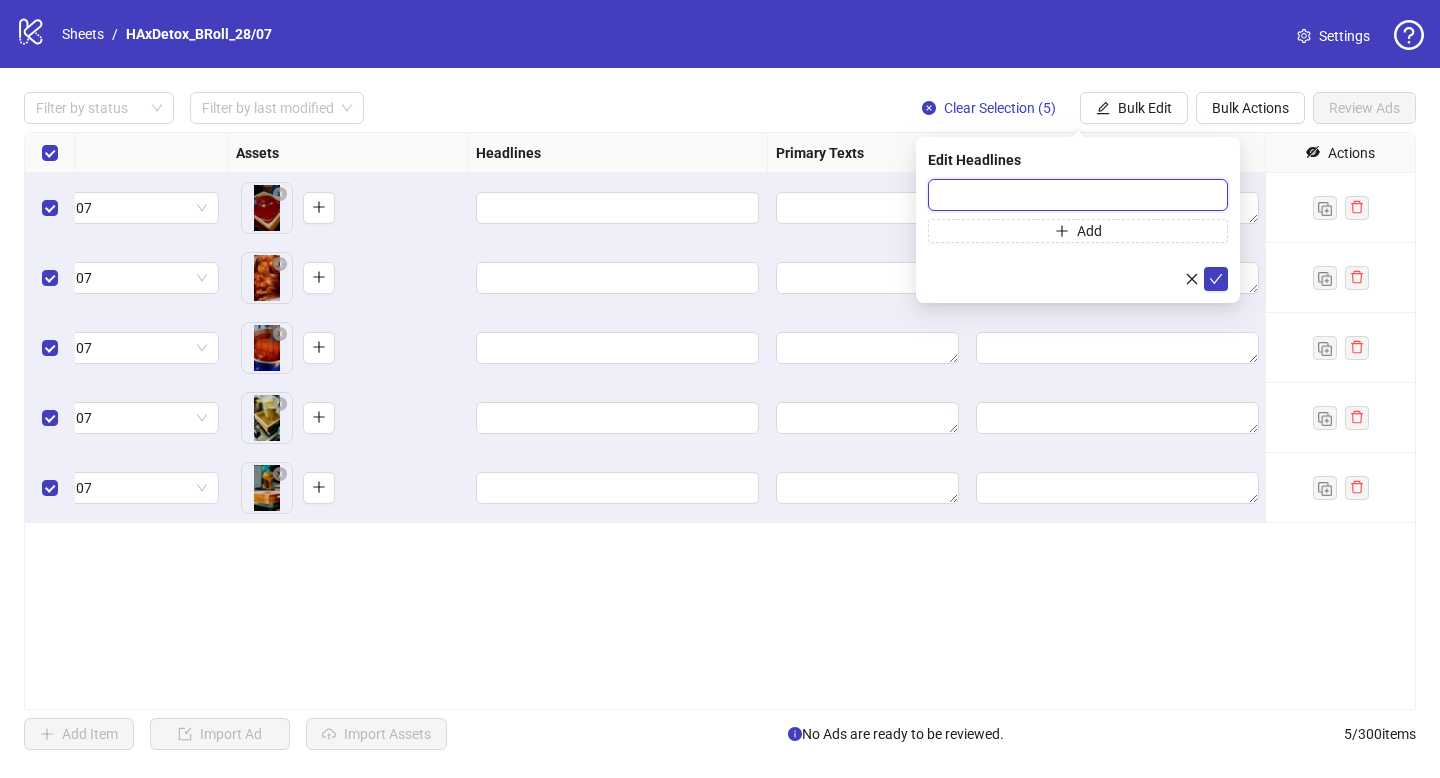 click at bounding box center (1078, 195) 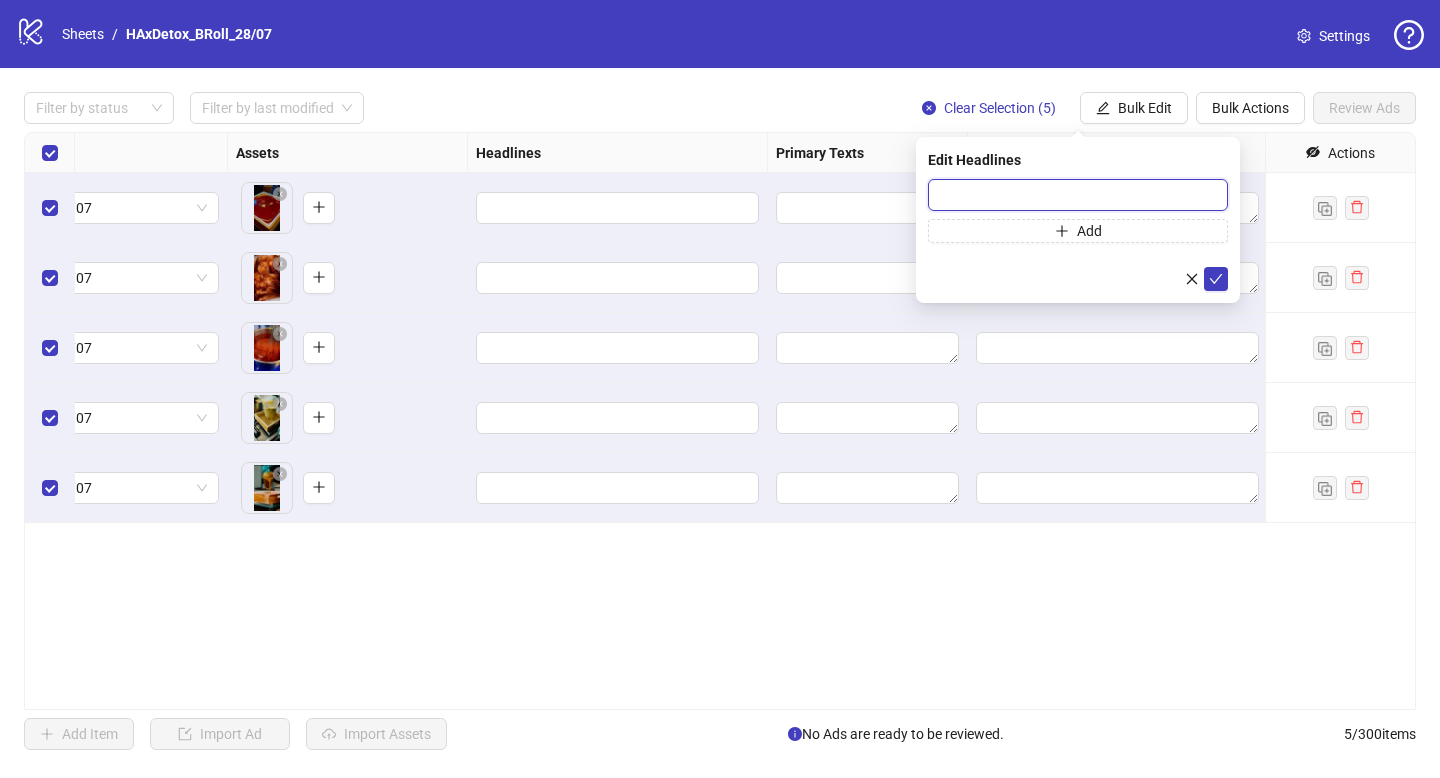 paste on "**********" 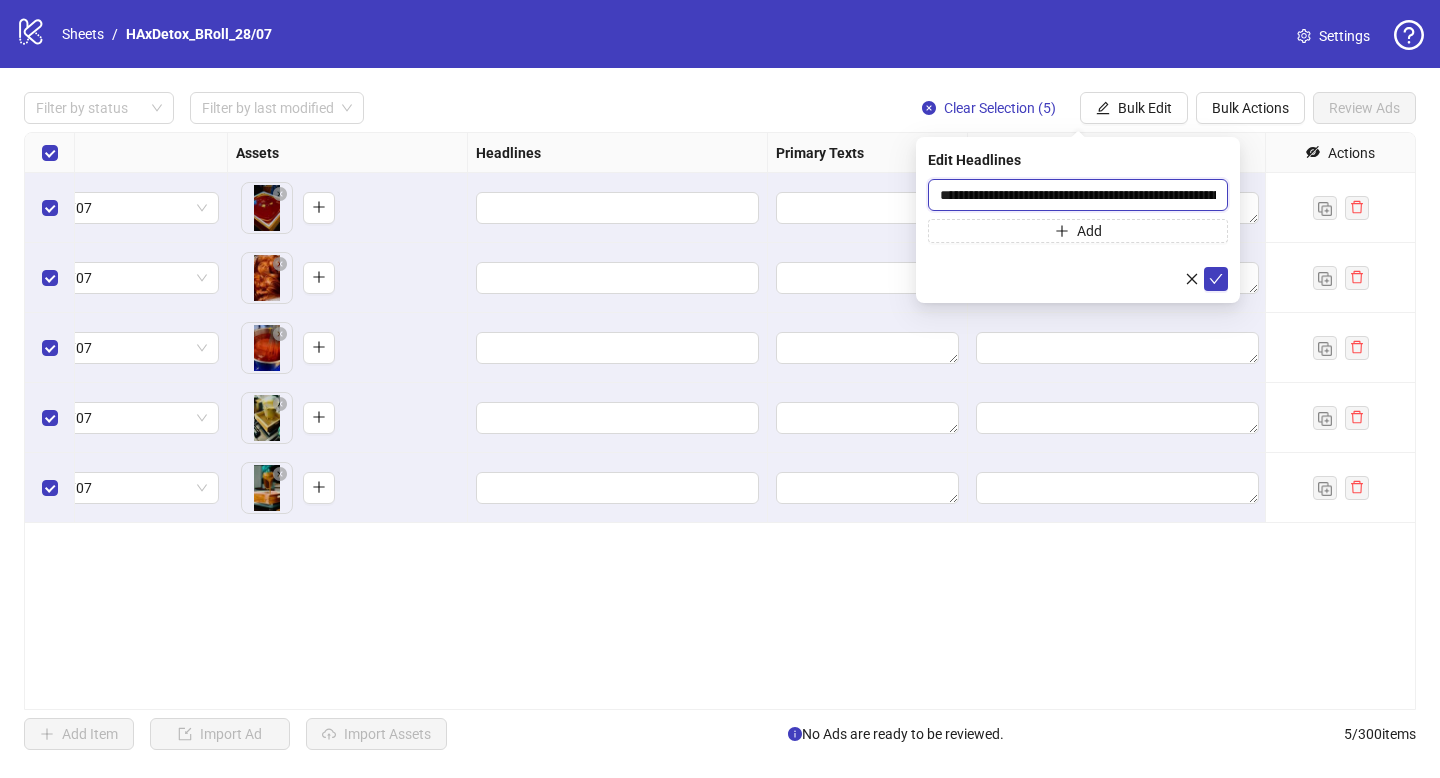 scroll, scrollTop: 0, scrollLeft: 171, axis: horizontal 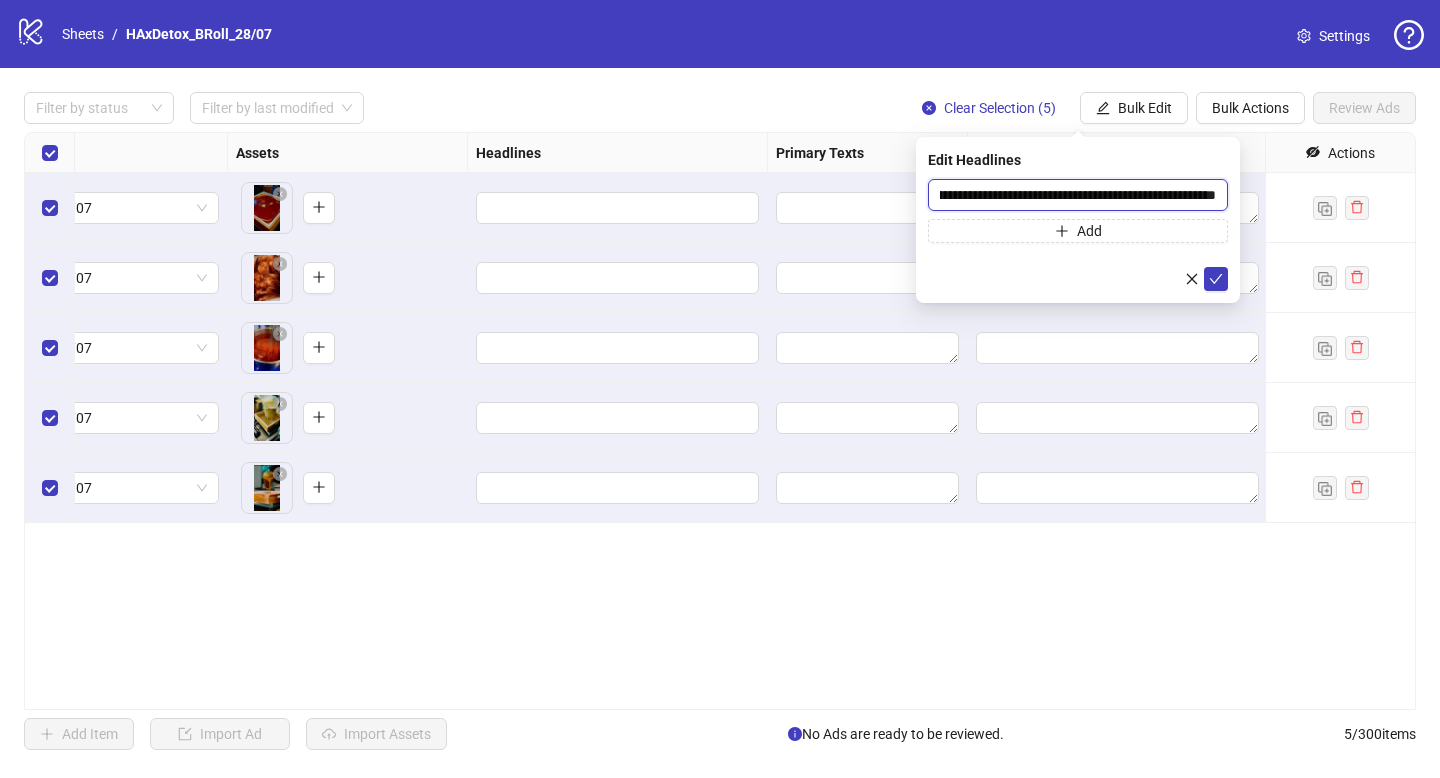 type on "**********" 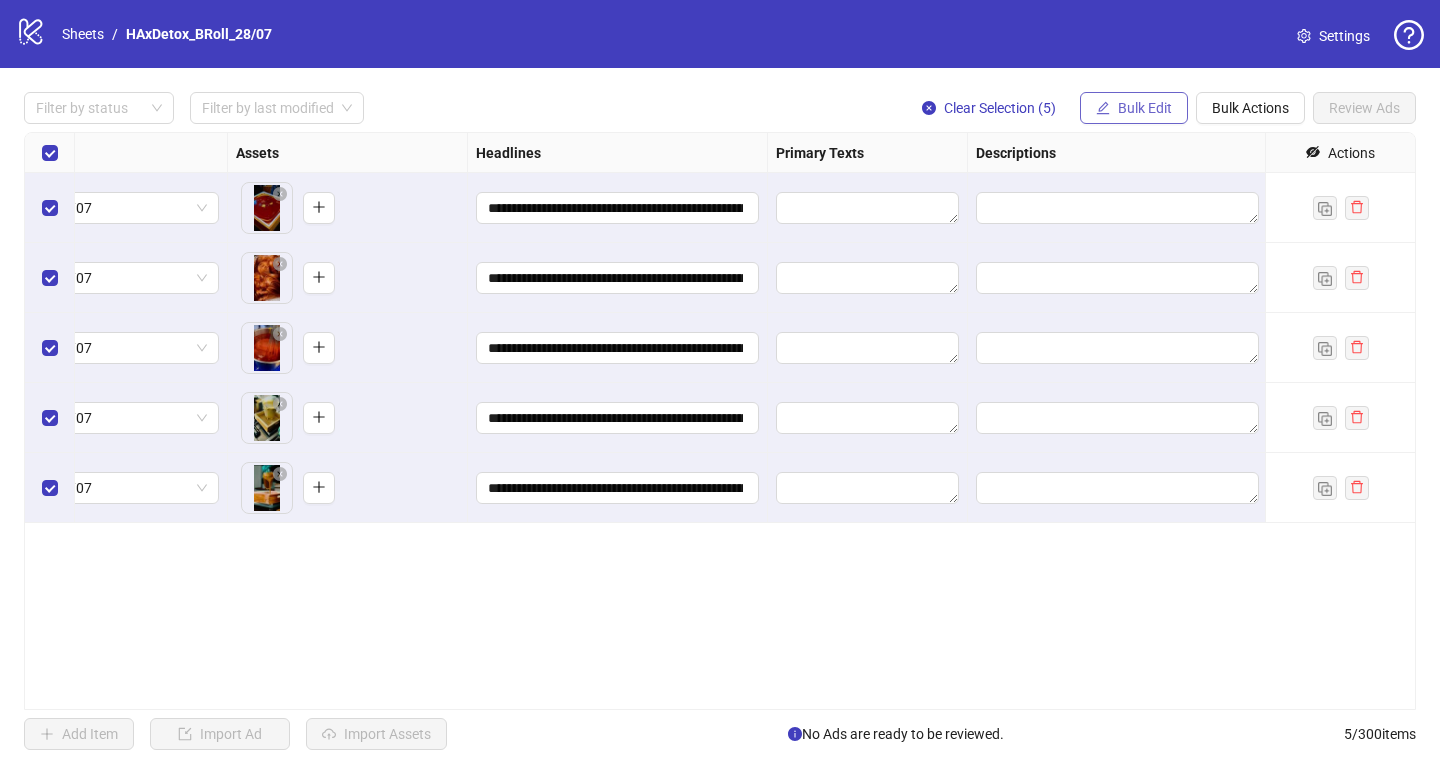 click on "Bulk Edit" at bounding box center [1145, 108] 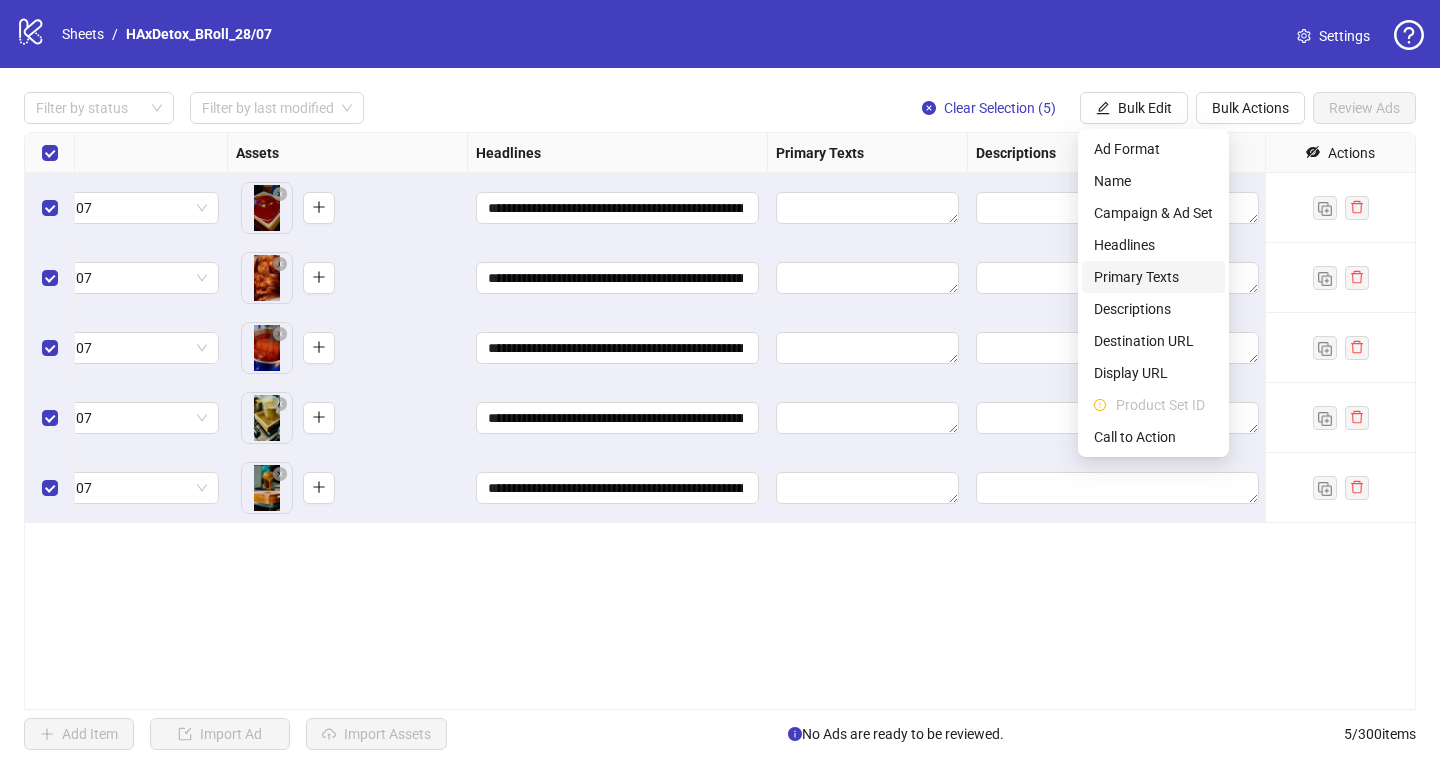 click on "Primary Texts" at bounding box center [1153, 277] 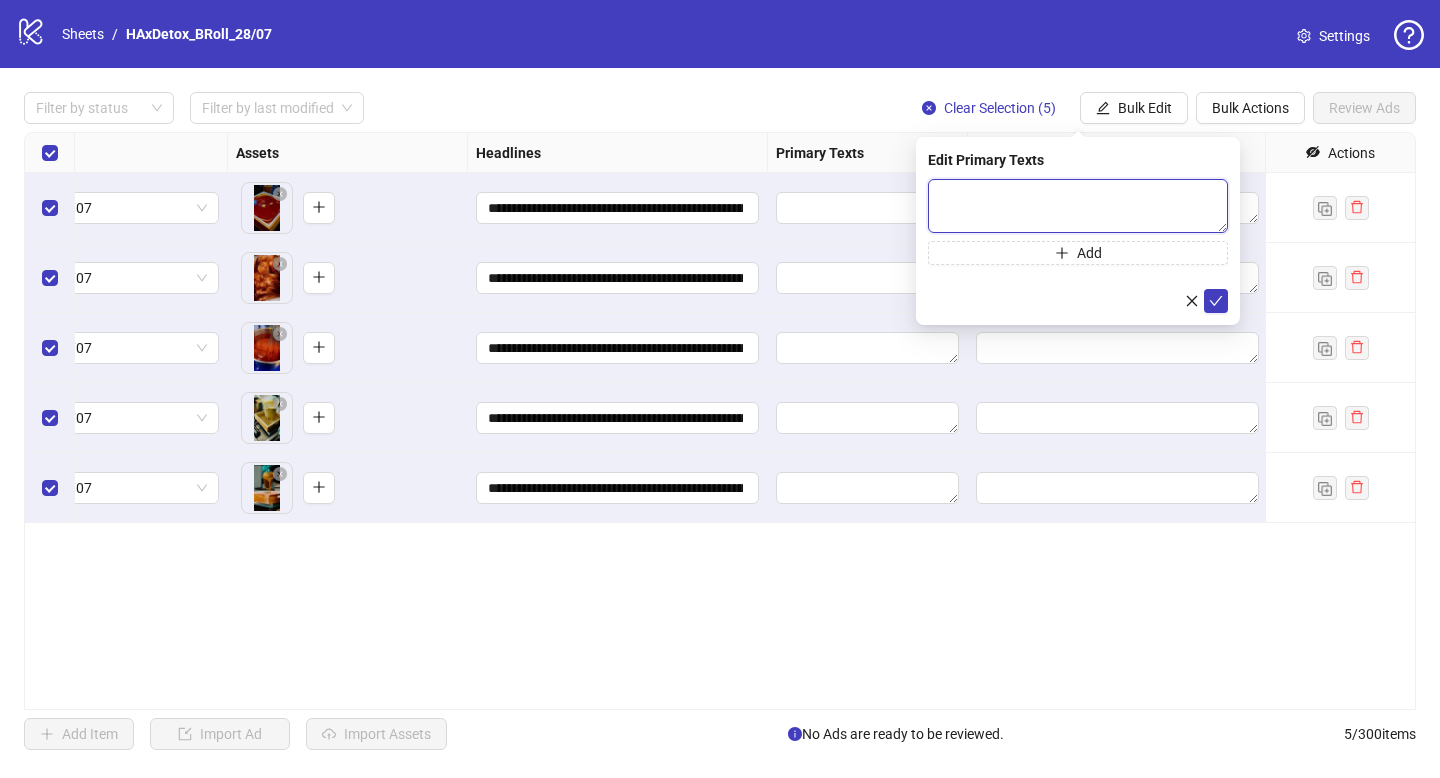 click at bounding box center [1078, 206] 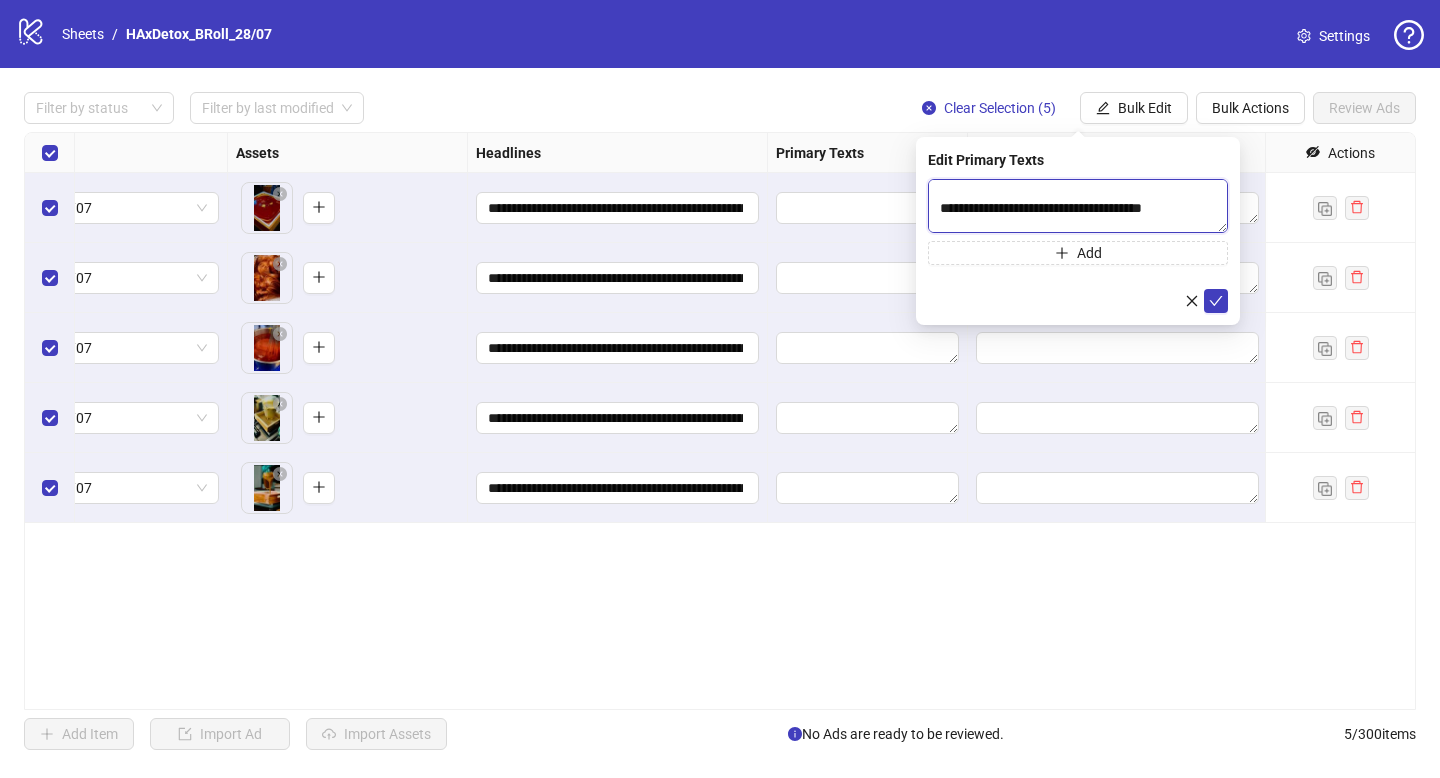 scroll, scrollTop: 71, scrollLeft: 0, axis: vertical 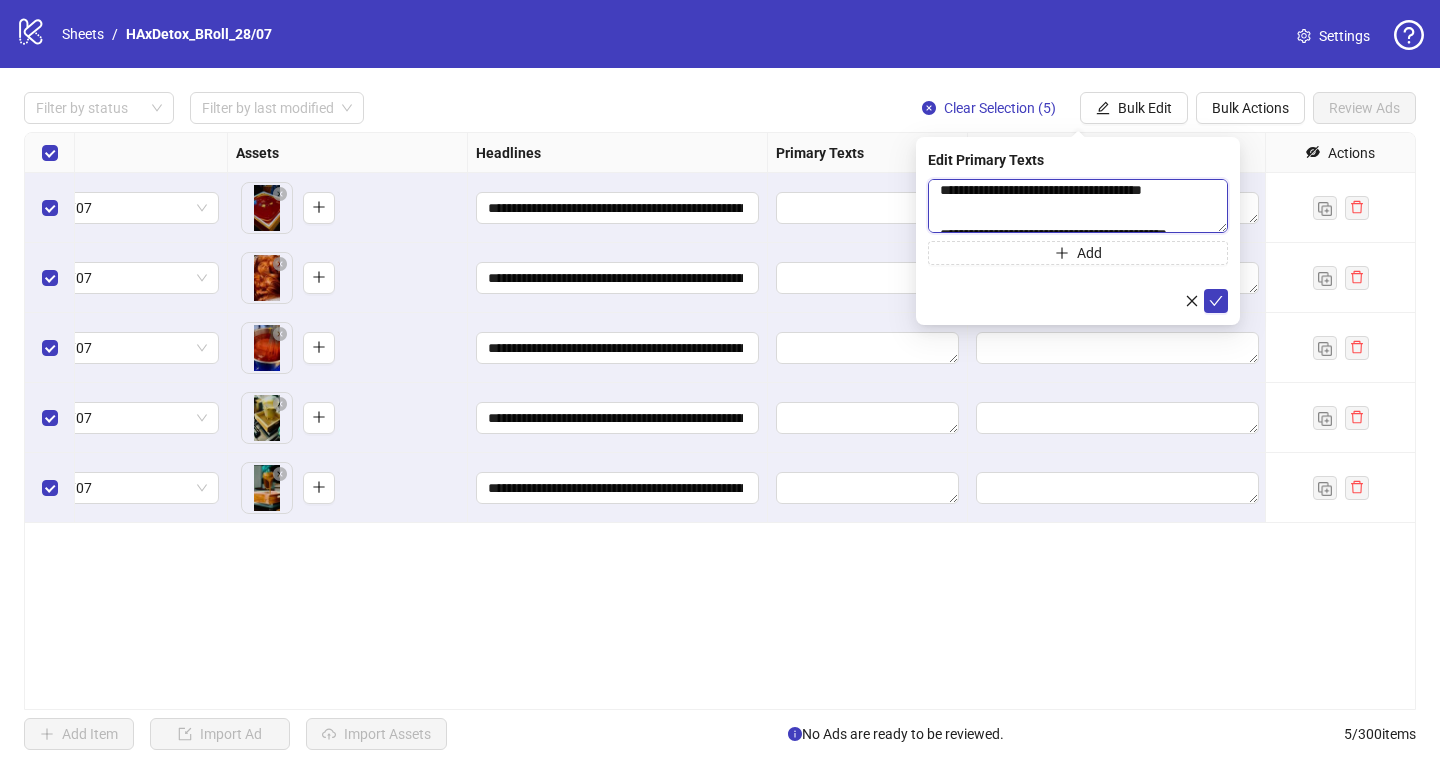 click at bounding box center (1078, 206) 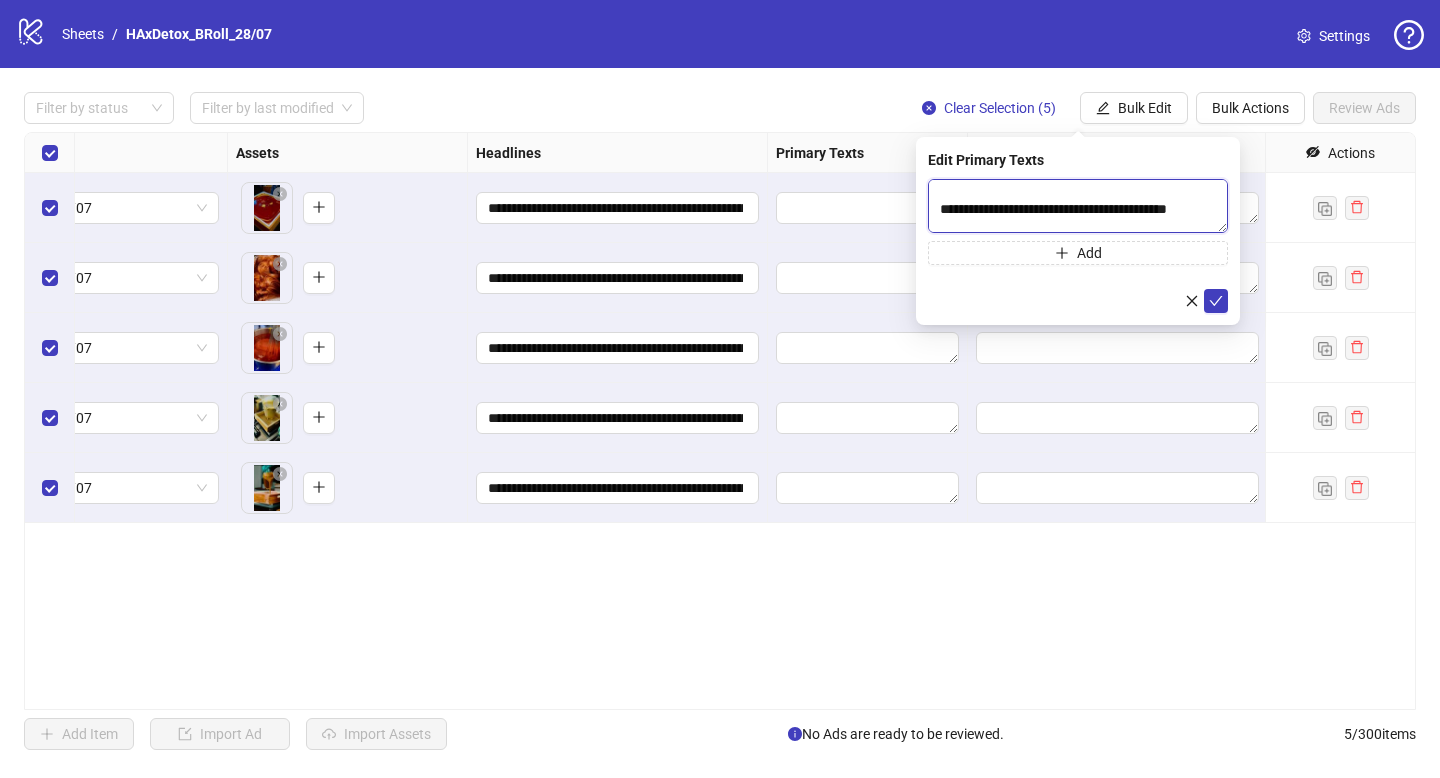 click at bounding box center (1078, 206) 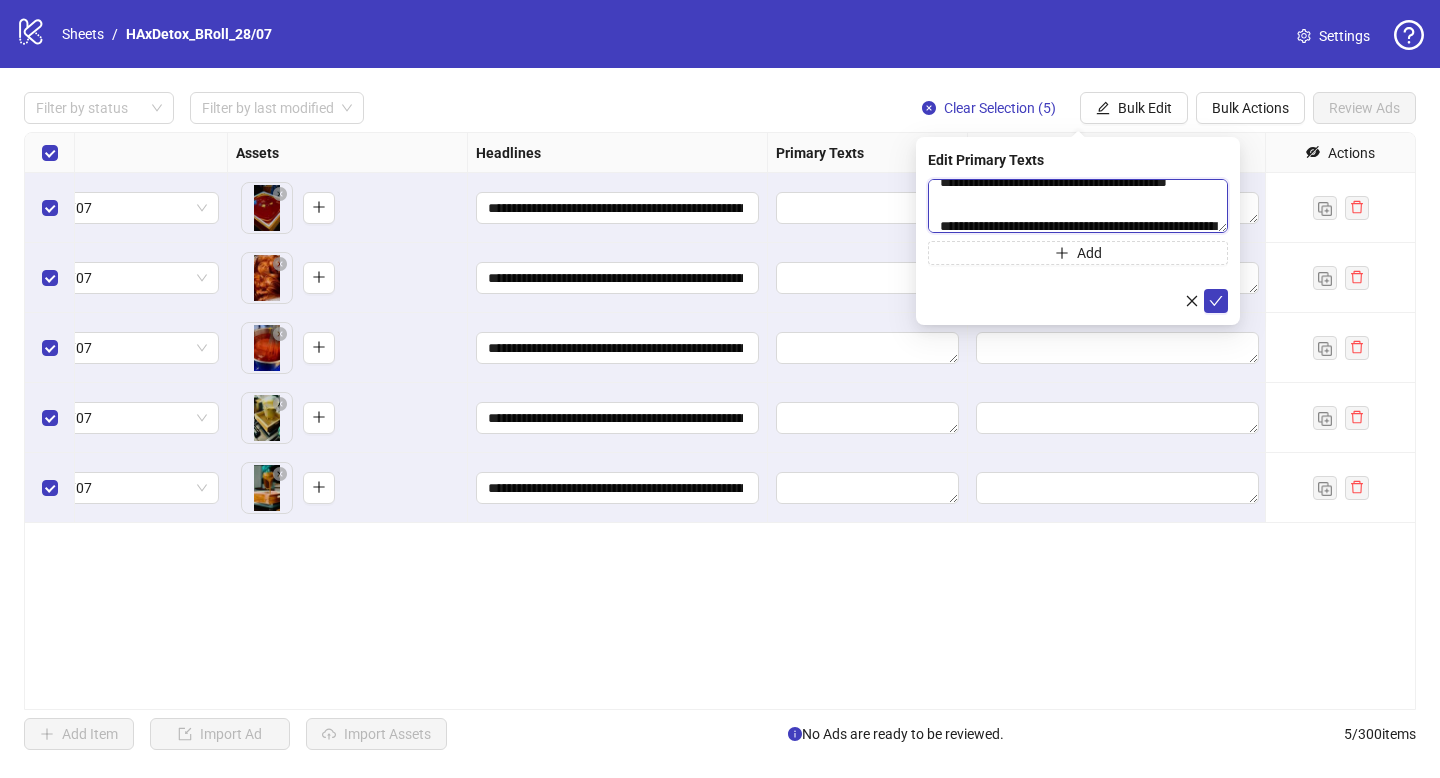 scroll, scrollTop: 80, scrollLeft: 0, axis: vertical 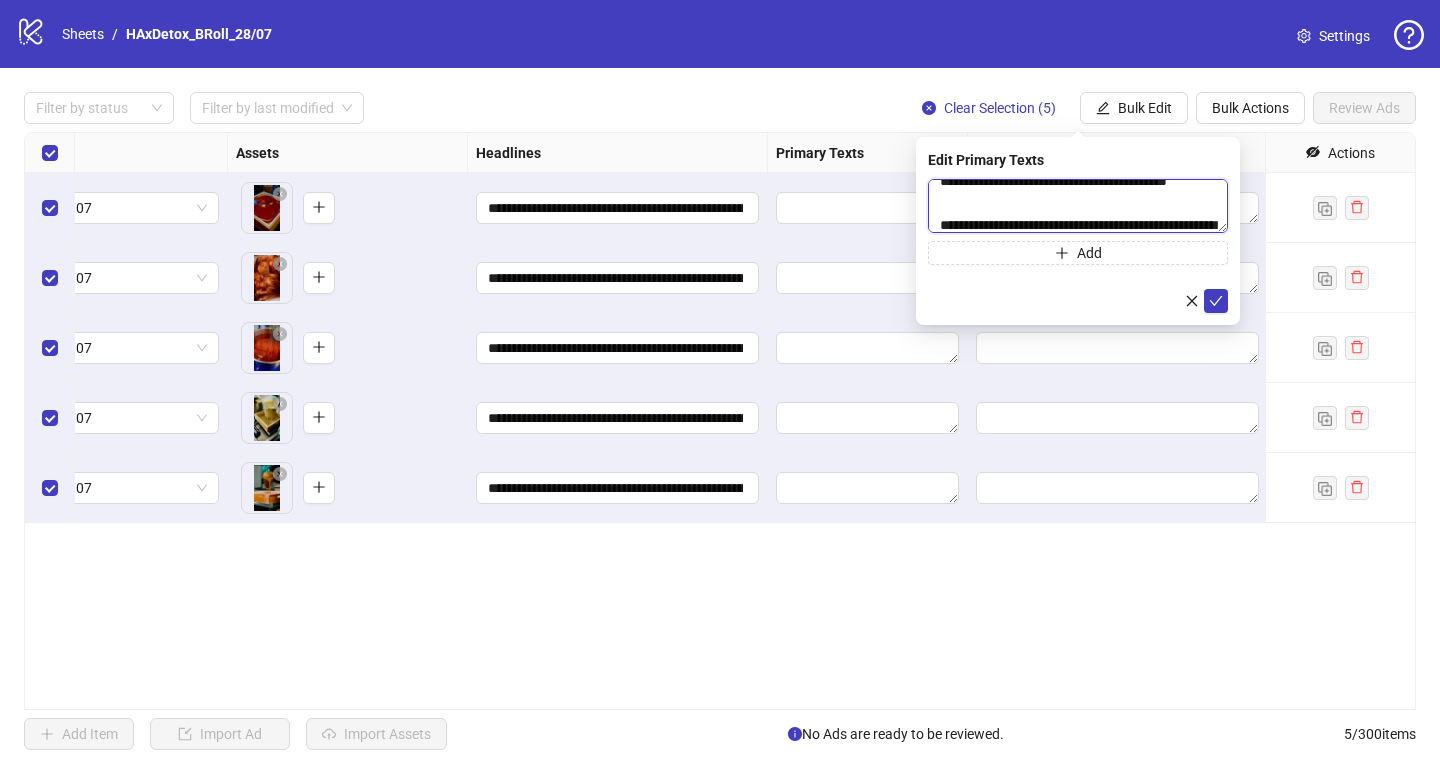 click at bounding box center [1078, 206] 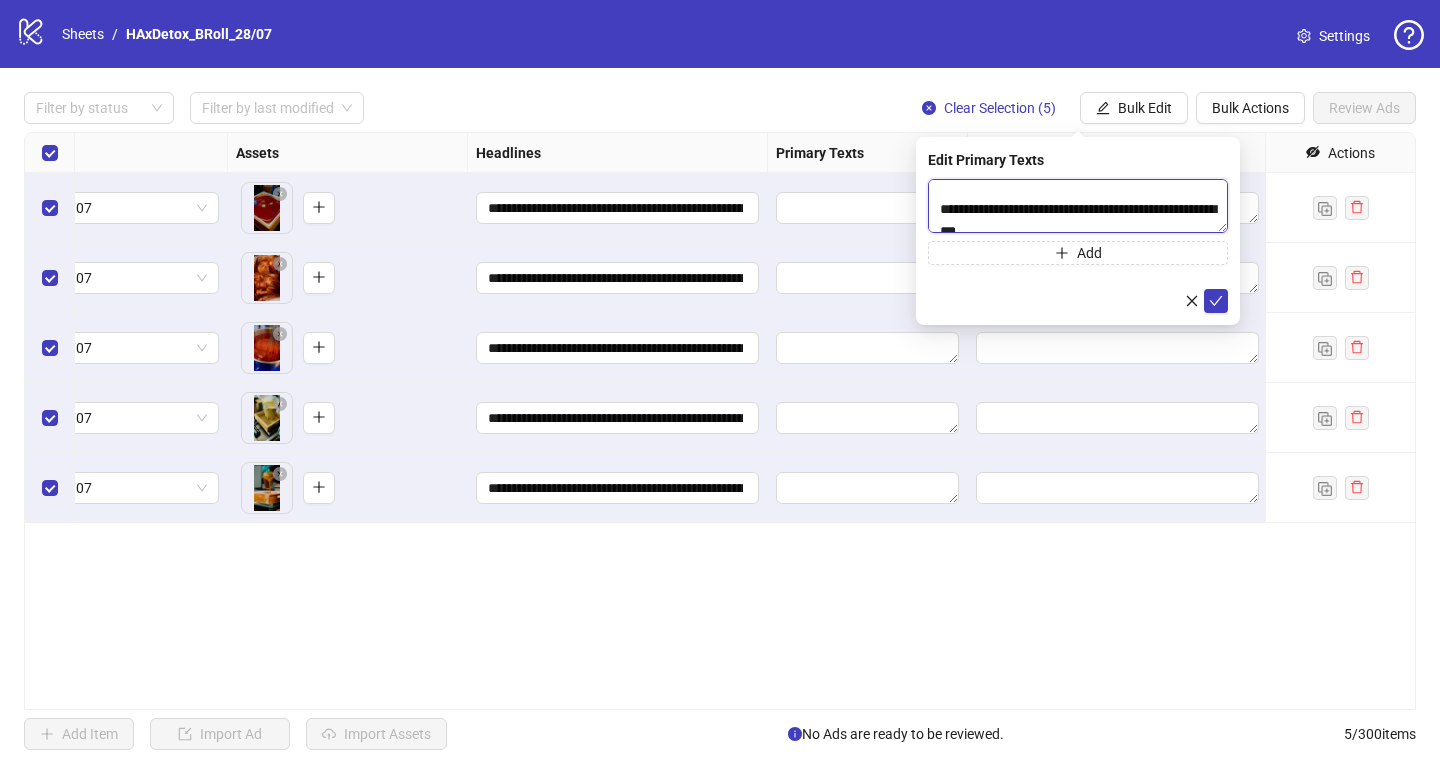 scroll, scrollTop: 127, scrollLeft: 0, axis: vertical 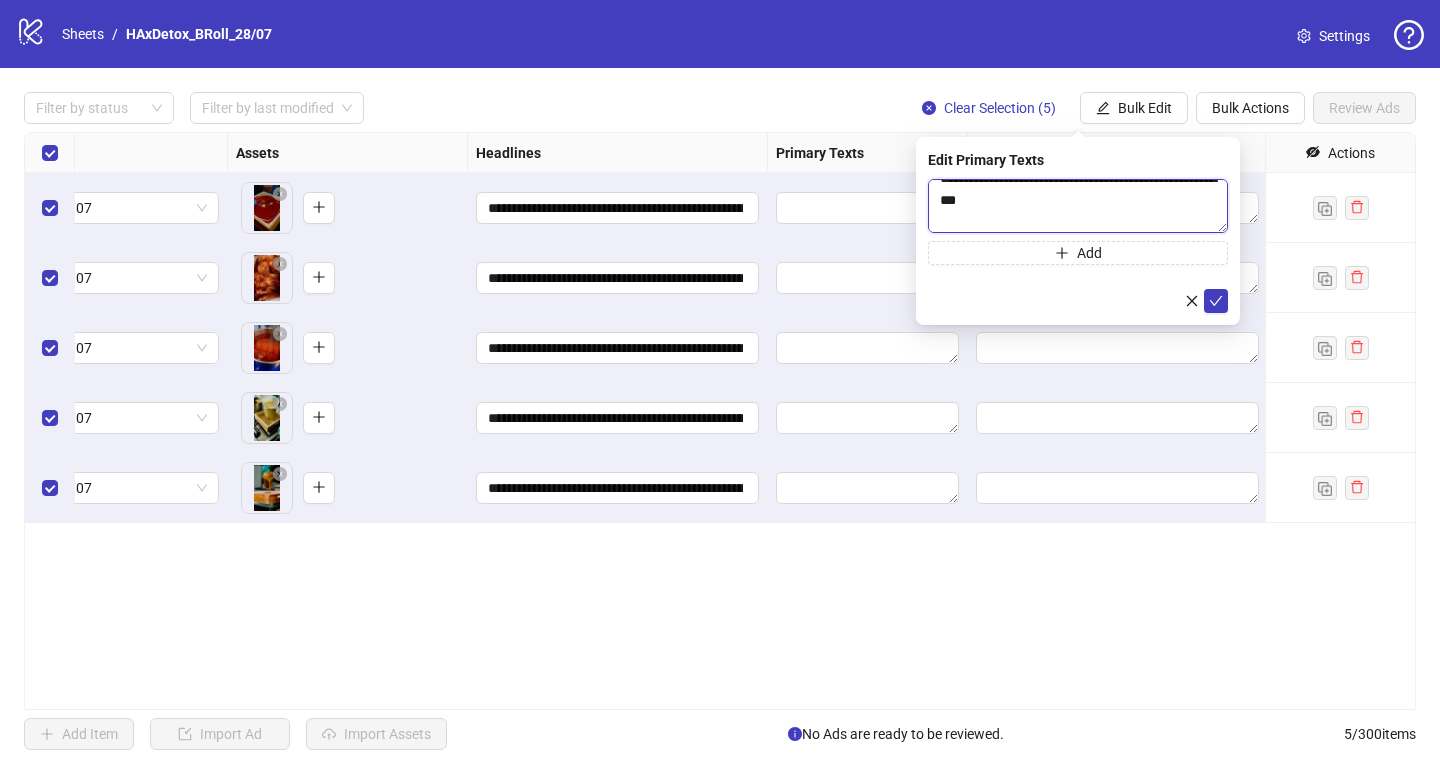 click at bounding box center [1078, 206] 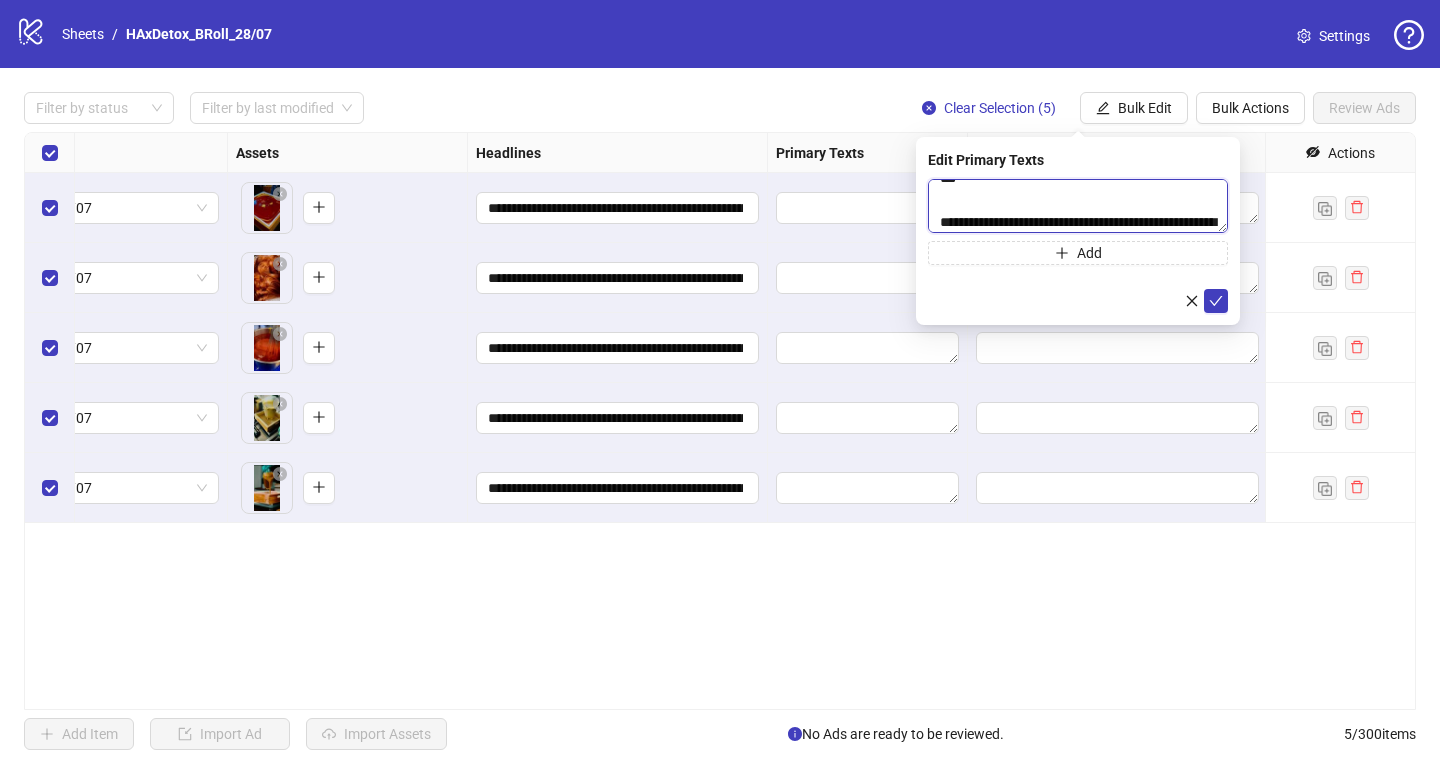 scroll, scrollTop: 116, scrollLeft: 0, axis: vertical 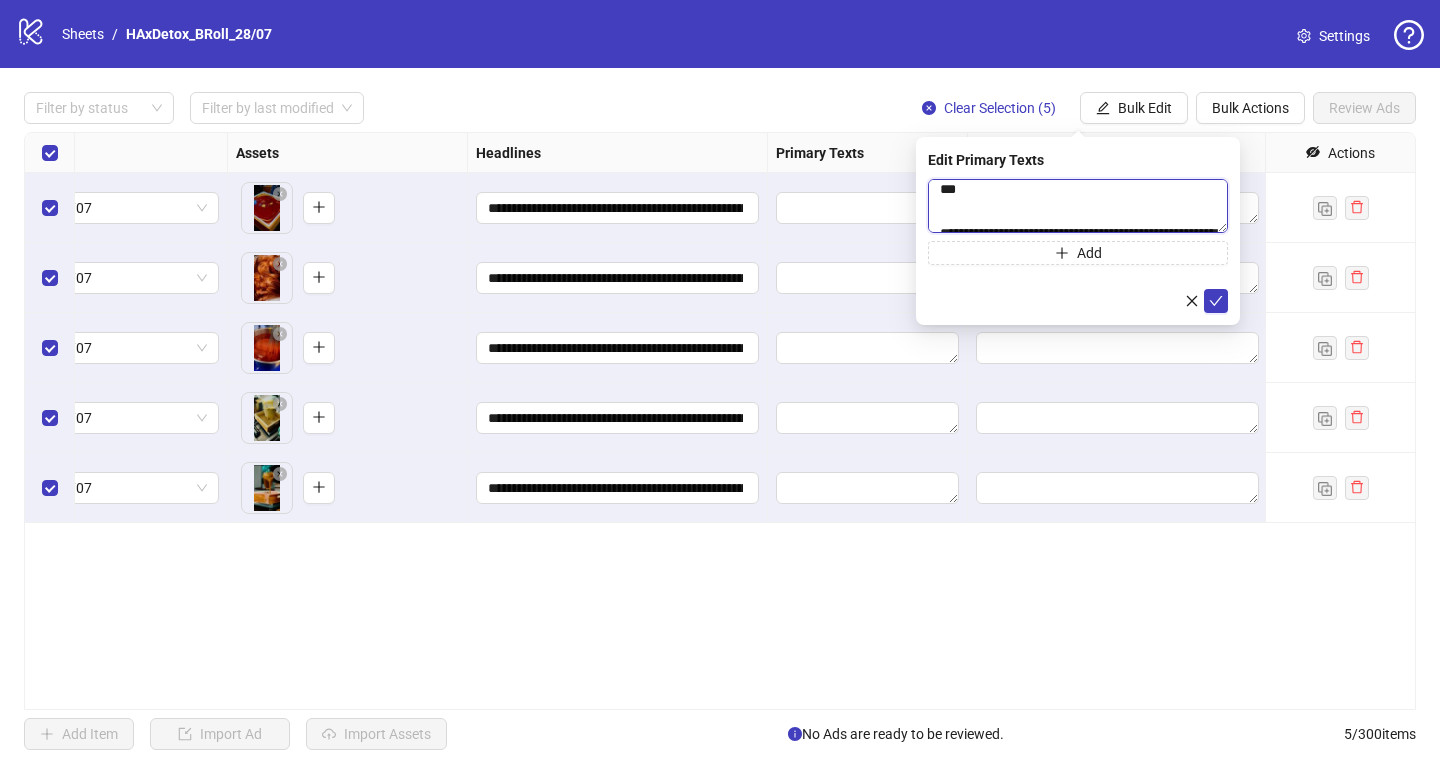 click at bounding box center [1078, 206] 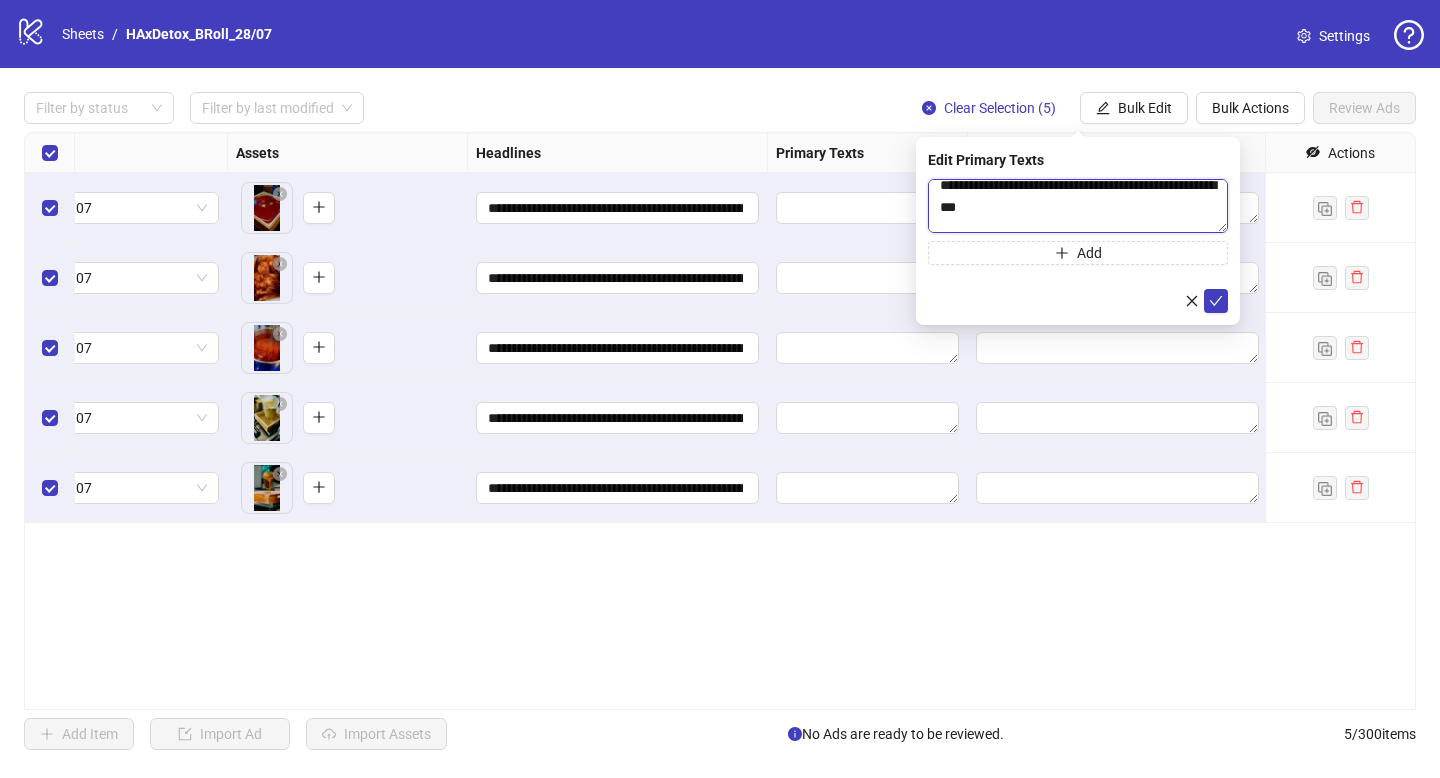 scroll, scrollTop: 209, scrollLeft: 0, axis: vertical 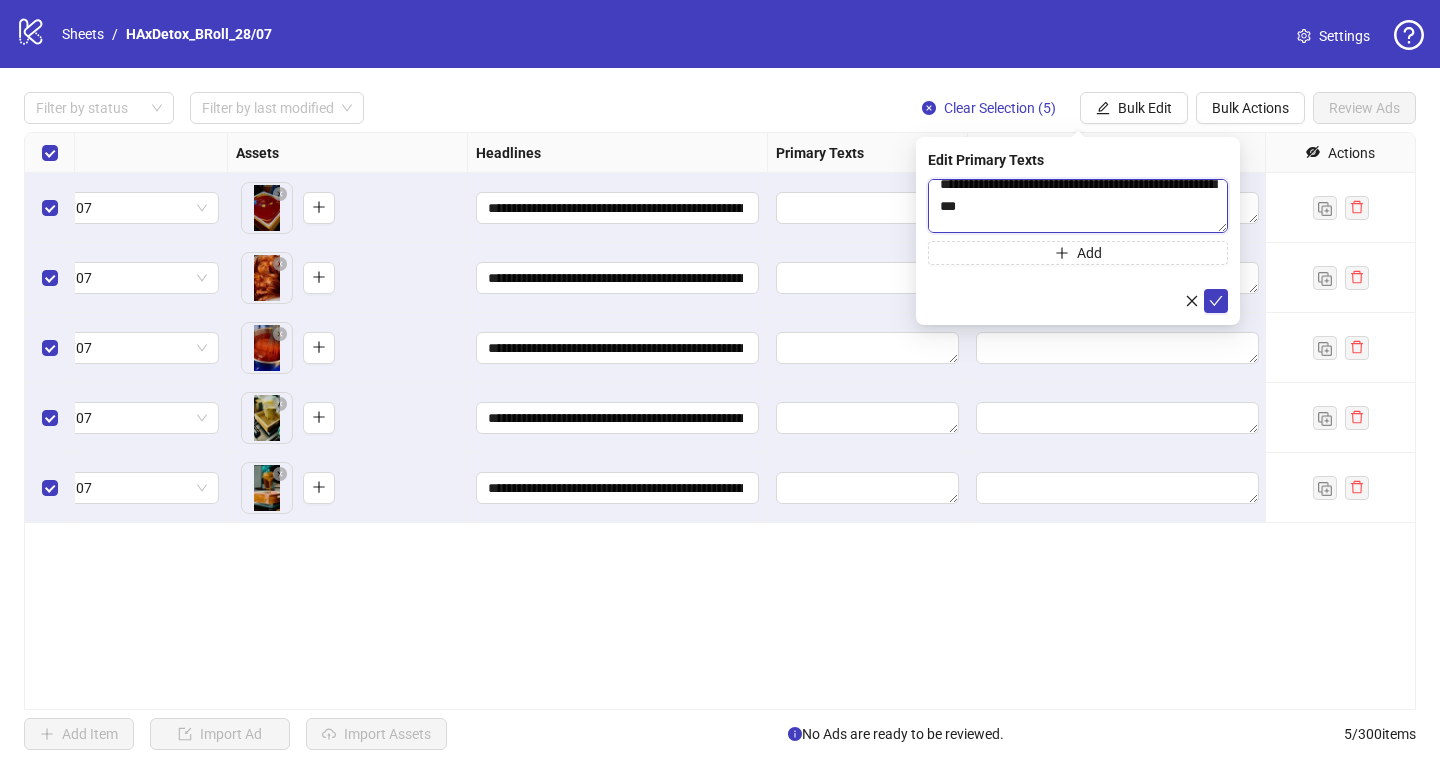 click at bounding box center [1078, 206] 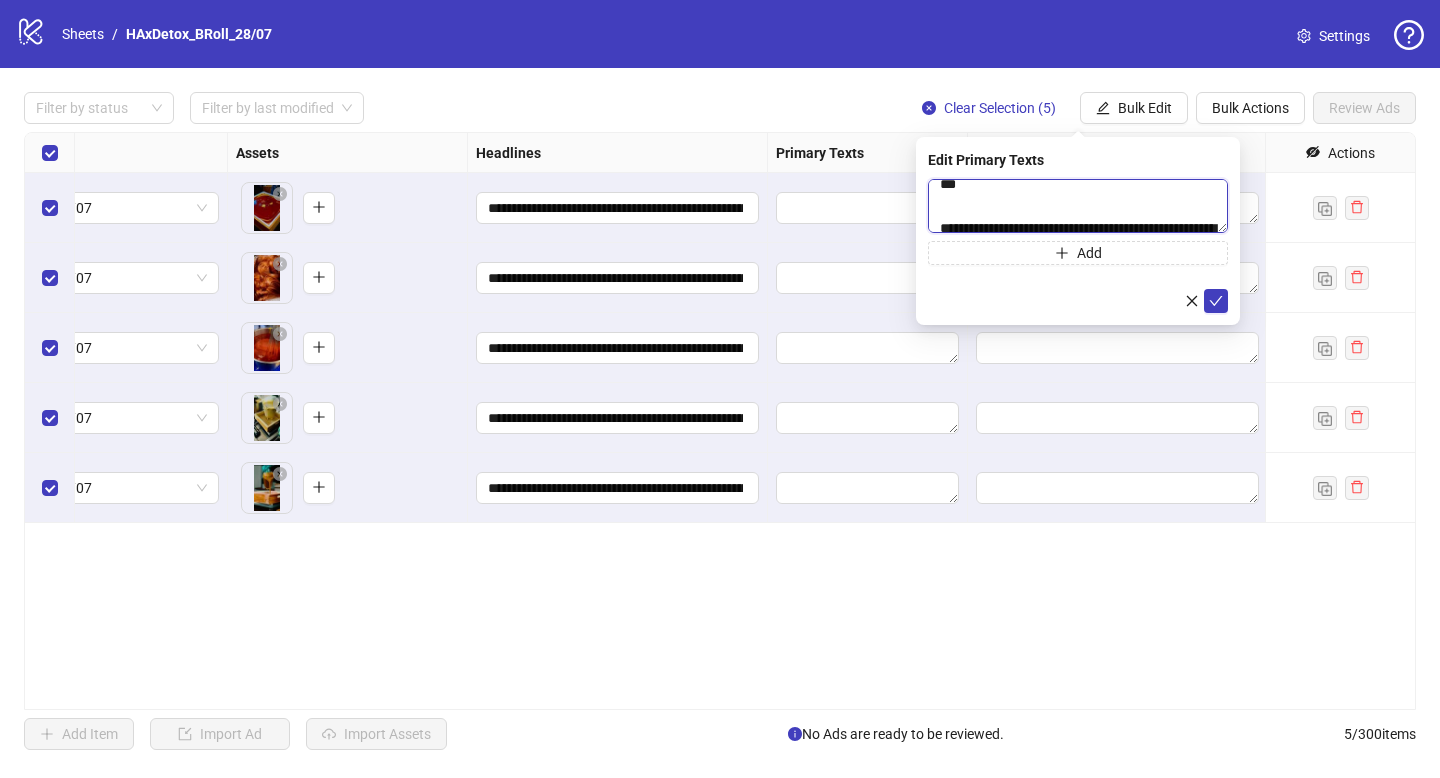 scroll, scrollTop: 204, scrollLeft: 0, axis: vertical 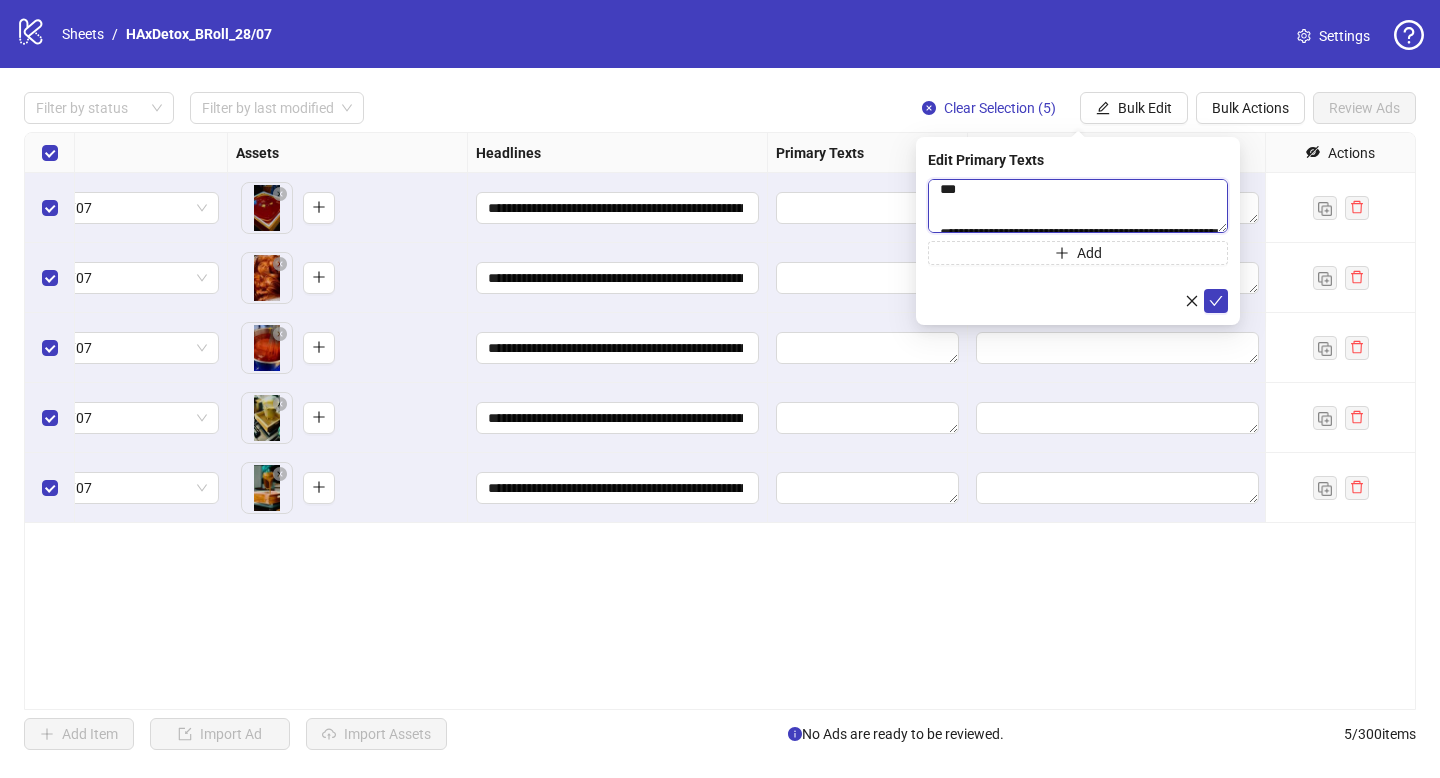 click at bounding box center [1078, 206] 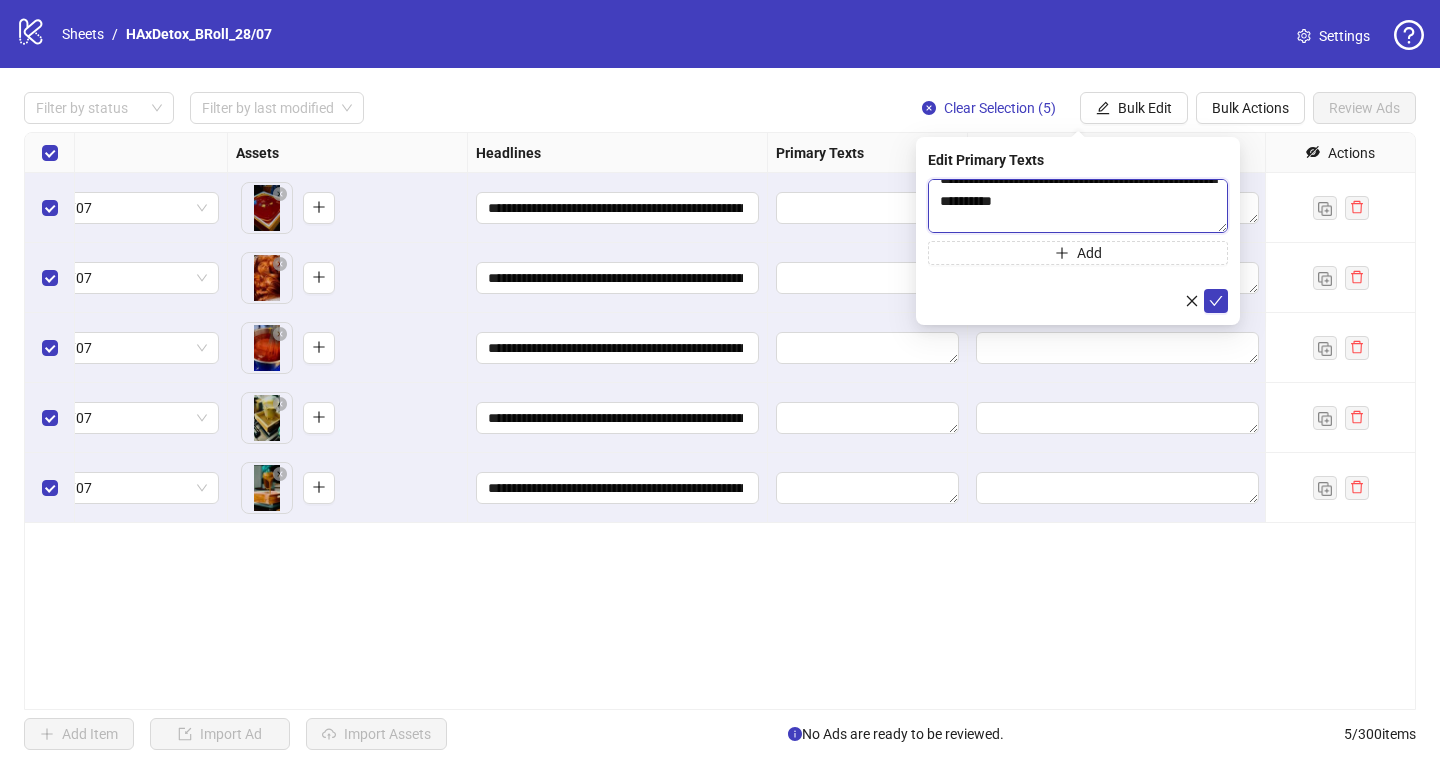 scroll, scrollTop: 266, scrollLeft: 0, axis: vertical 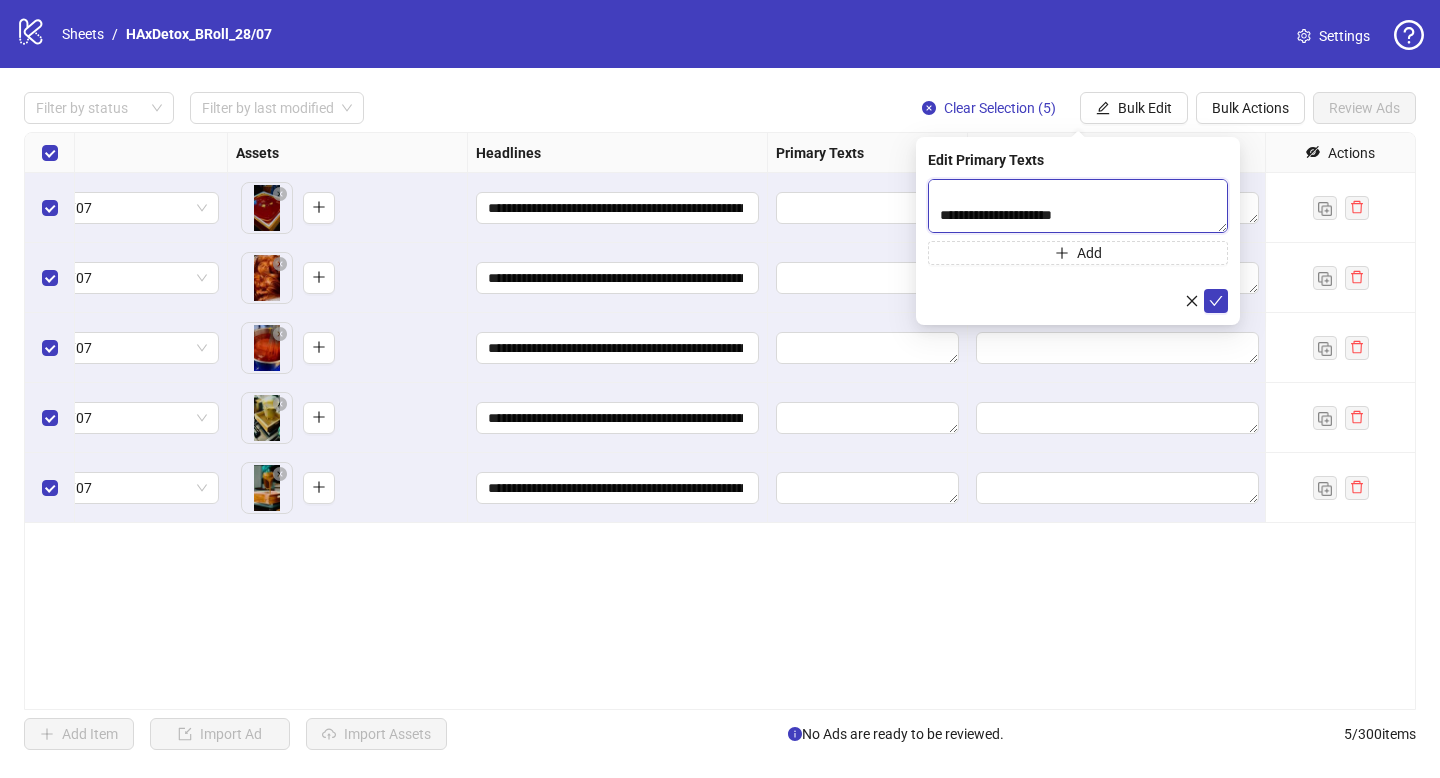 click at bounding box center (1078, 206) 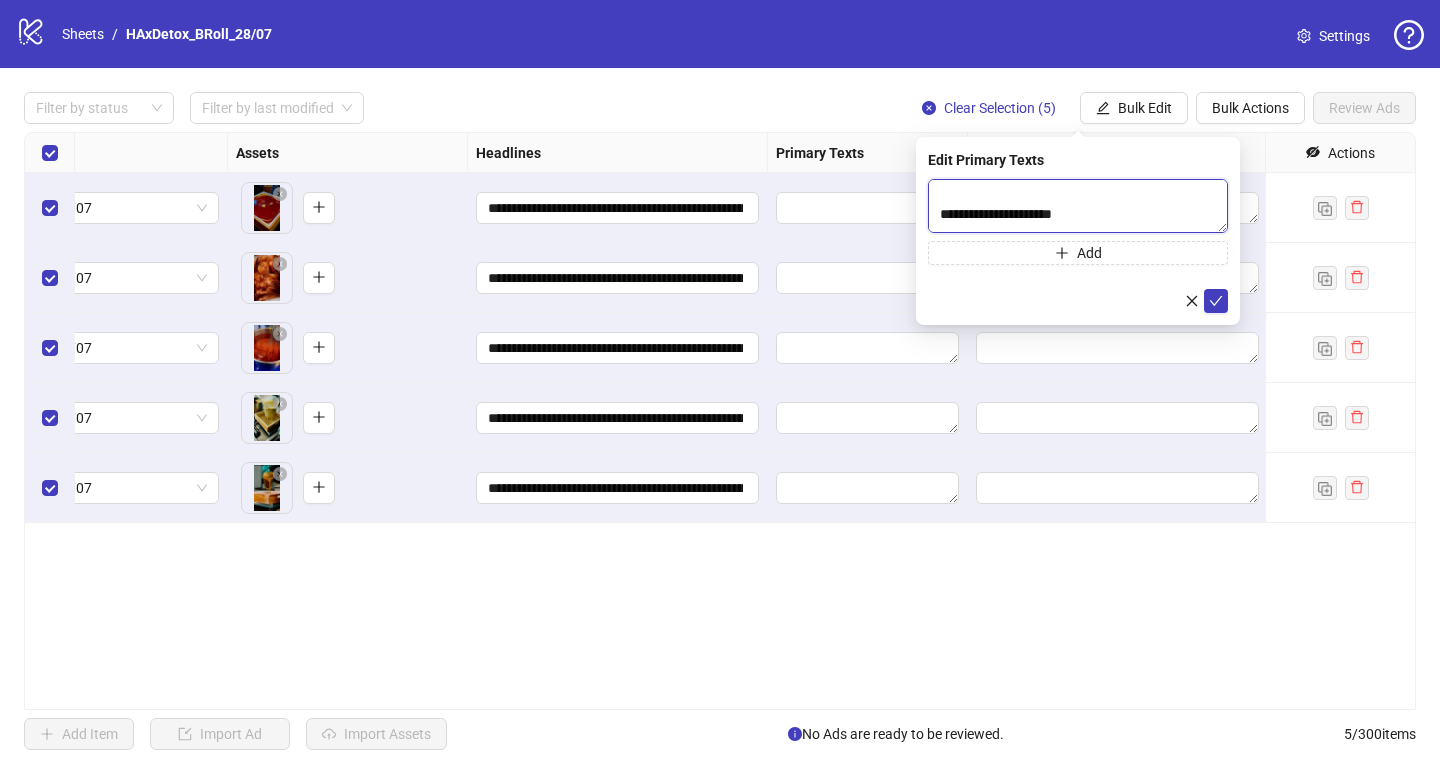 scroll, scrollTop: 244, scrollLeft: 0, axis: vertical 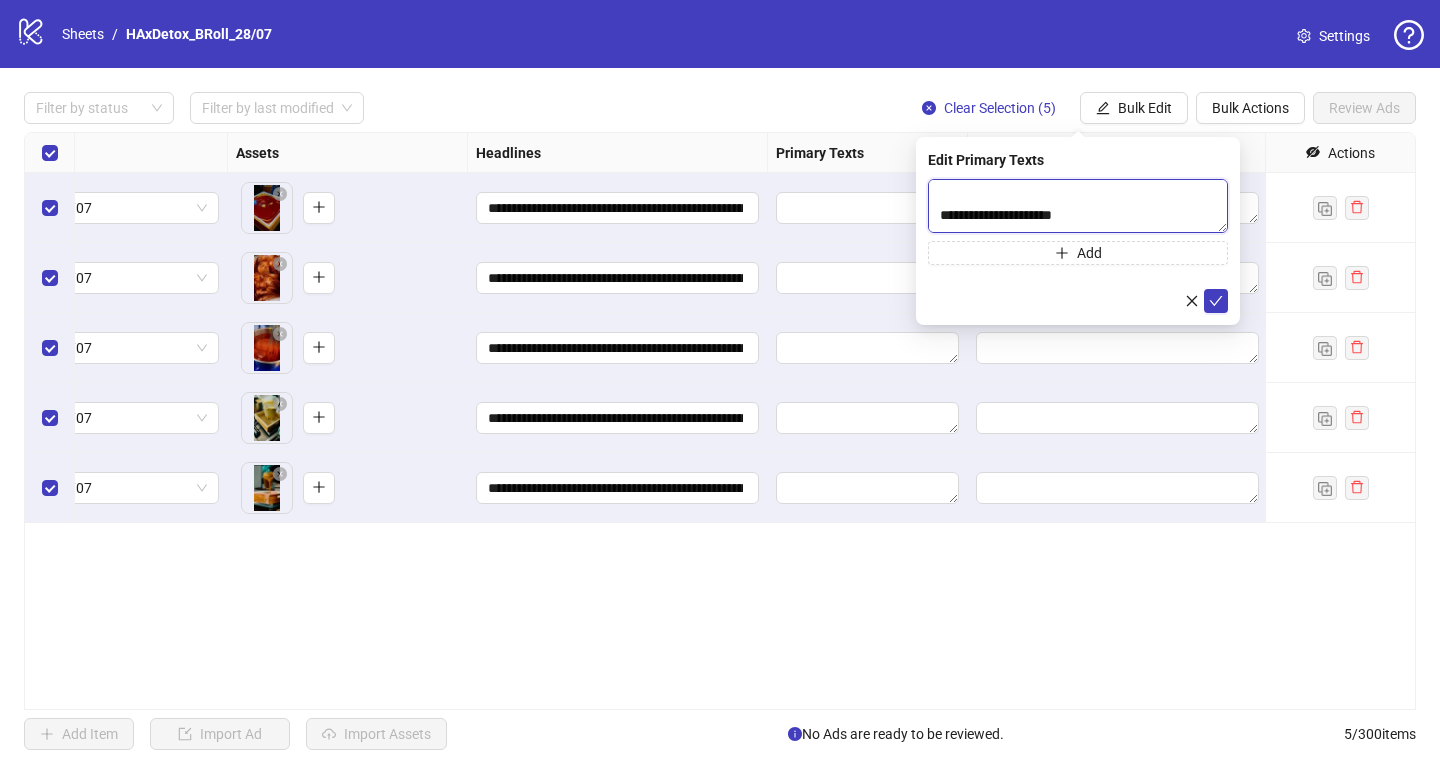 click at bounding box center (1078, 206) 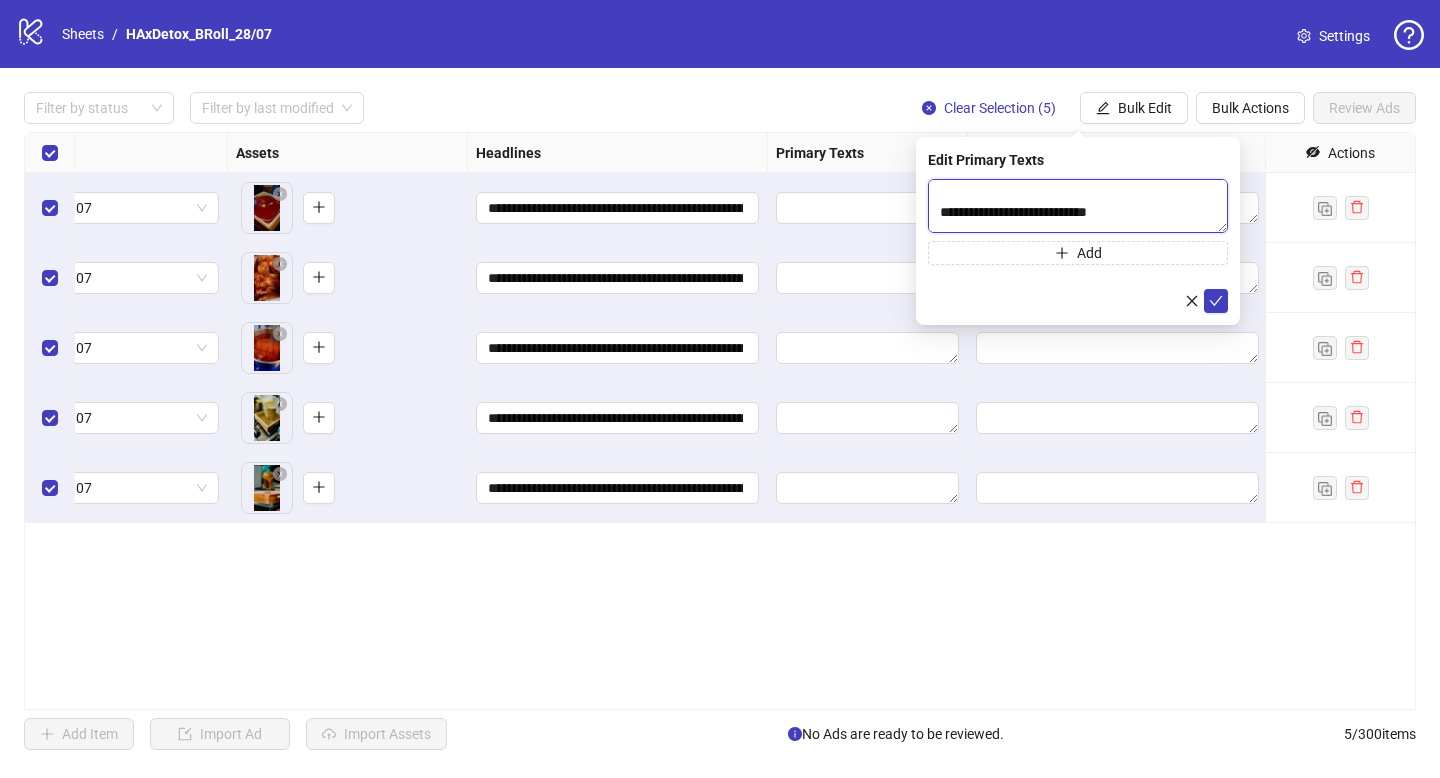 scroll, scrollTop: 272, scrollLeft: 0, axis: vertical 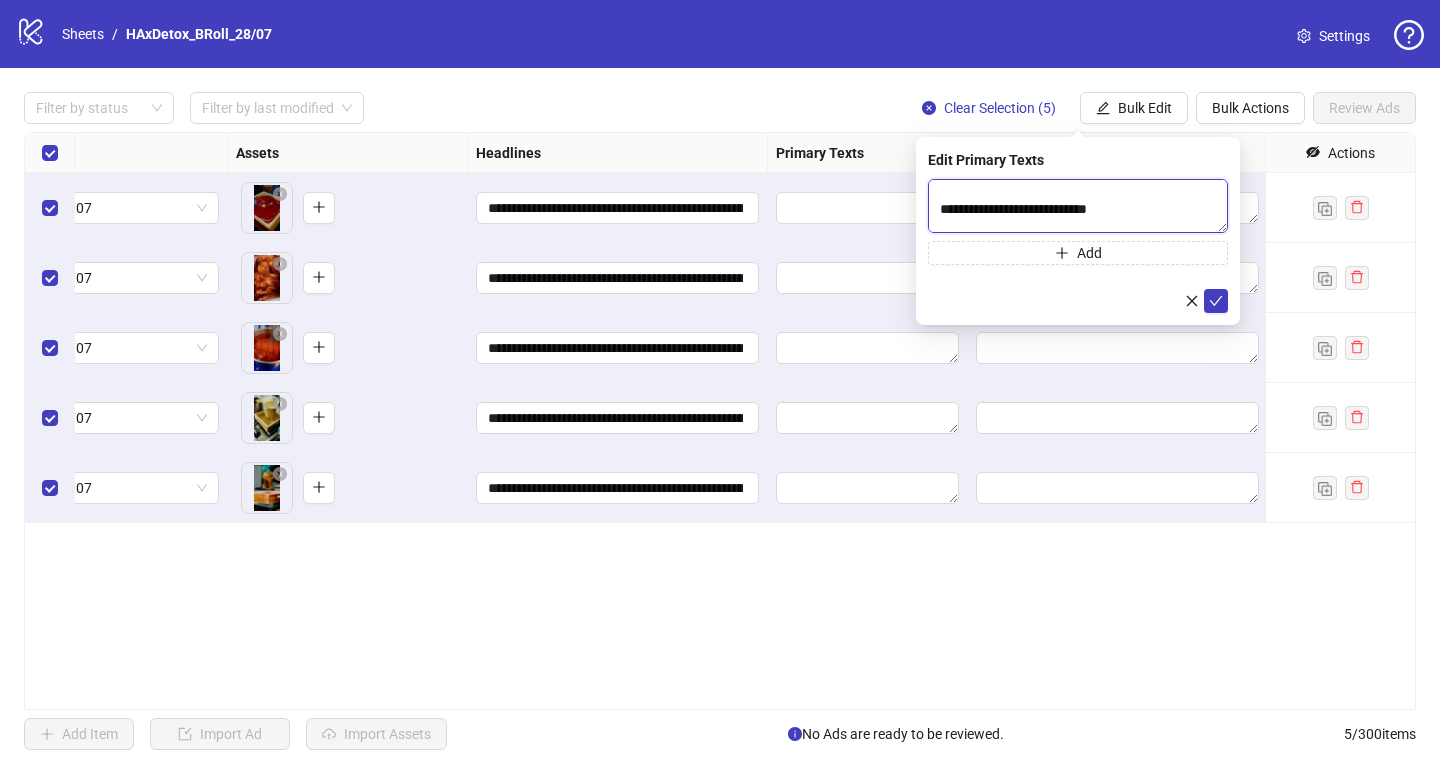 click at bounding box center (1078, 206) 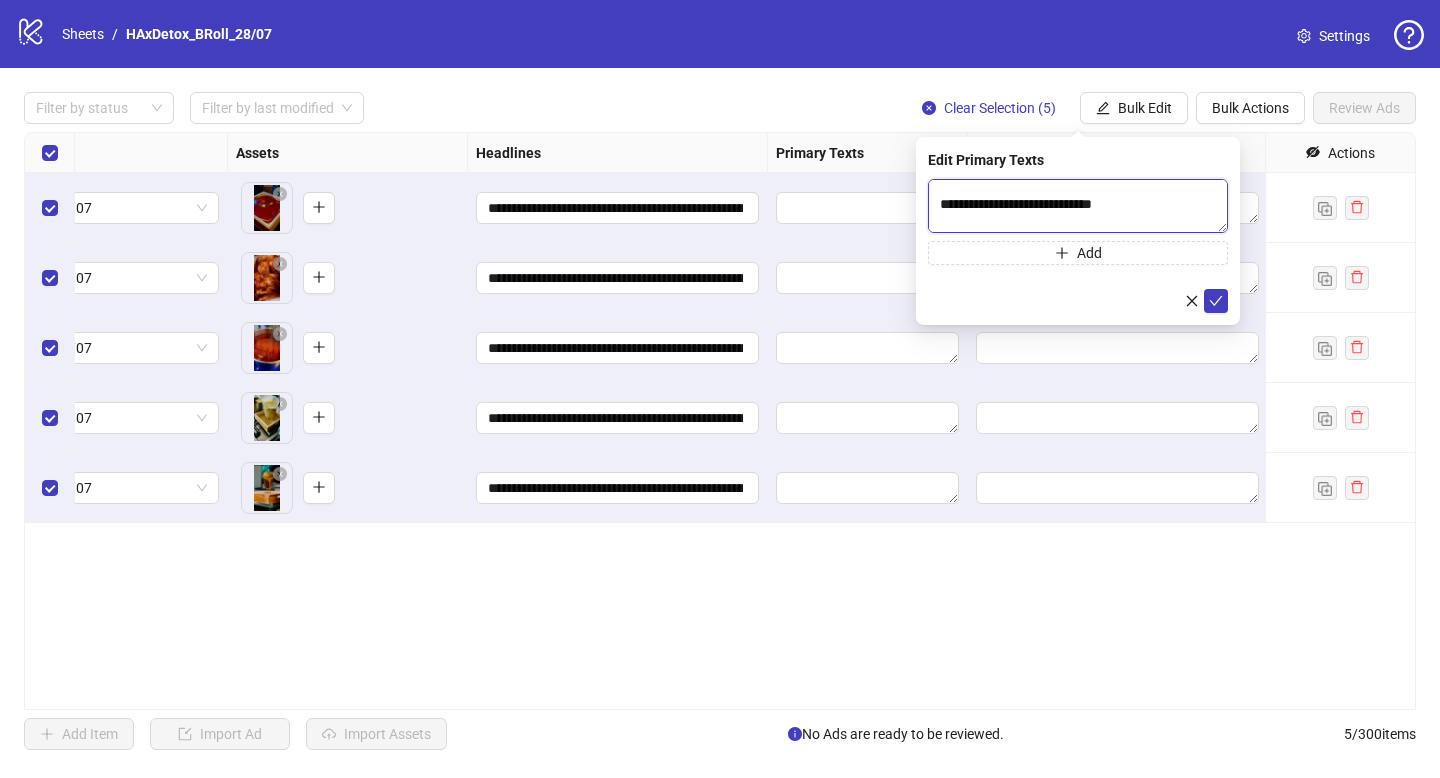 scroll, scrollTop: 301, scrollLeft: 0, axis: vertical 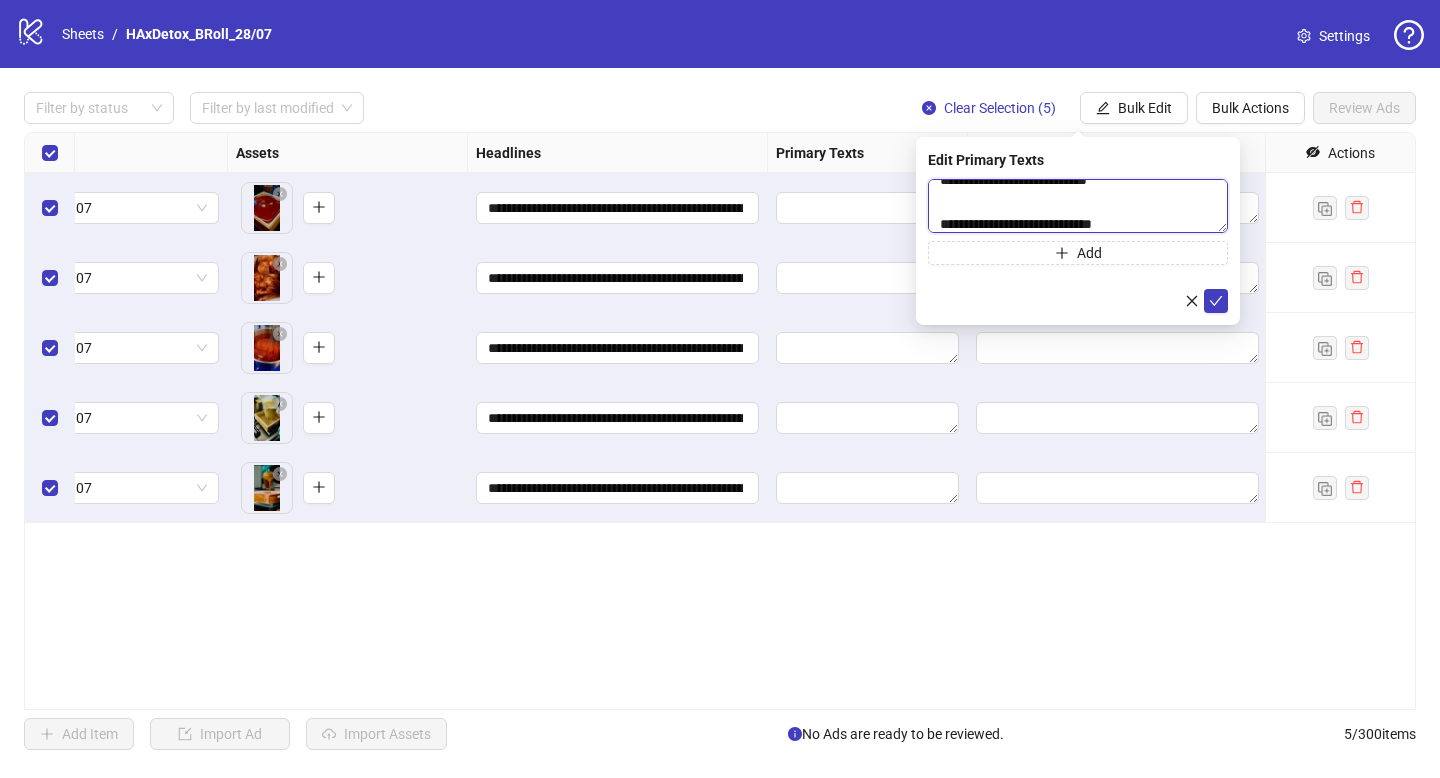 click at bounding box center [1078, 206] 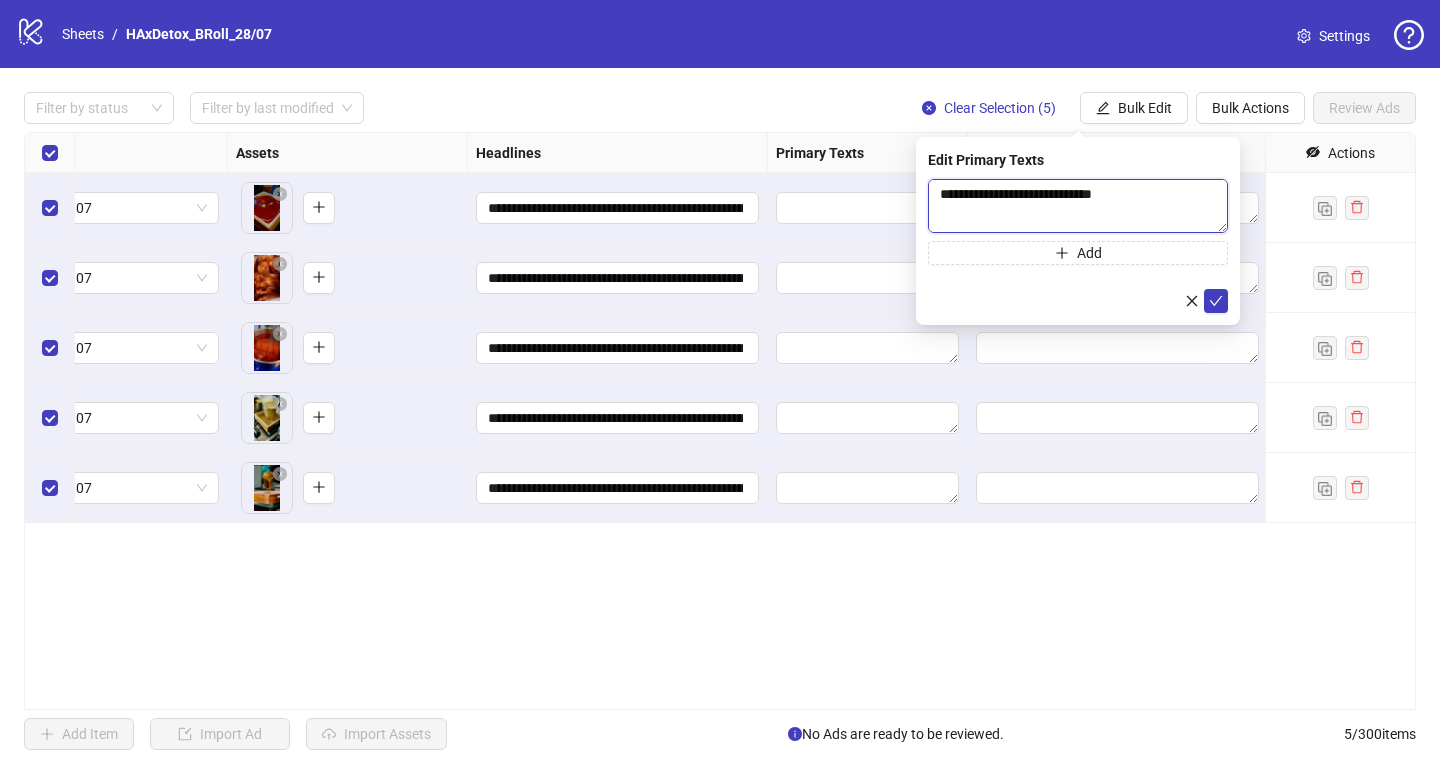 scroll, scrollTop: 323, scrollLeft: 0, axis: vertical 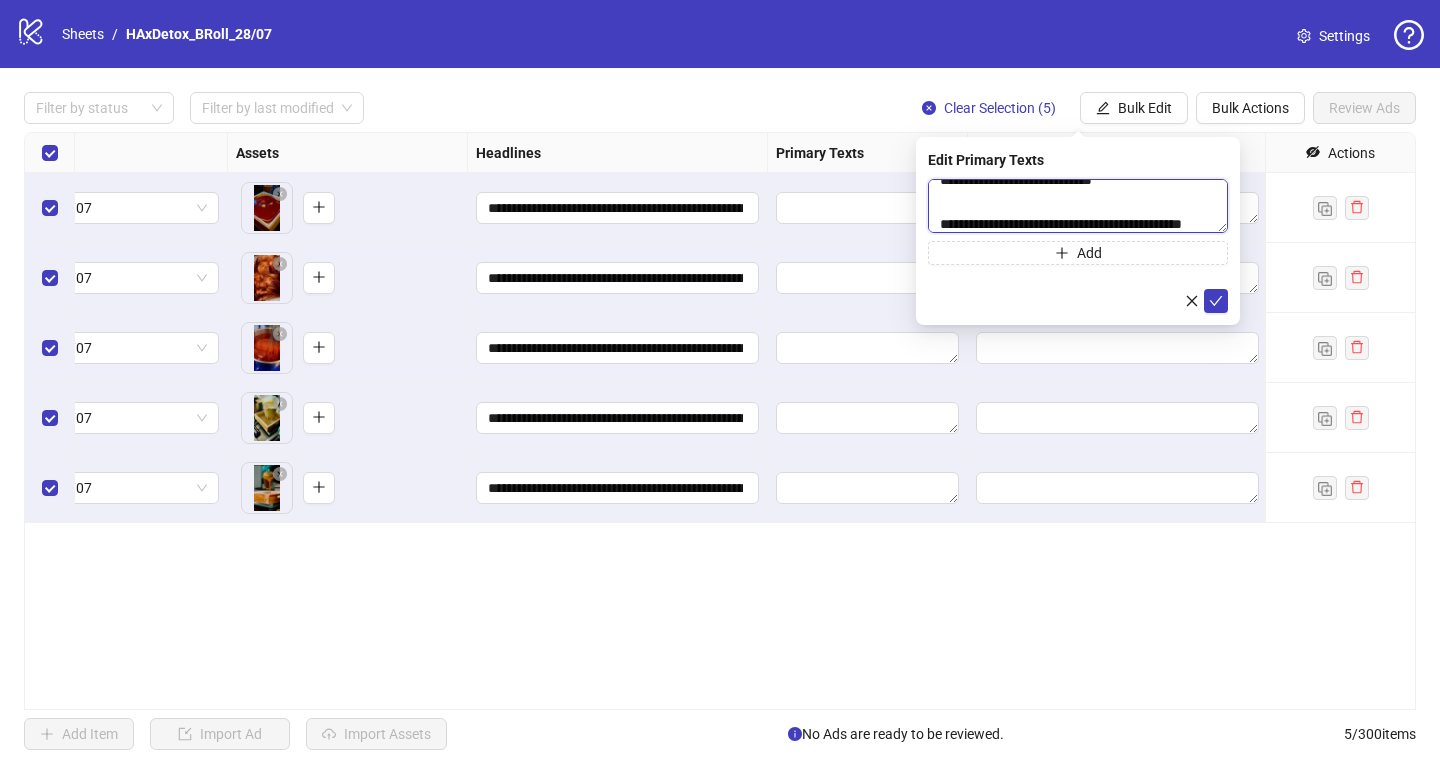 click at bounding box center (1078, 206) 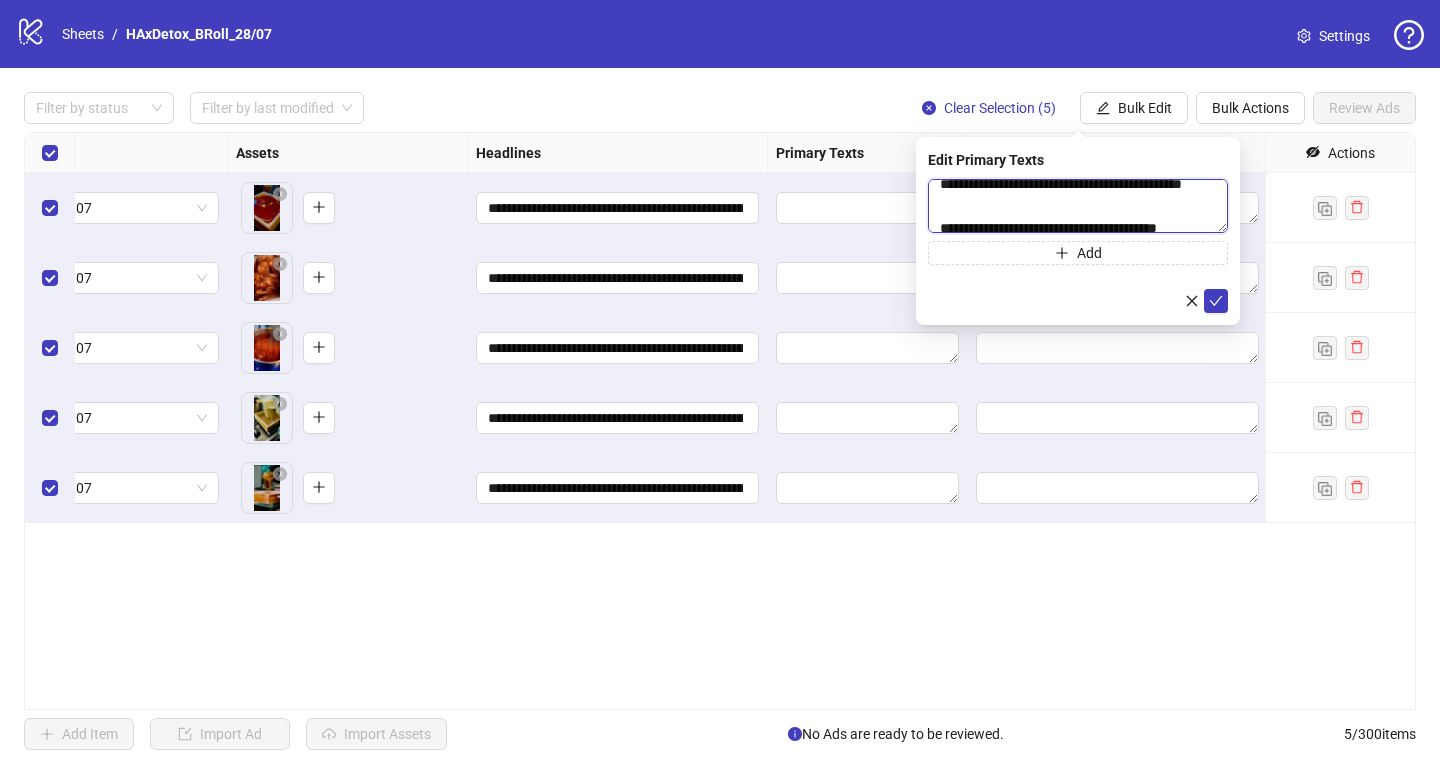 scroll, scrollTop: 359, scrollLeft: 0, axis: vertical 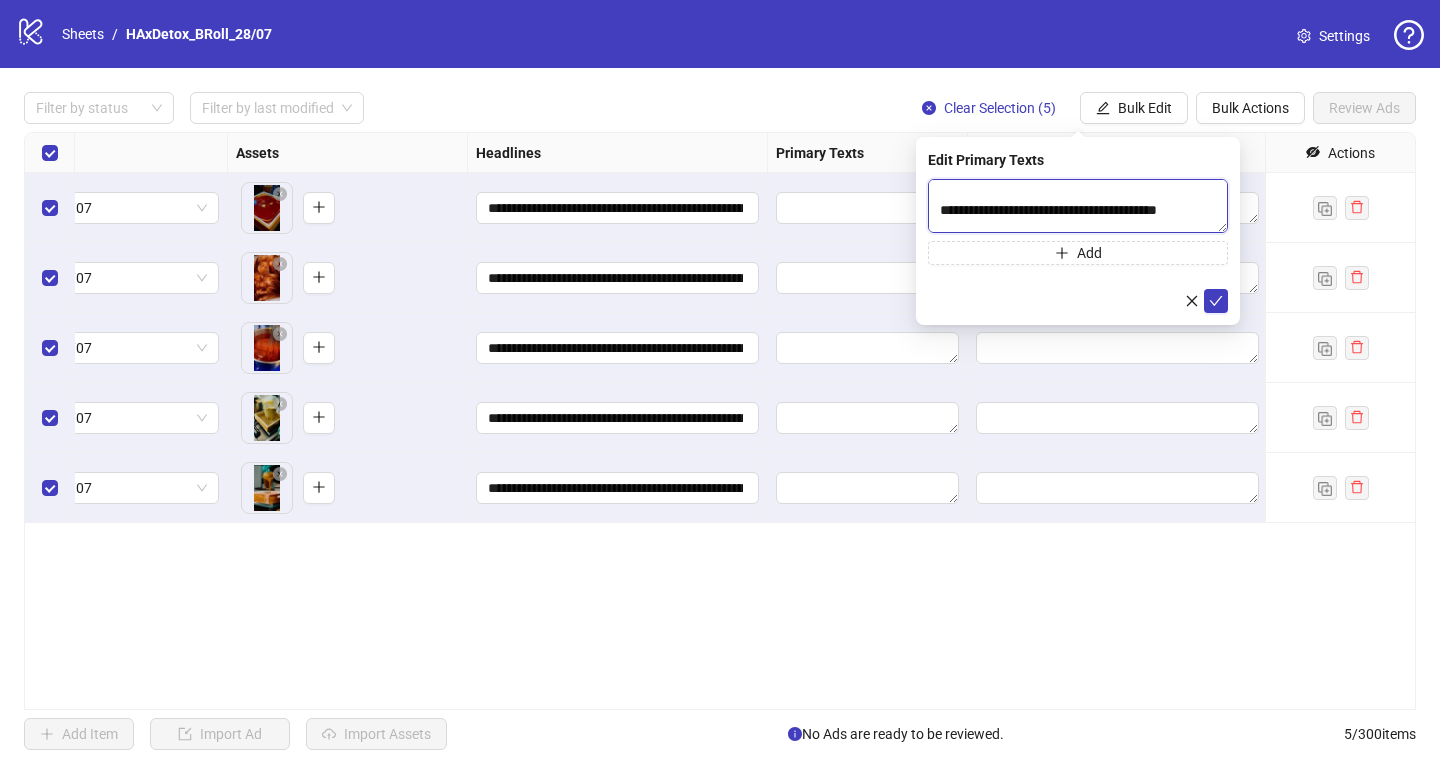 click at bounding box center [1078, 206] 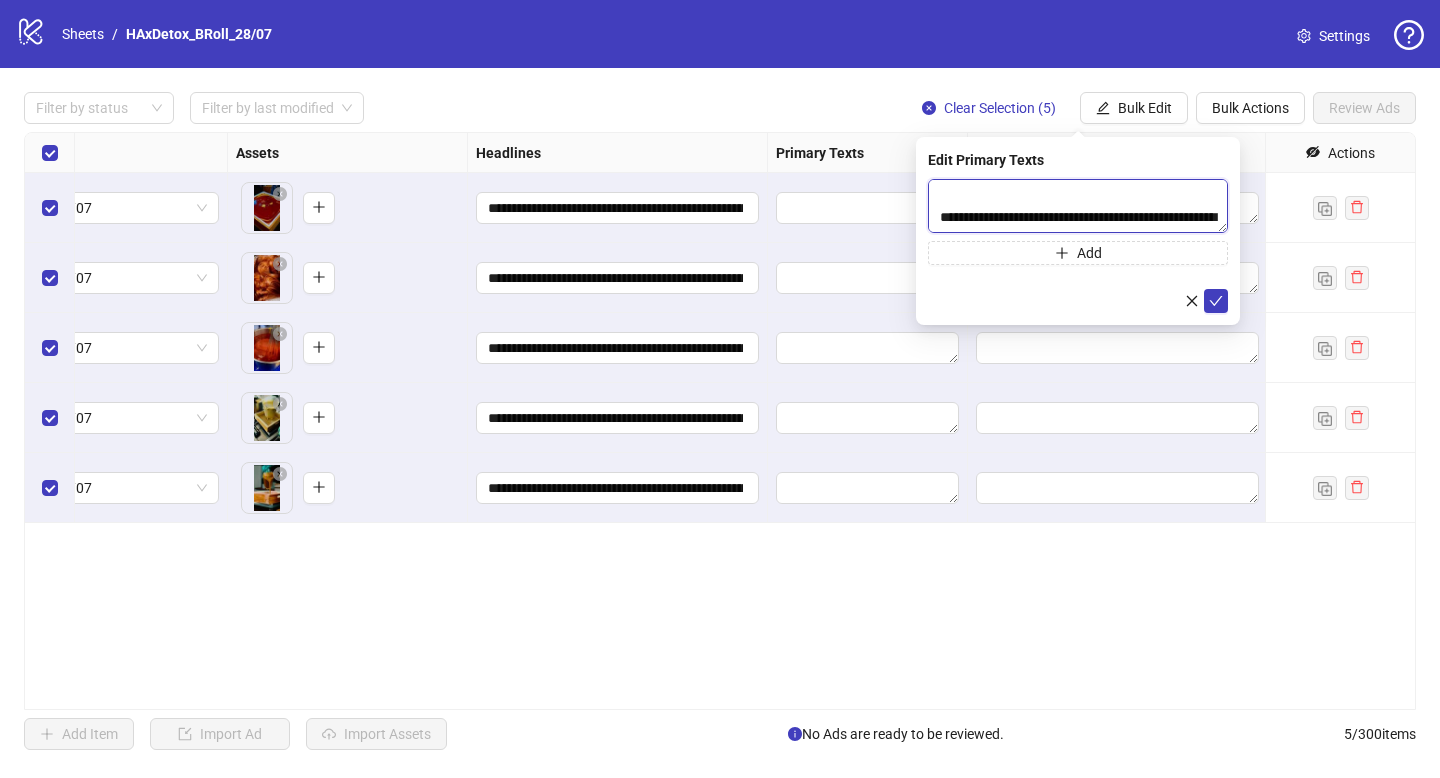 scroll, scrollTop: 370, scrollLeft: 0, axis: vertical 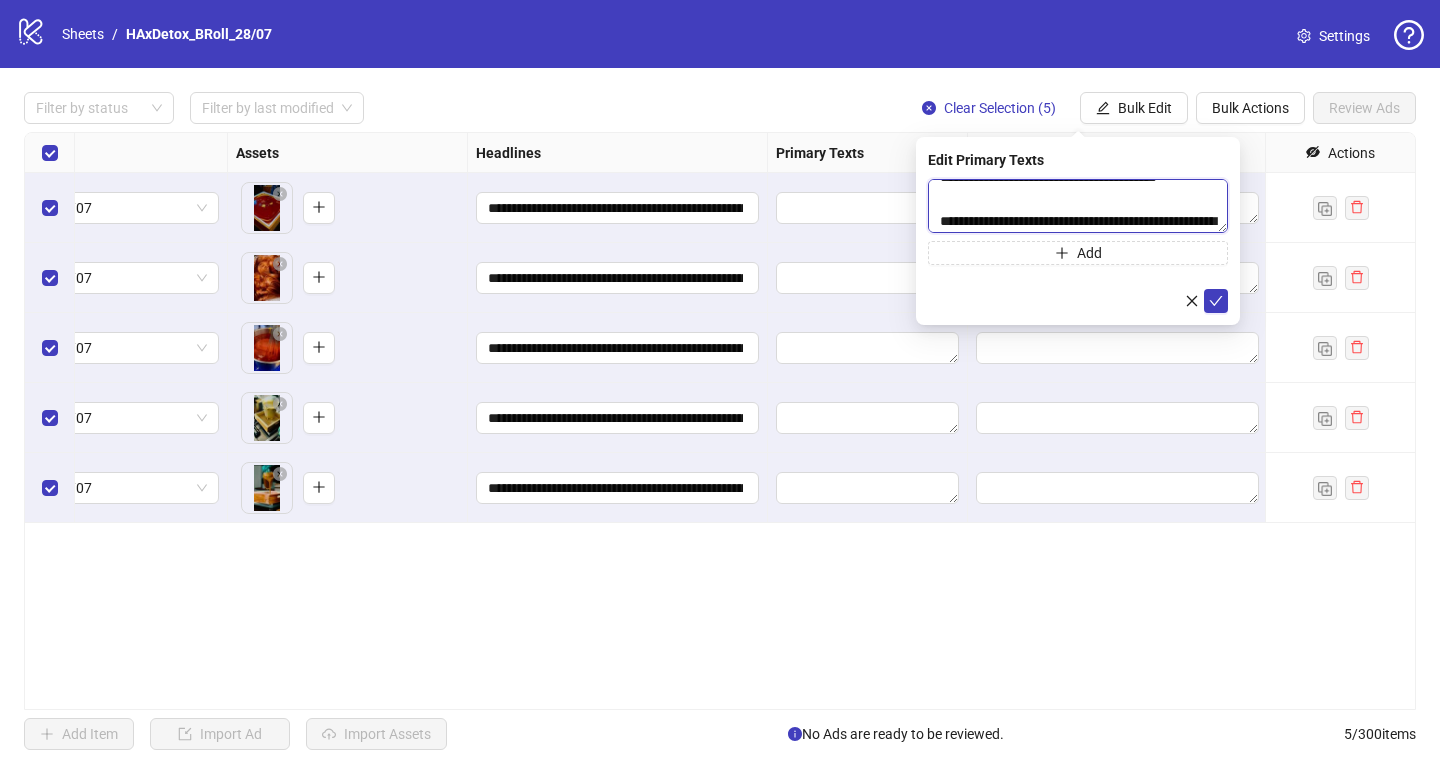 click at bounding box center (1078, 206) 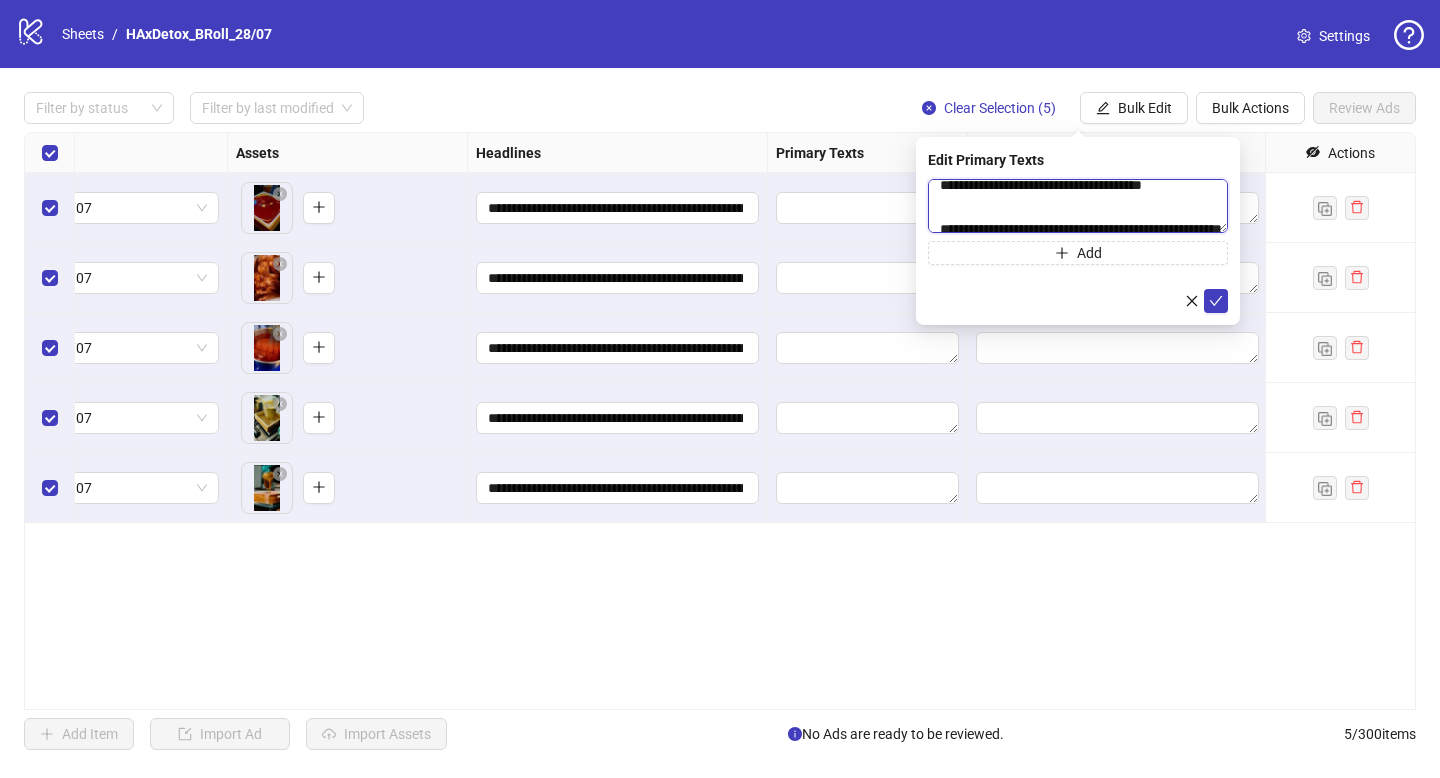 scroll, scrollTop: 560, scrollLeft: 0, axis: vertical 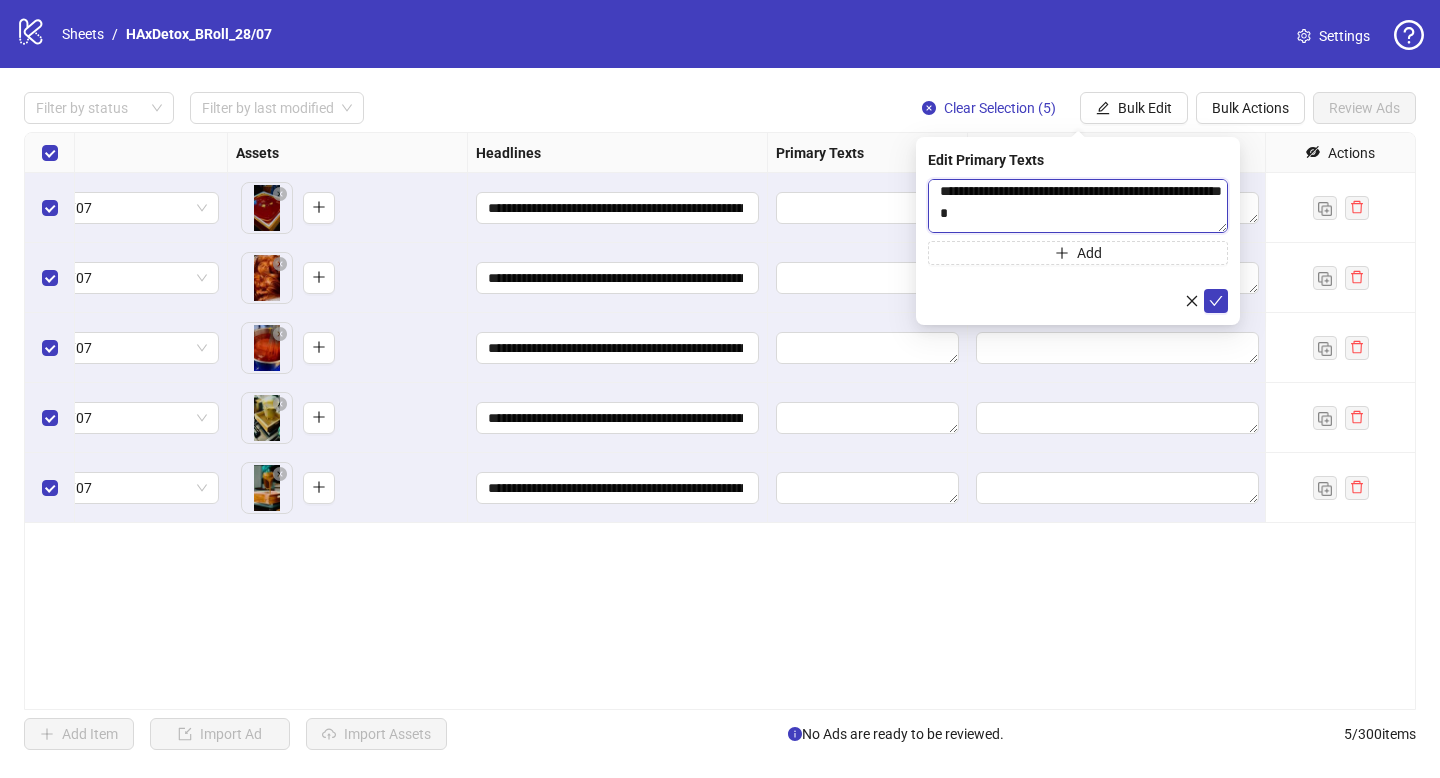 click at bounding box center (1078, 206) 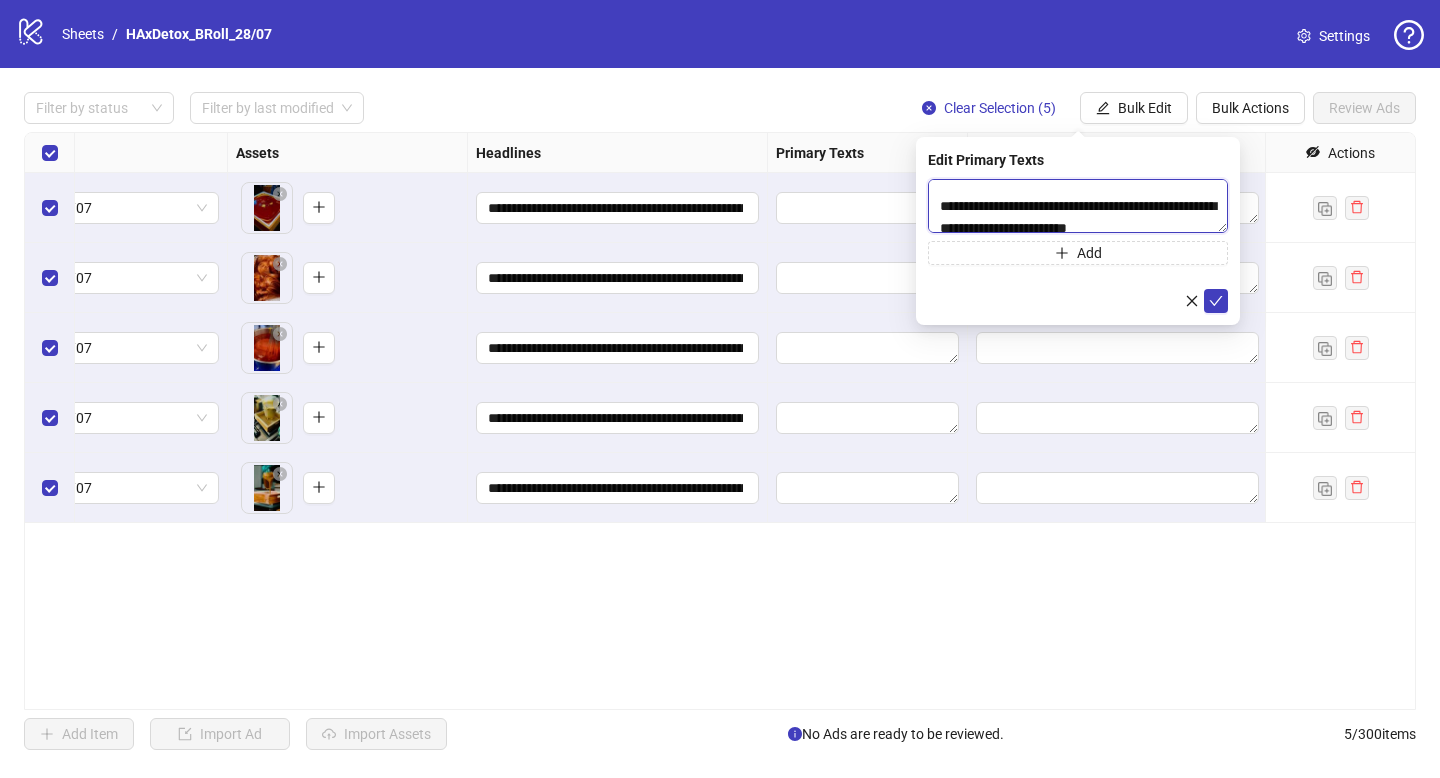 click at bounding box center [1078, 206] 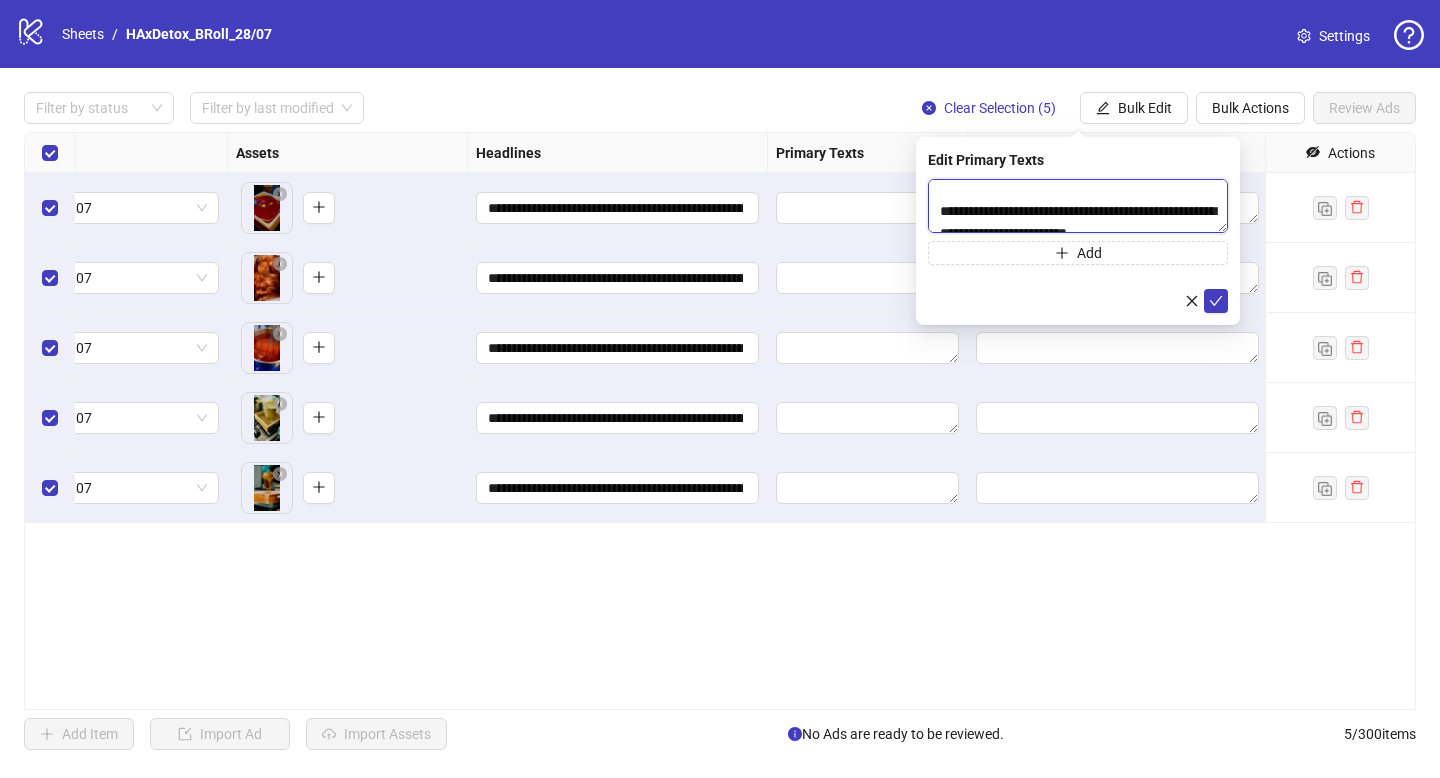 click at bounding box center [1078, 206] 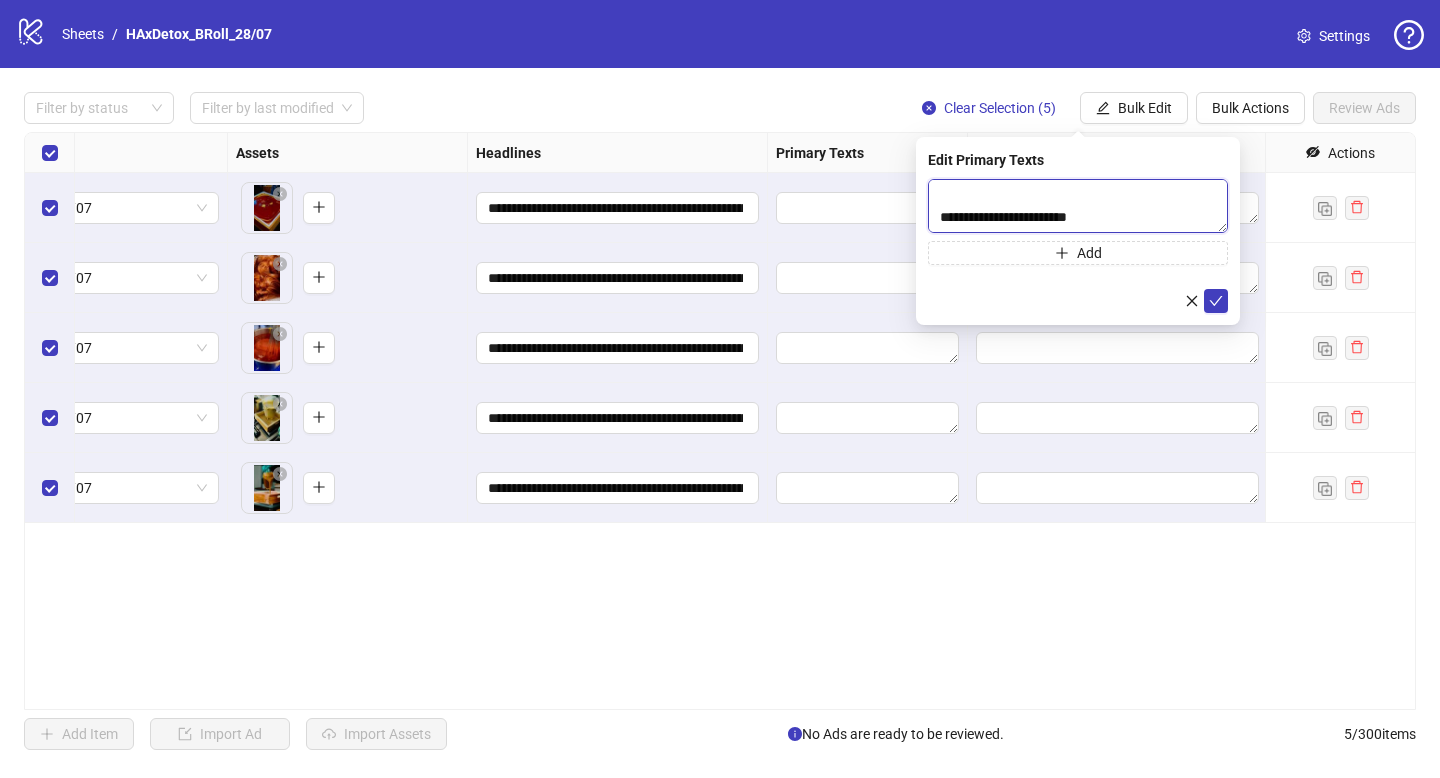 scroll, scrollTop: 789, scrollLeft: 0, axis: vertical 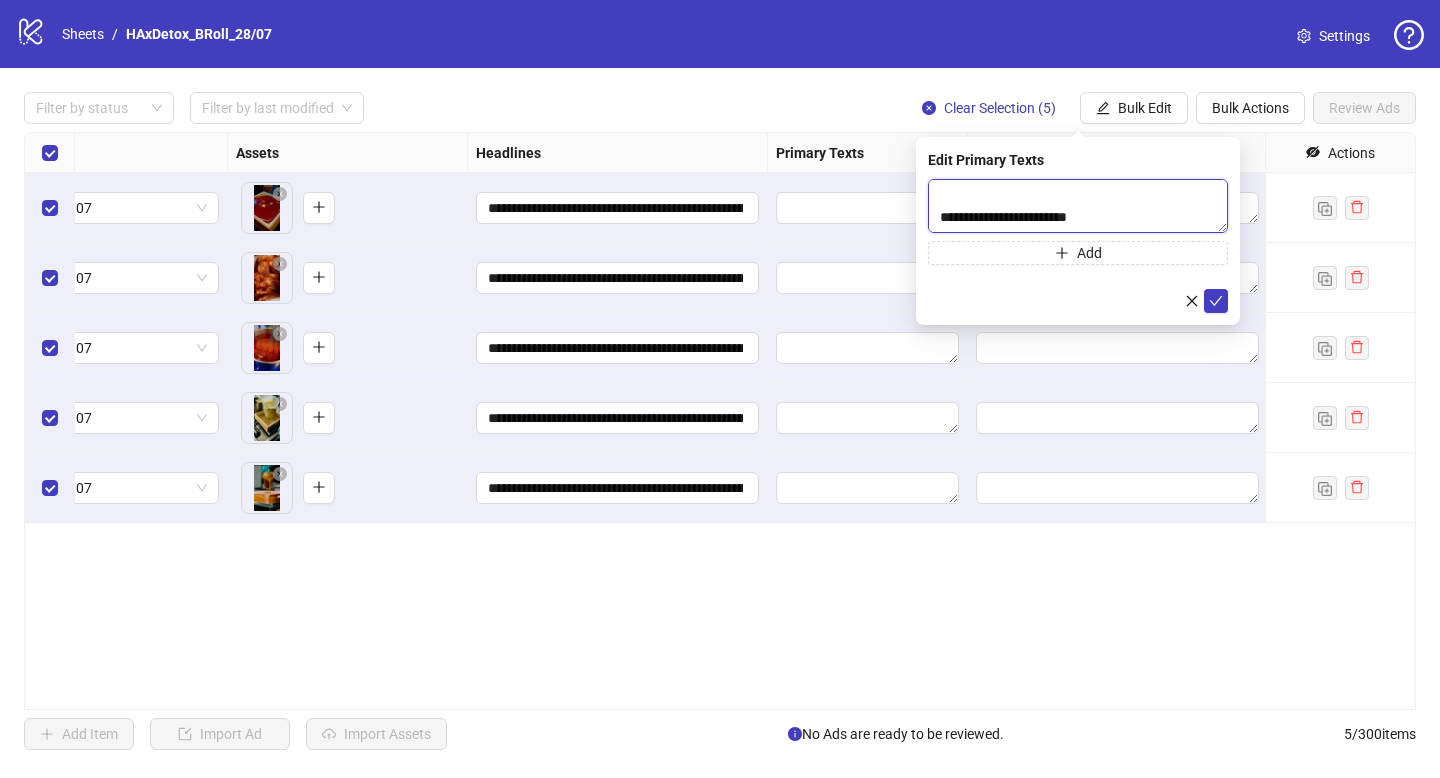 click at bounding box center (1078, 206) 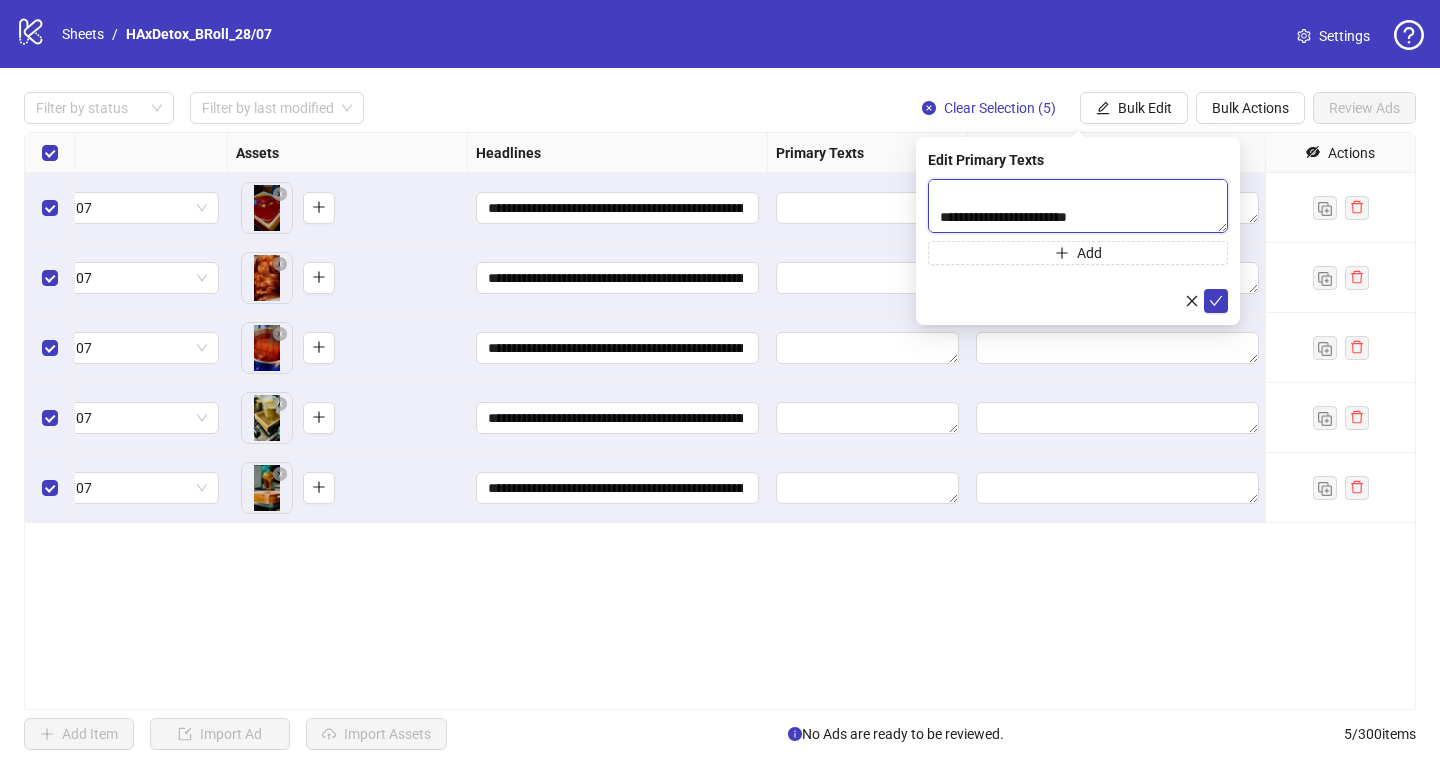 click at bounding box center [1078, 206] 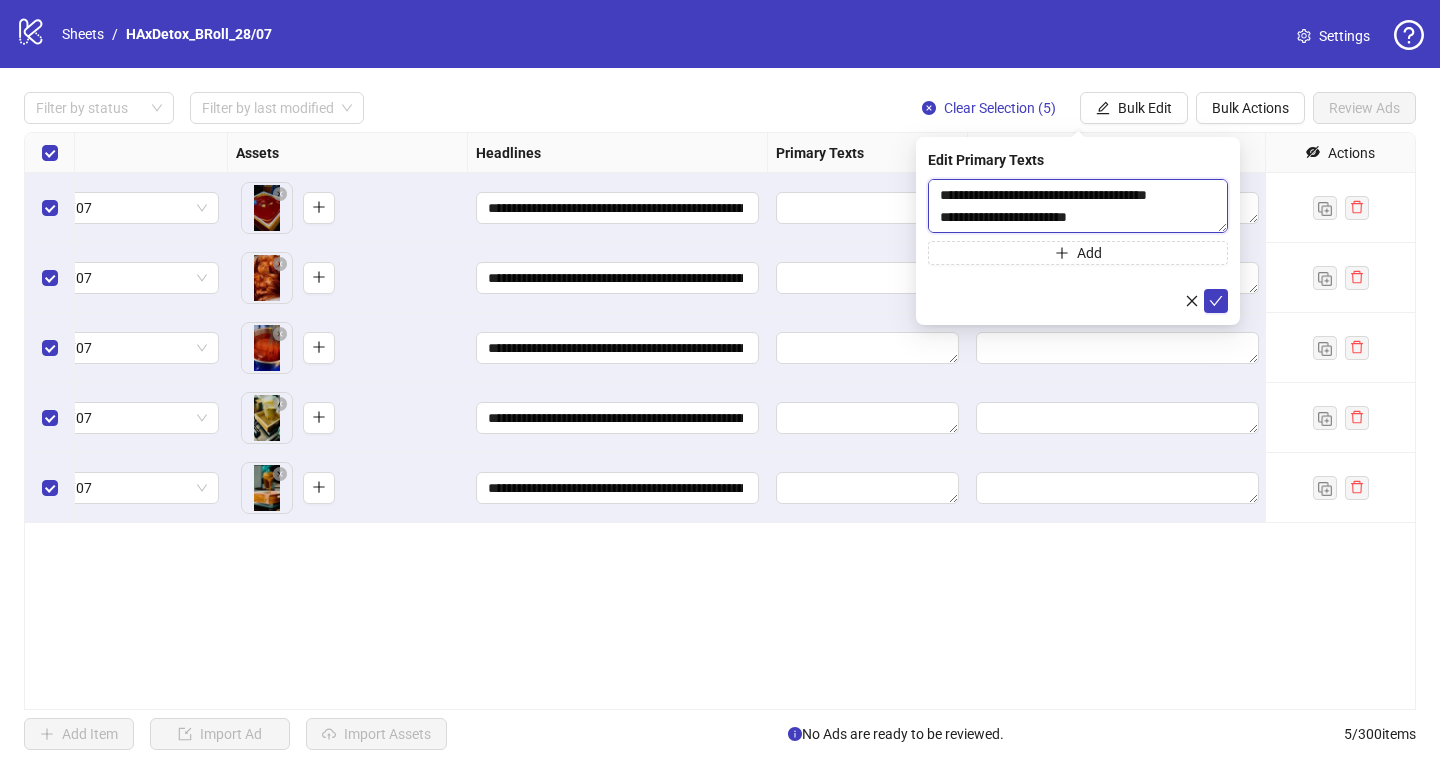 scroll, scrollTop: 924, scrollLeft: 0, axis: vertical 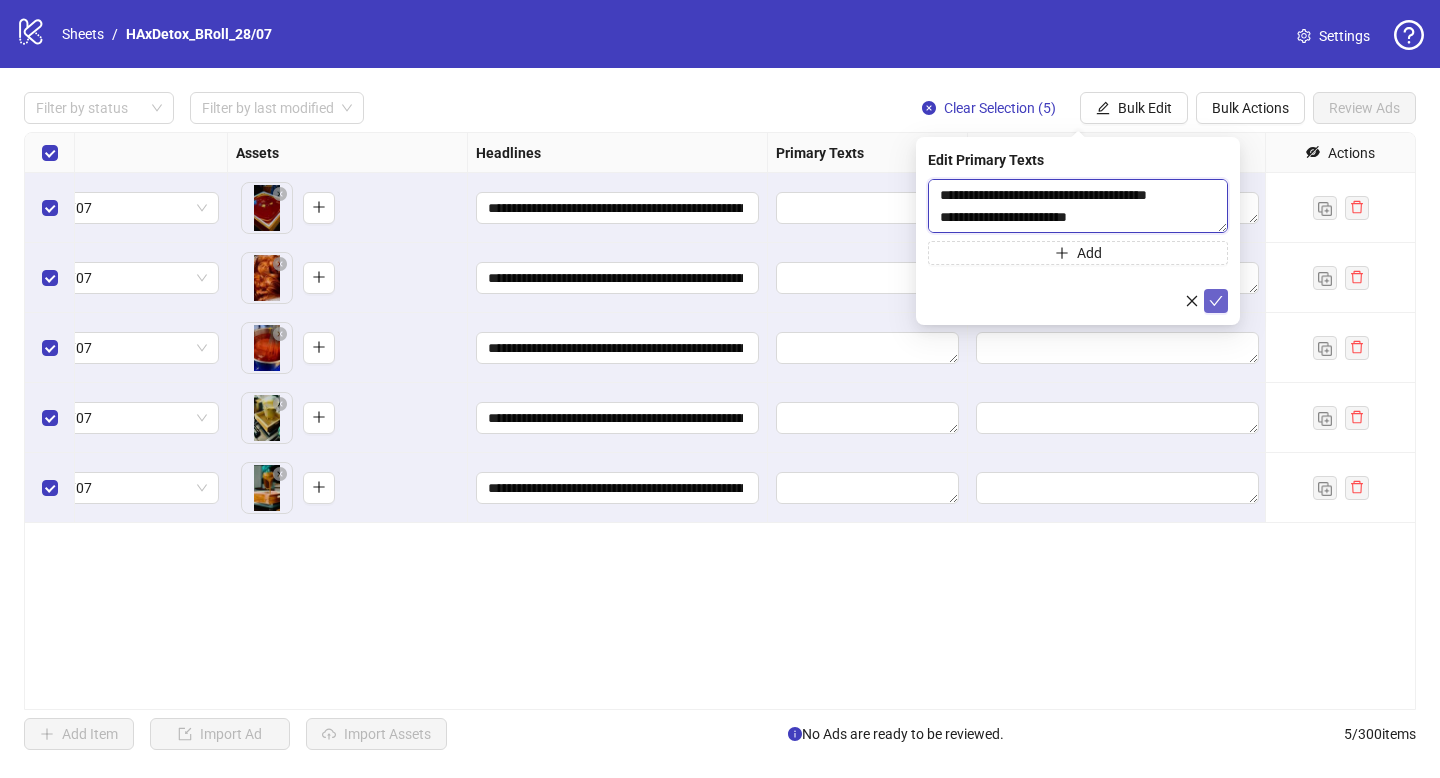 type on "**********" 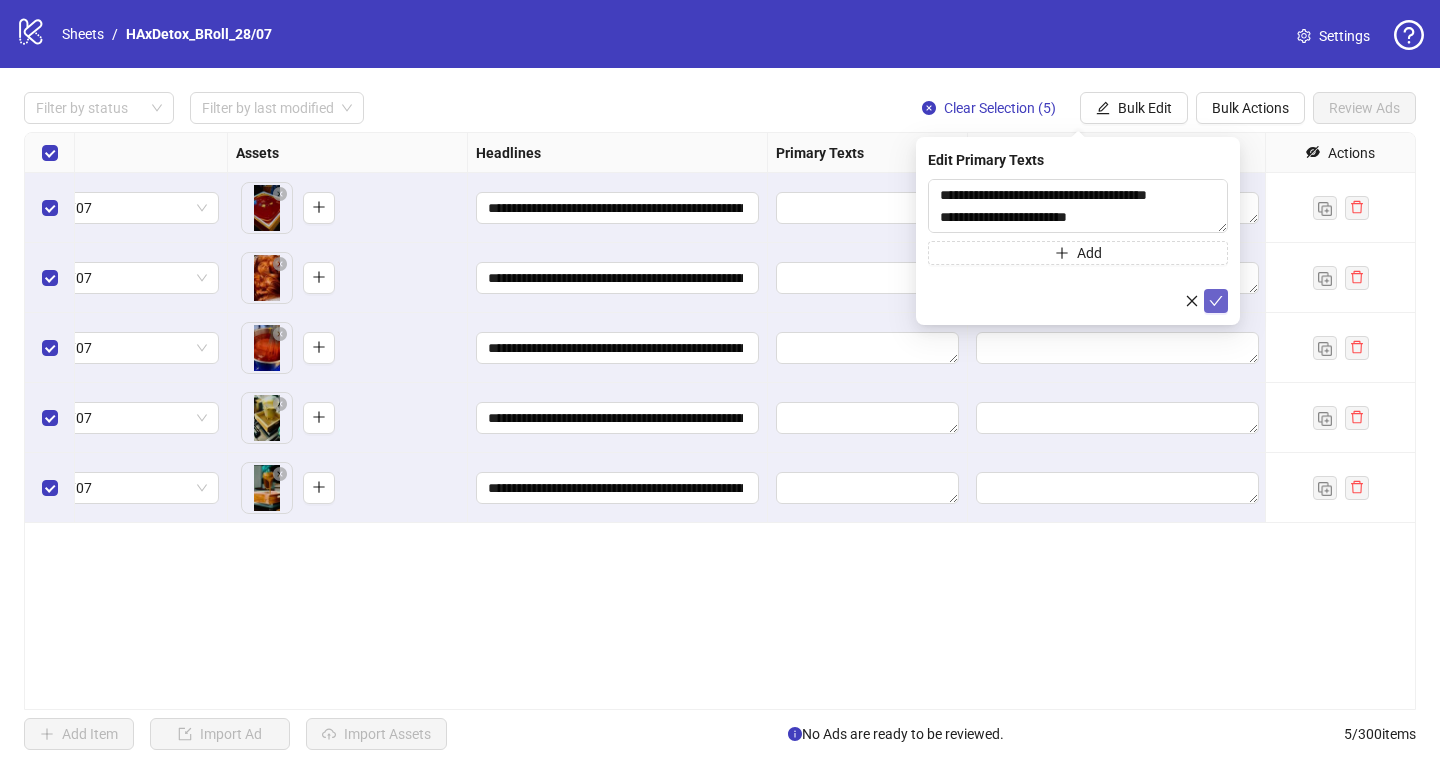 click 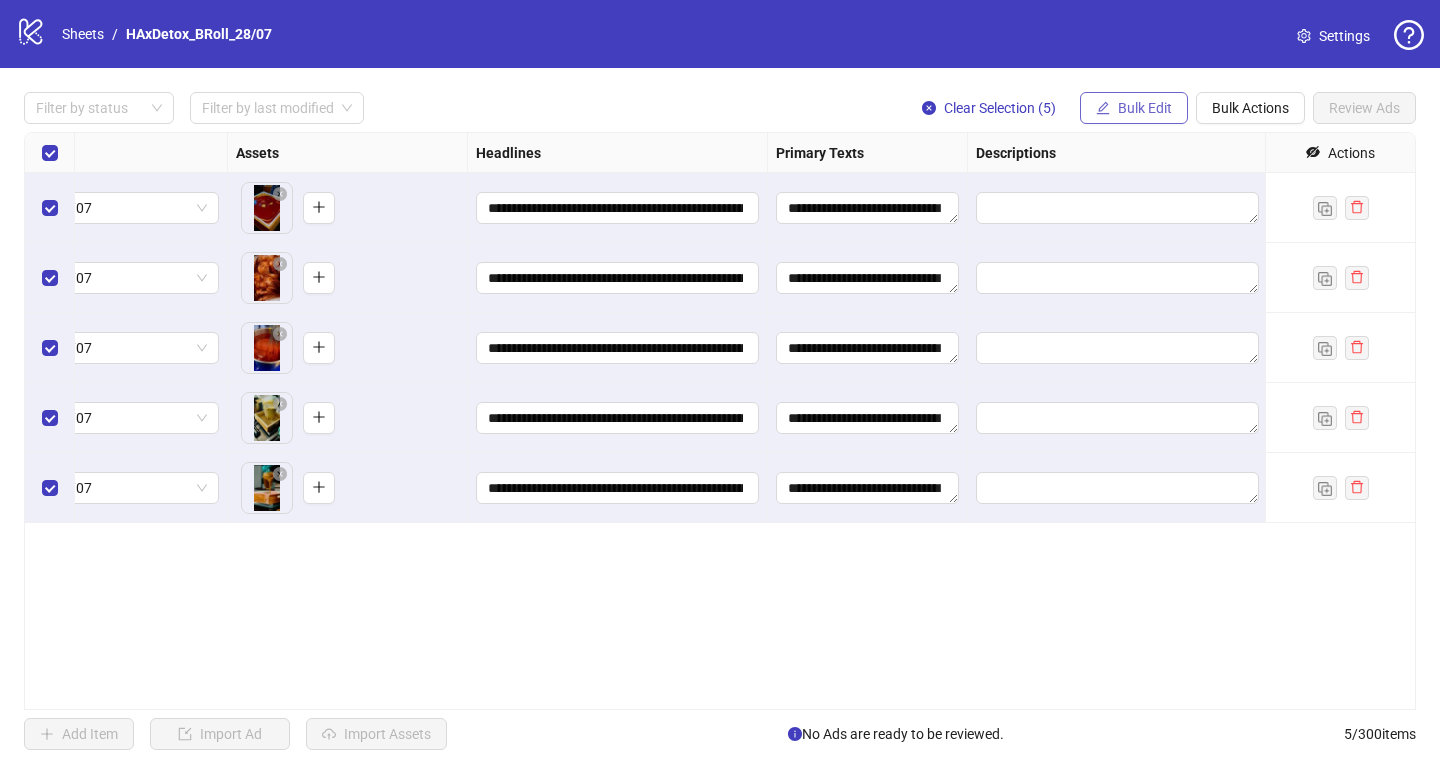 click on "Bulk Edit" at bounding box center [1145, 108] 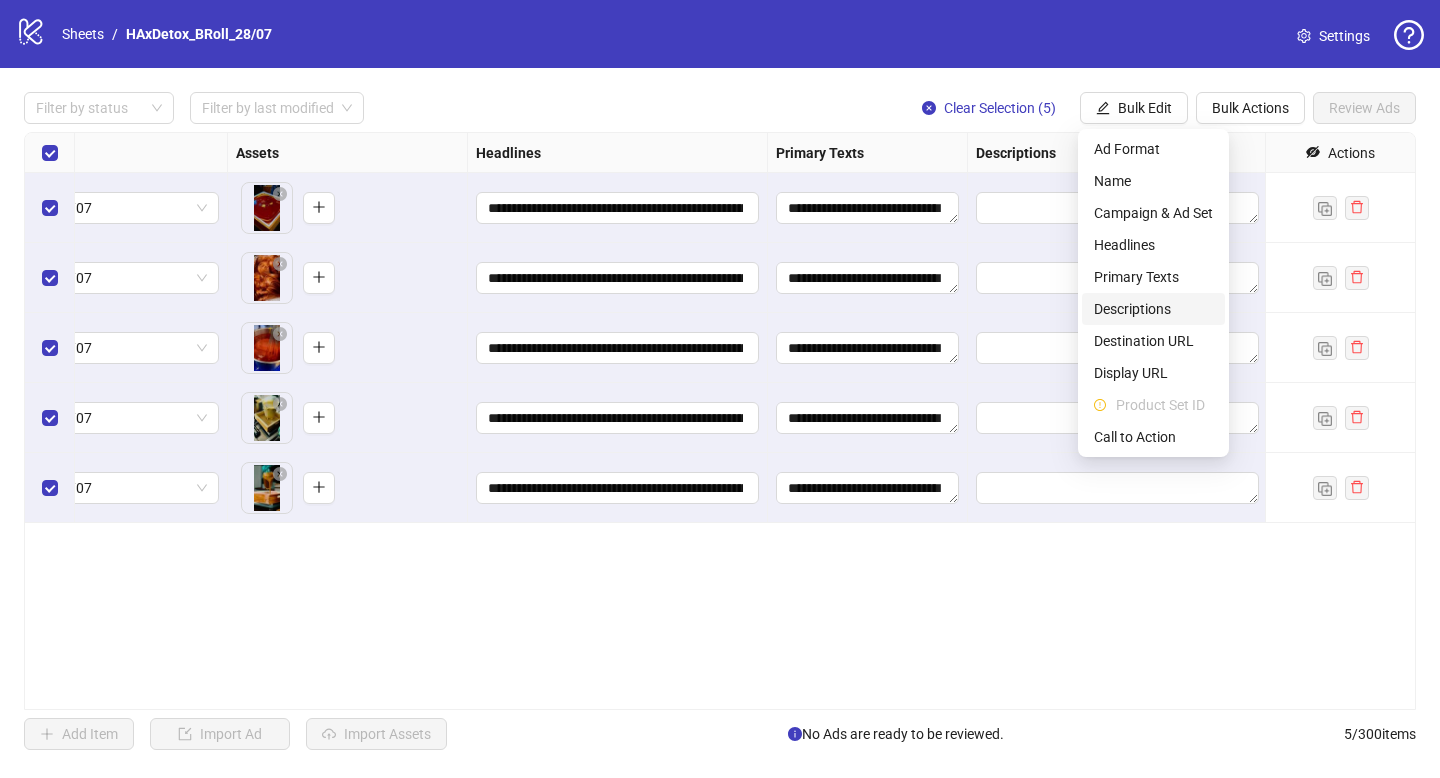 click on "Descriptions" at bounding box center [1153, 309] 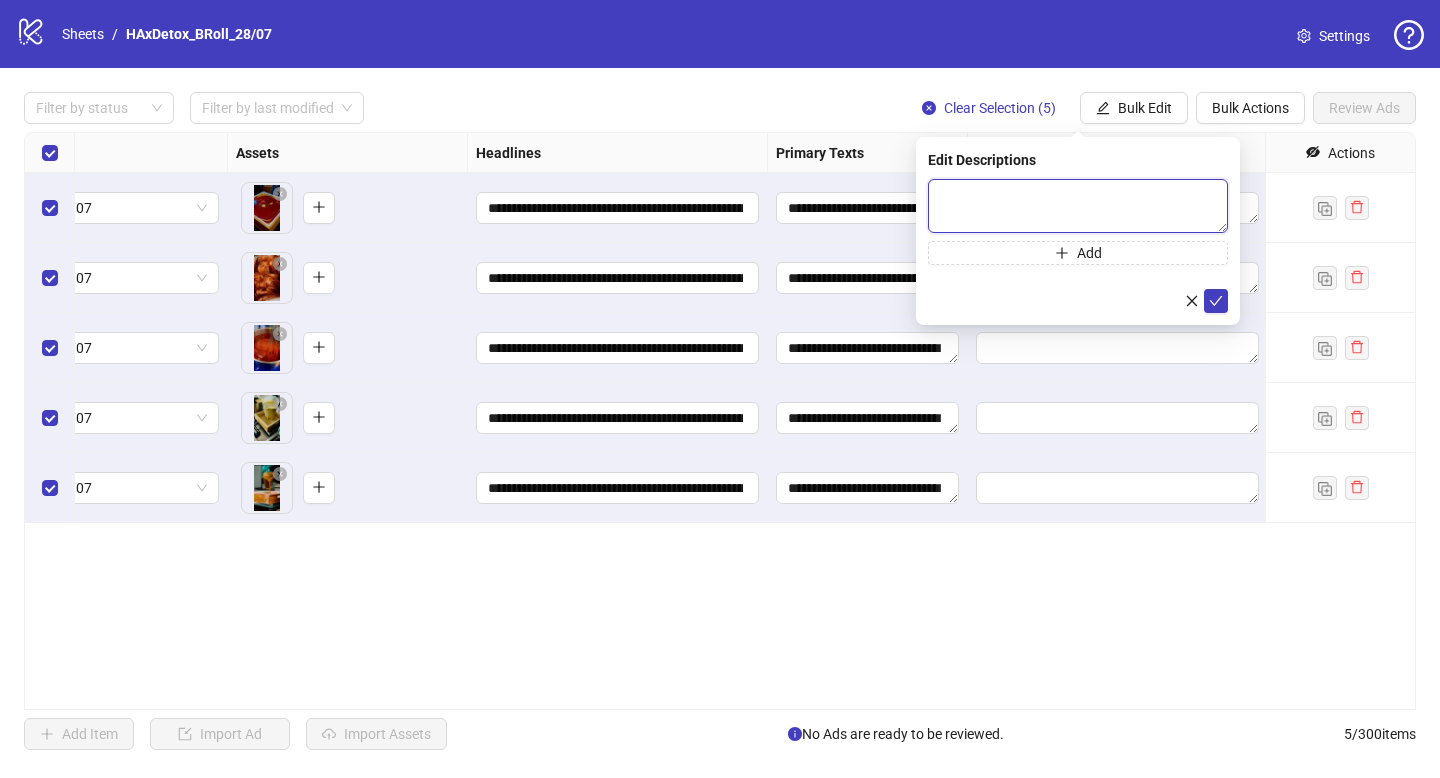click at bounding box center (1078, 206) 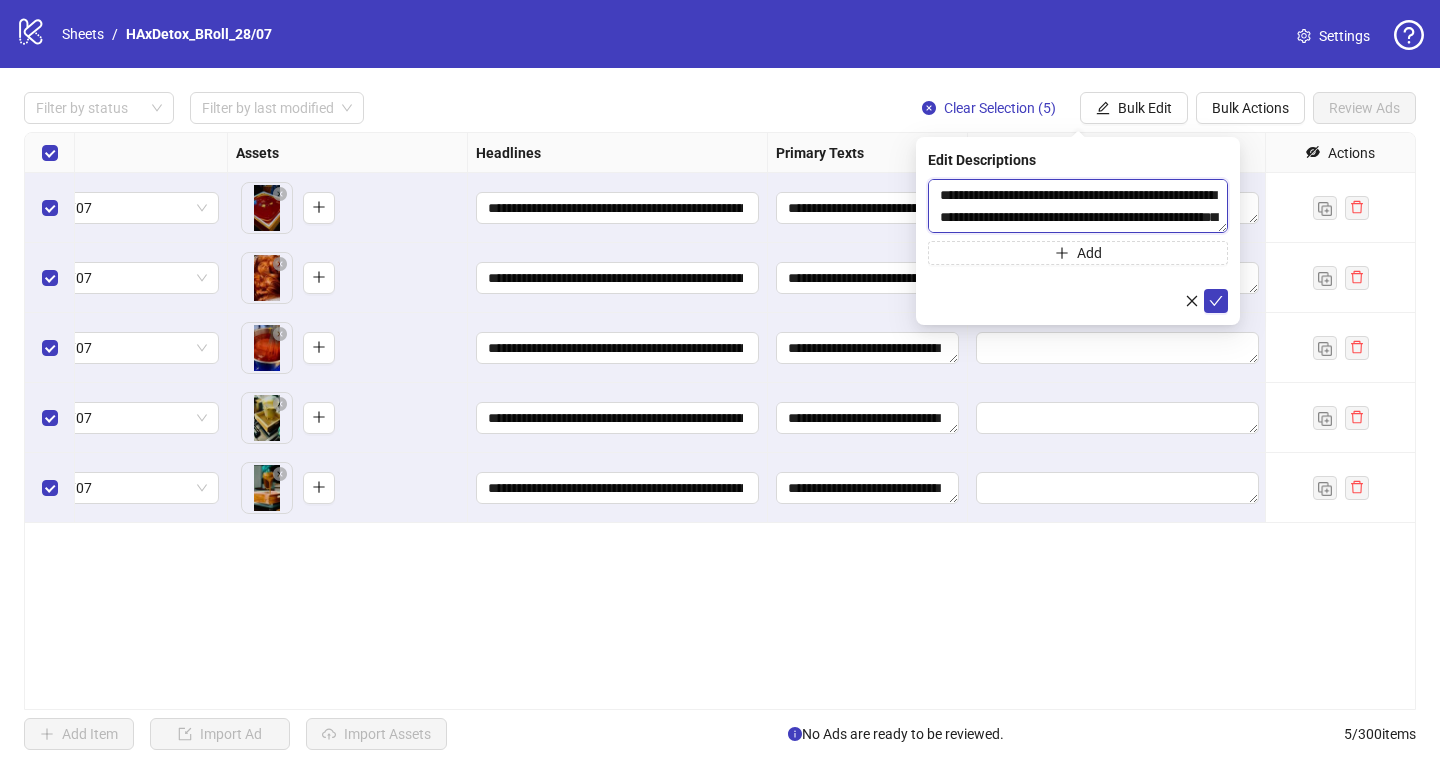 scroll, scrollTop: 59, scrollLeft: 0, axis: vertical 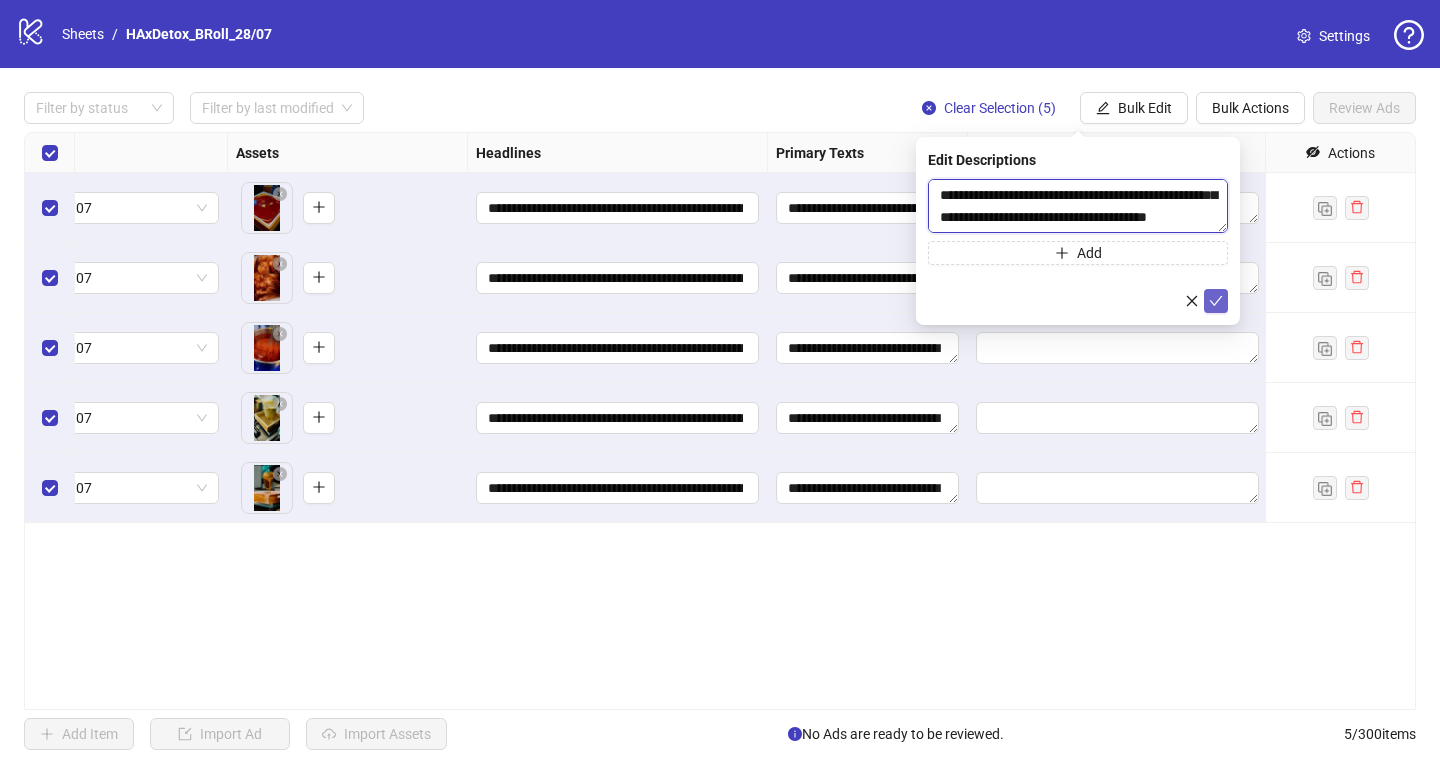 type on "**********" 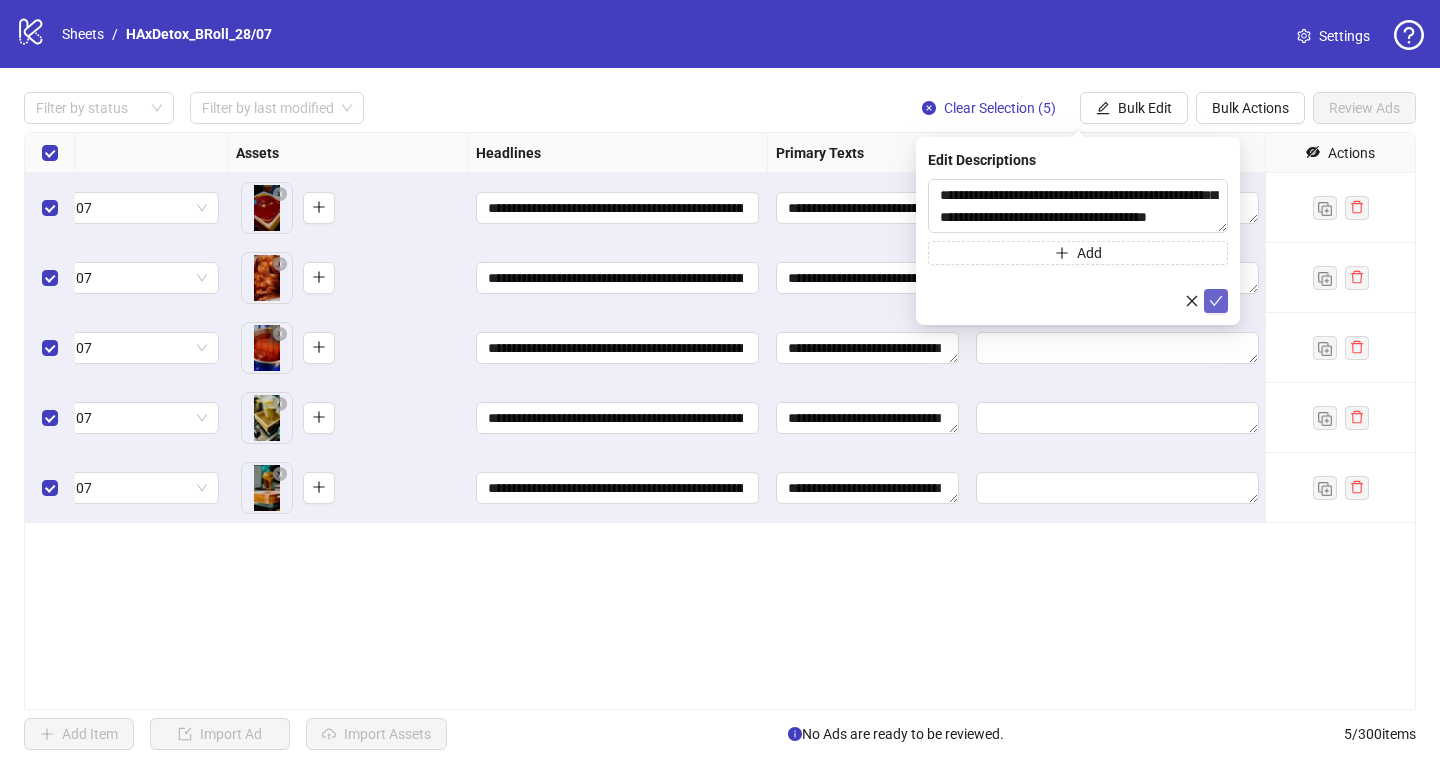 click 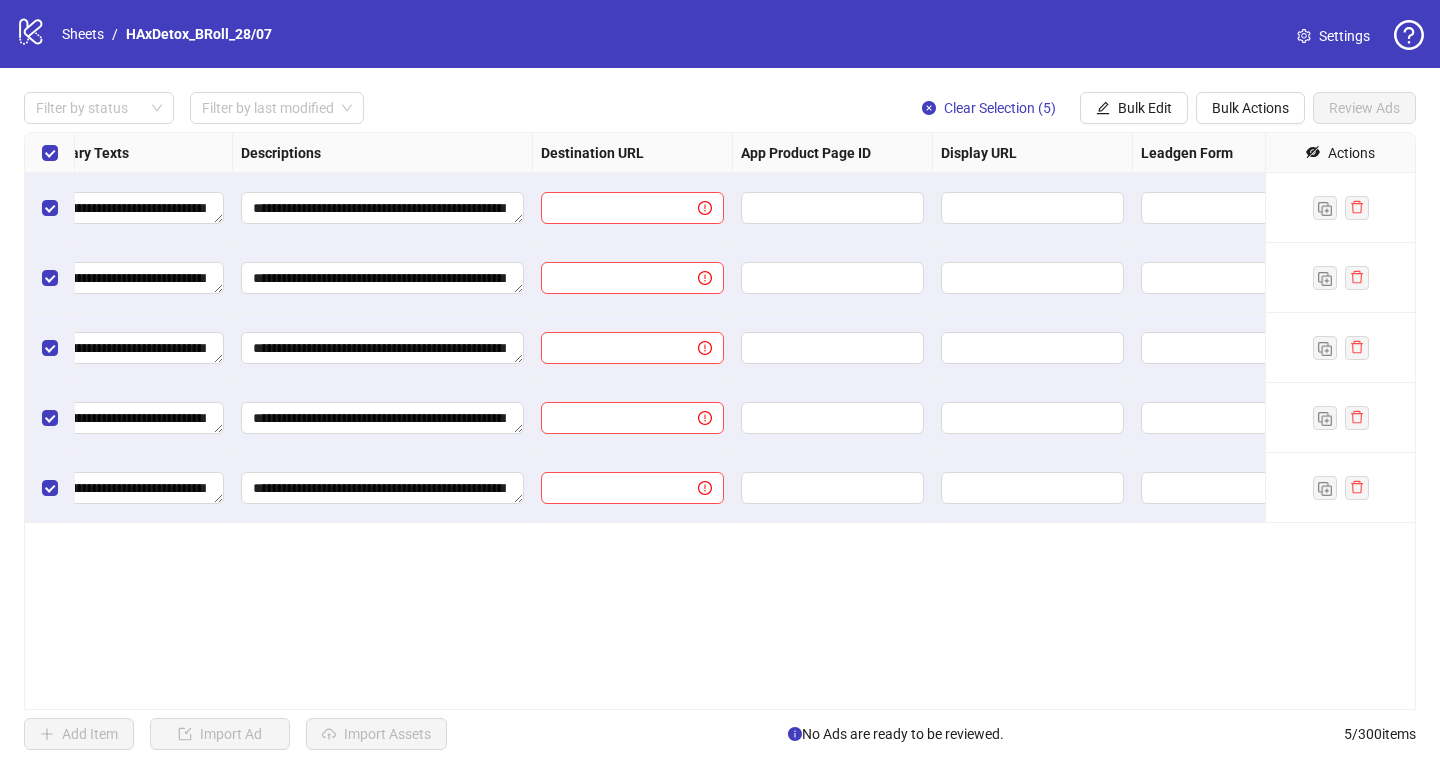 scroll, scrollTop: 0, scrollLeft: 1458, axis: horizontal 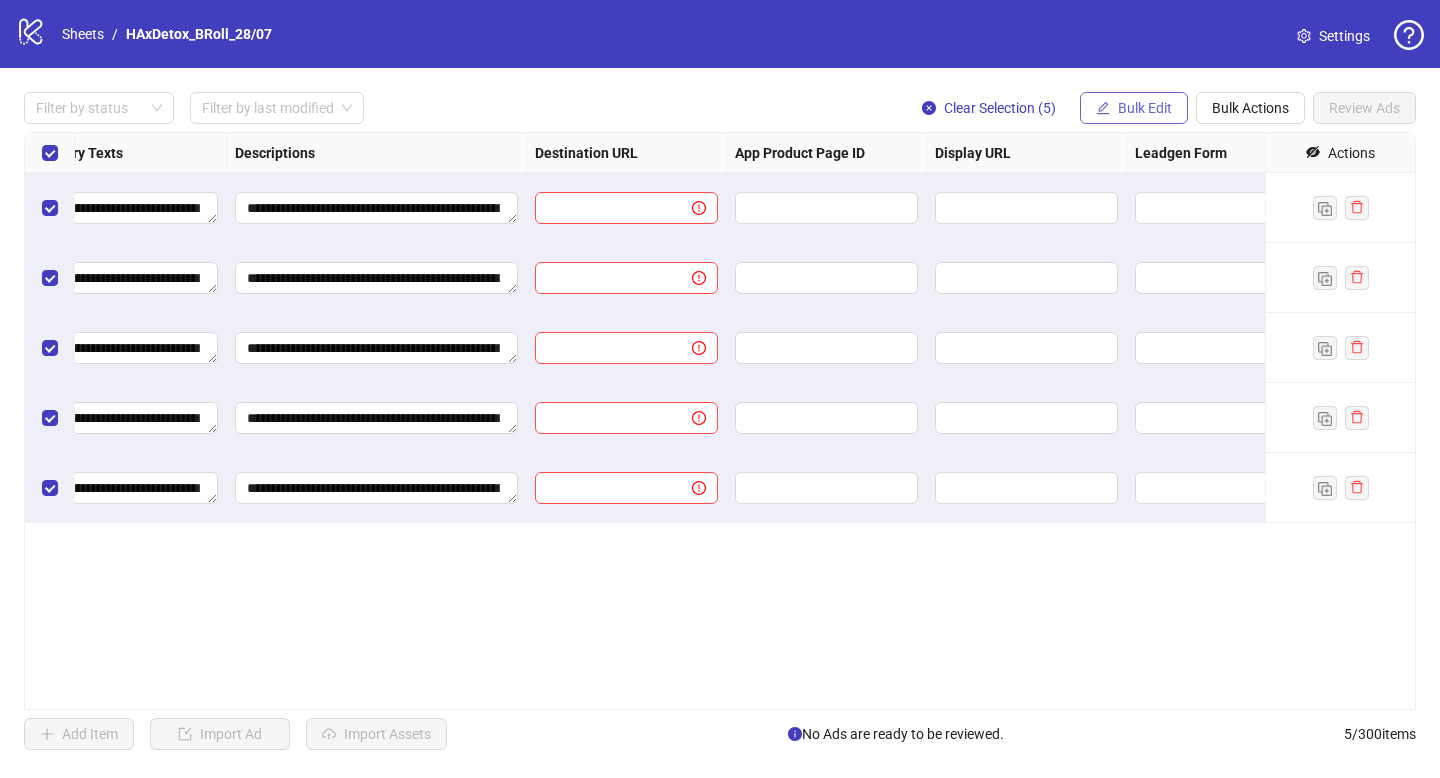 click on "Bulk Edit" at bounding box center [1145, 108] 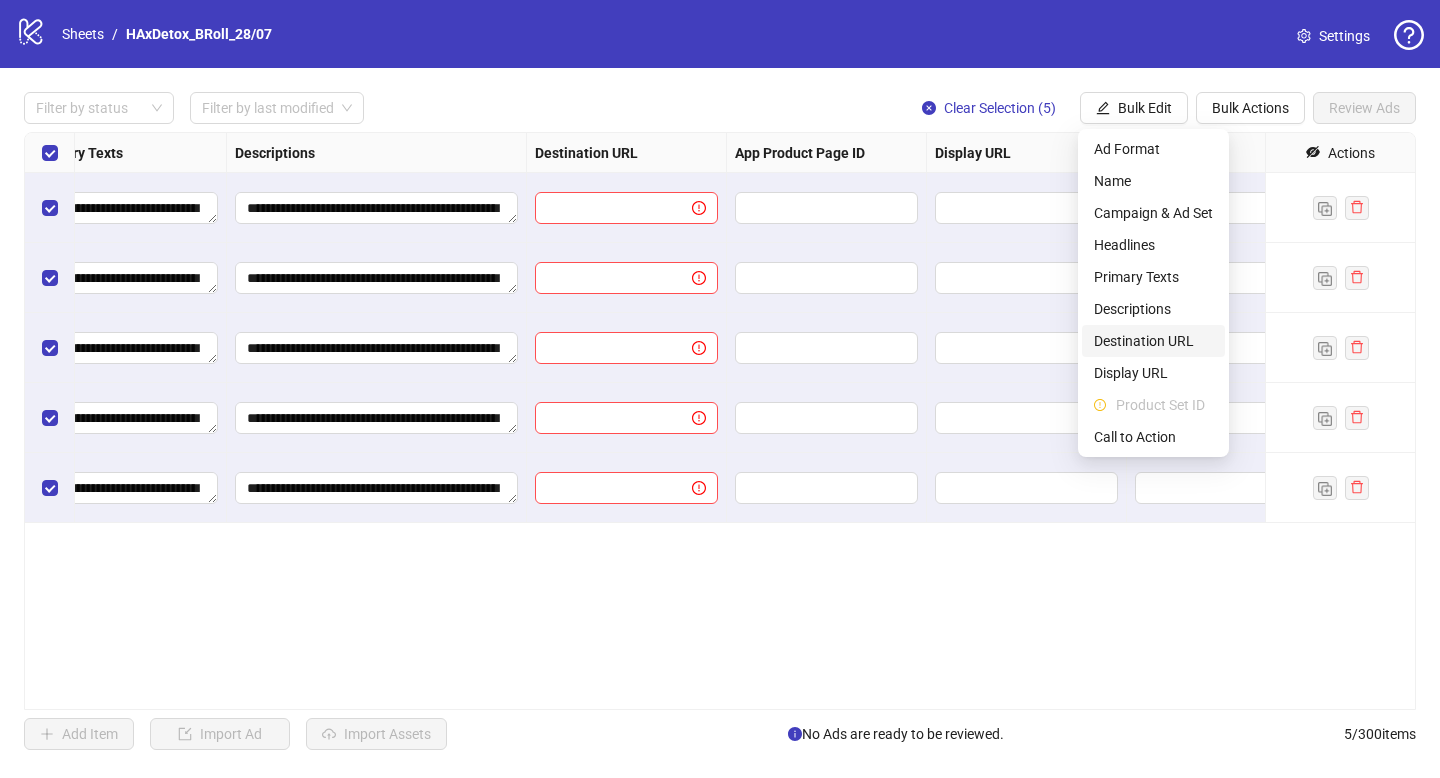click on "Destination URL" at bounding box center (1153, 341) 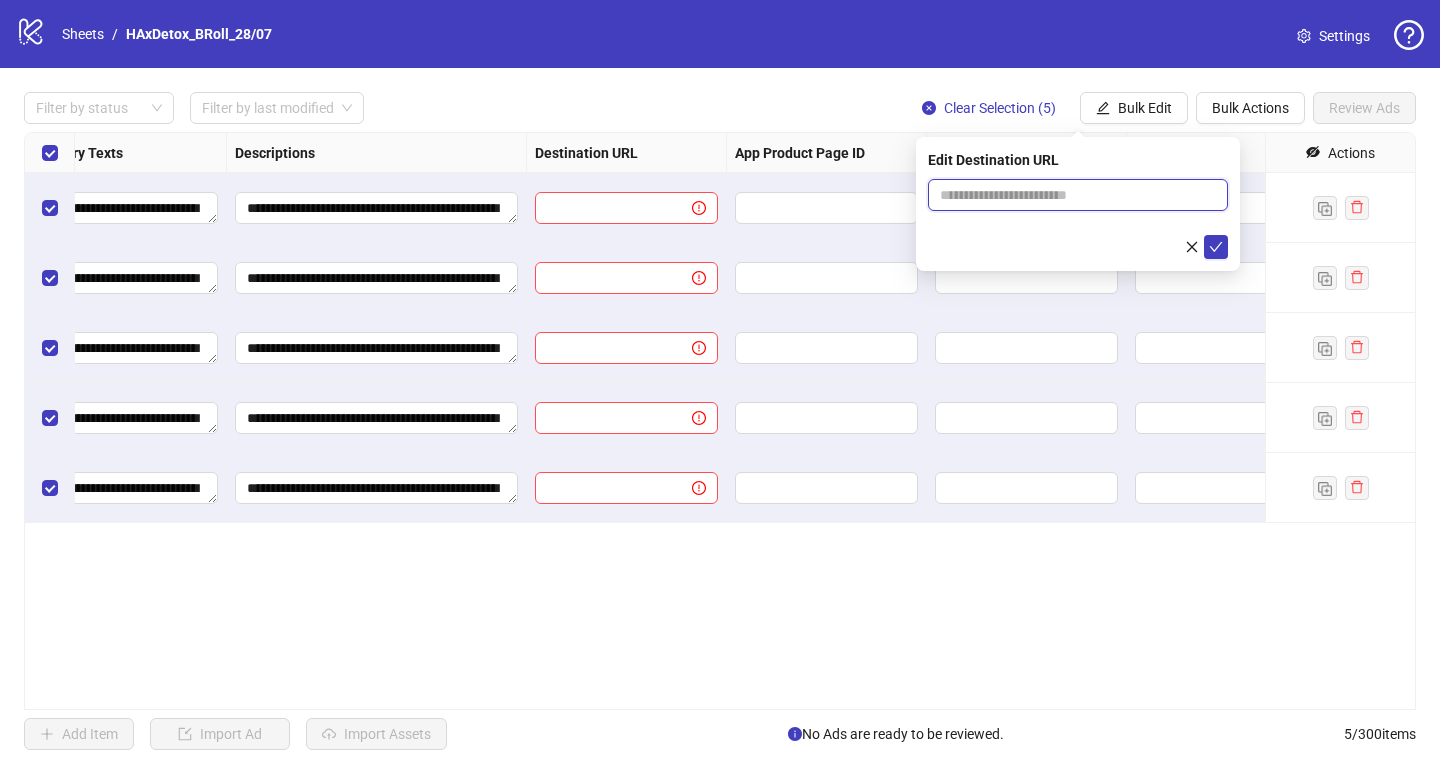 click at bounding box center [1070, 195] 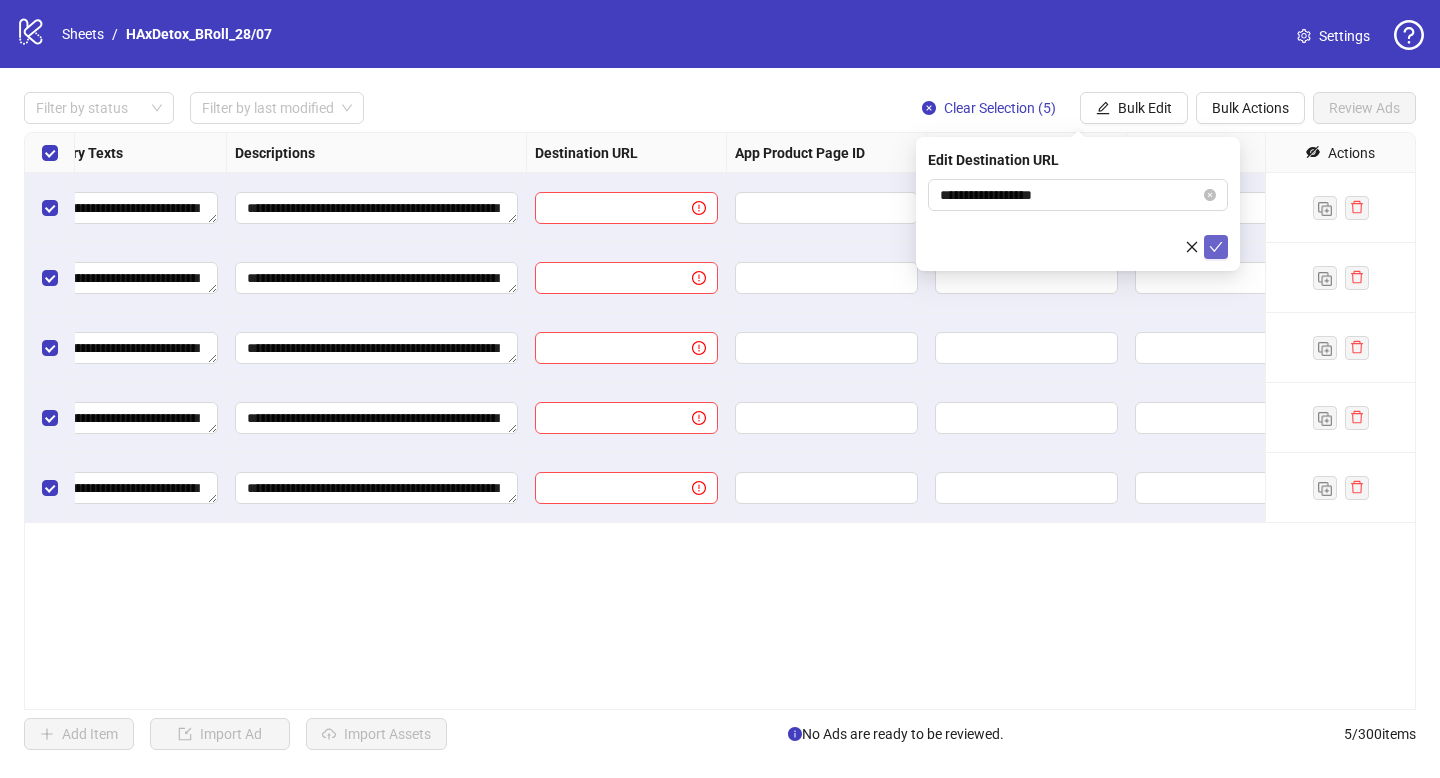 click 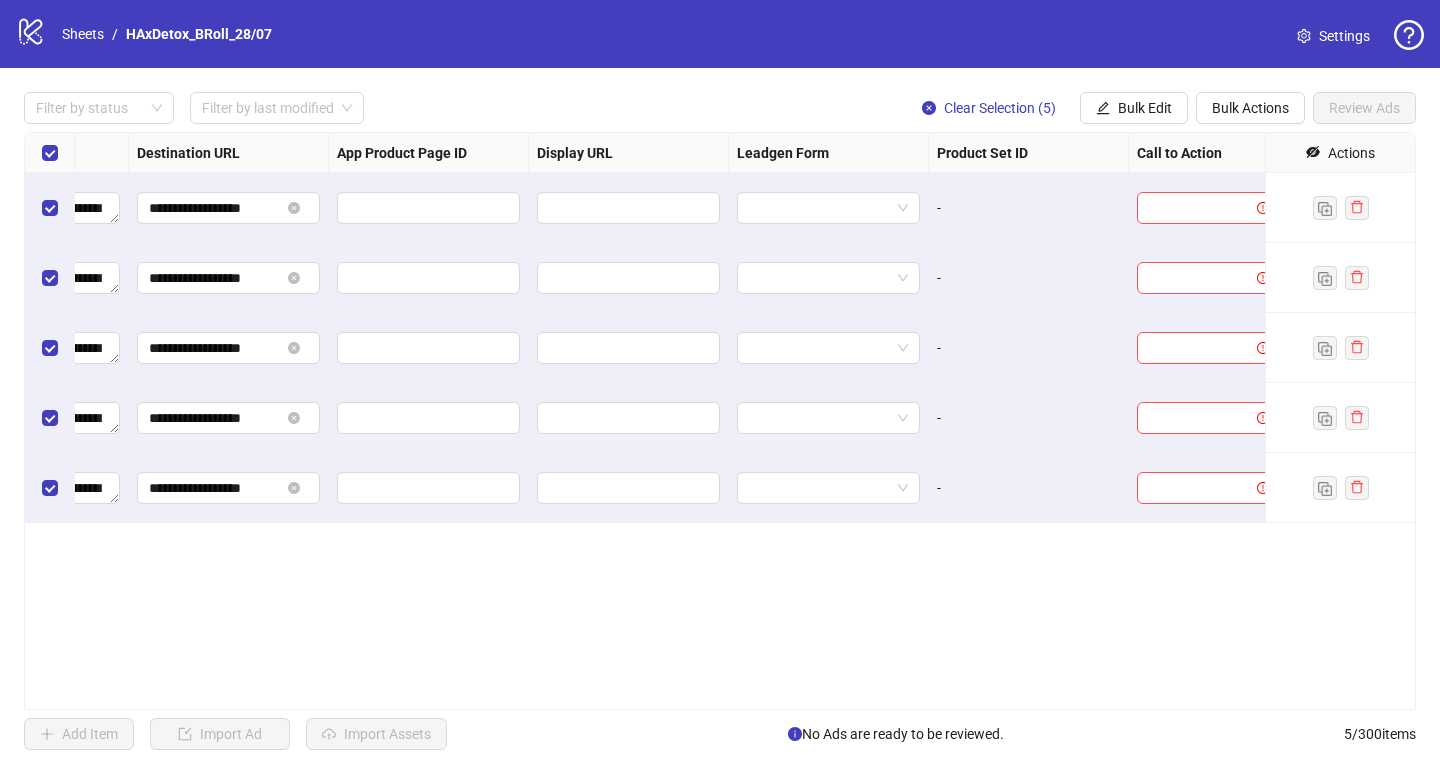 scroll, scrollTop: 0, scrollLeft: 1880, axis: horizontal 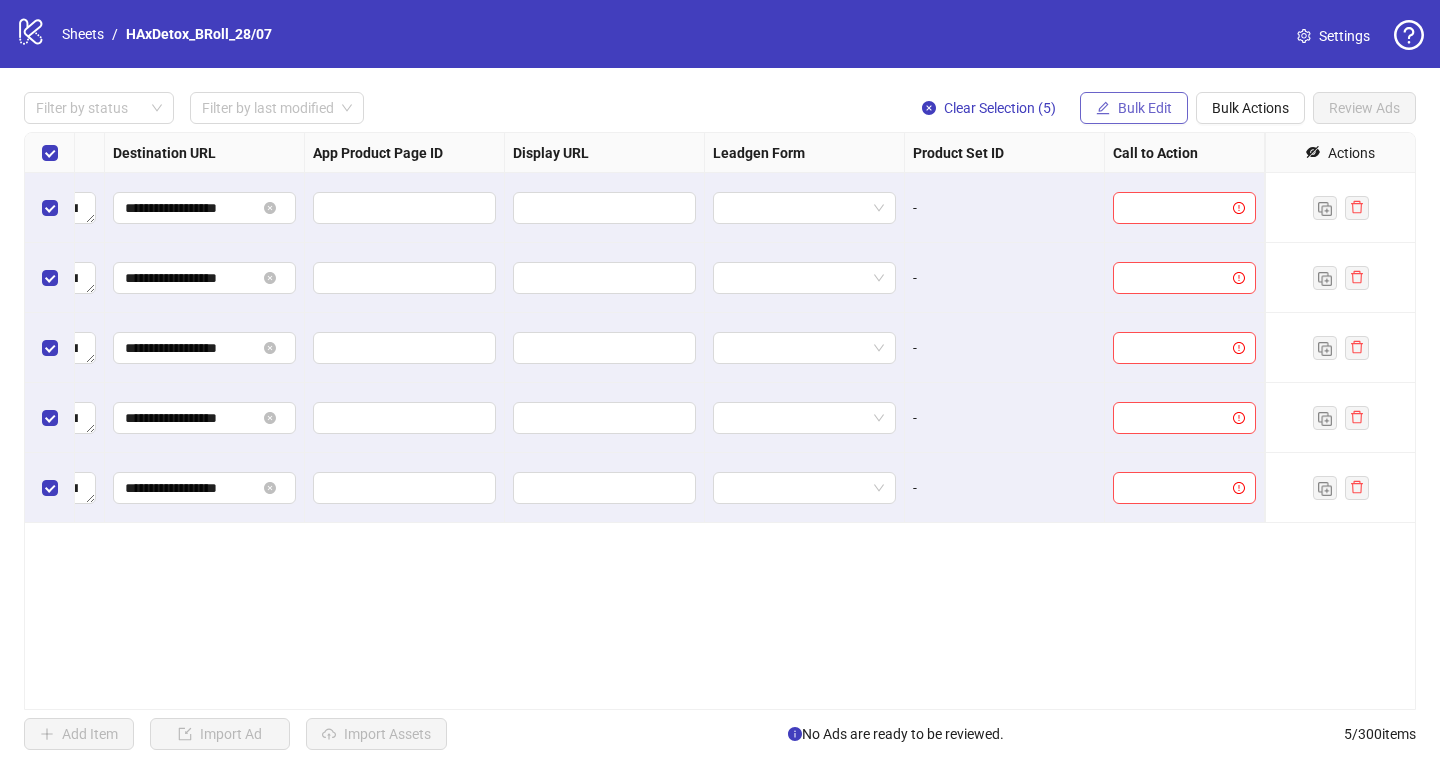 click on "Bulk Edit" at bounding box center [1134, 108] 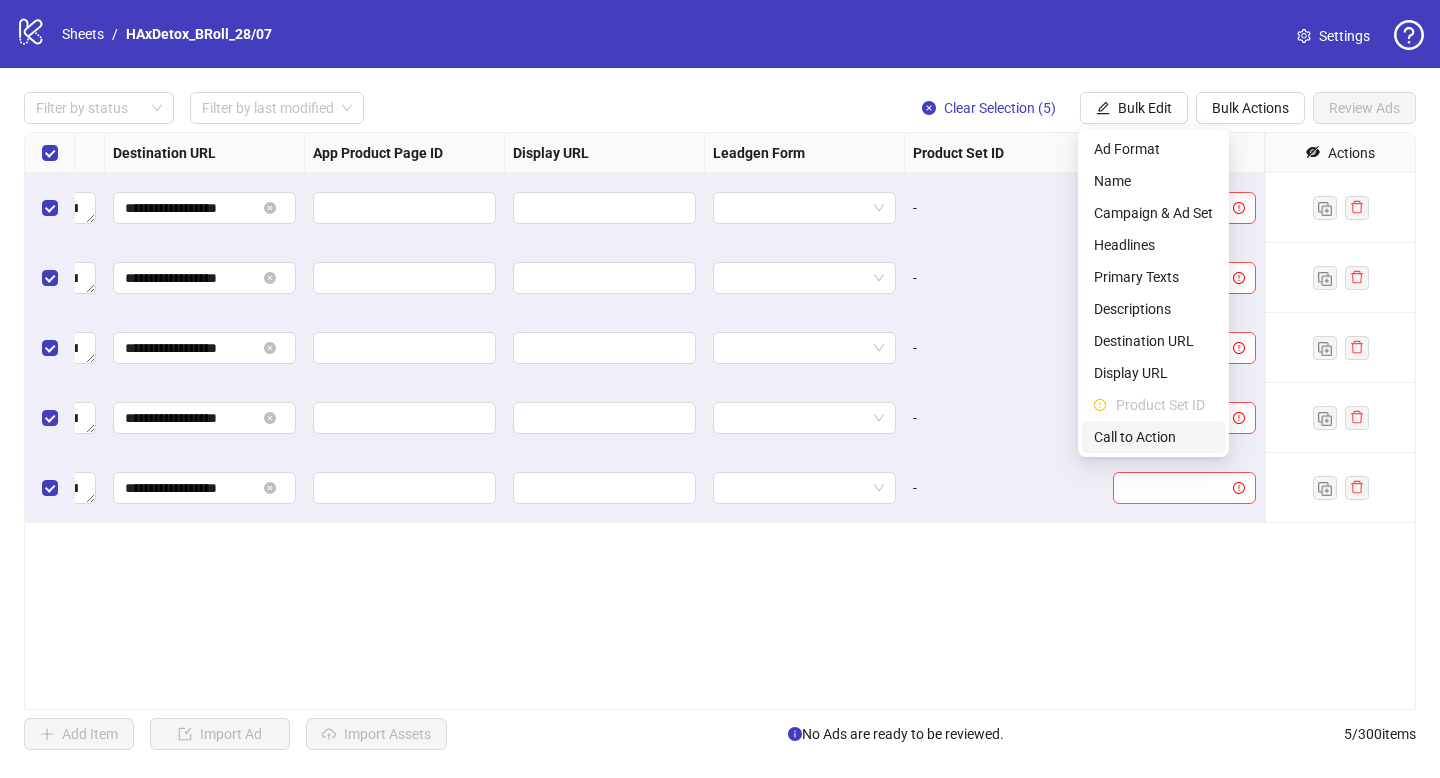 click on "Call to Action" at bounding box center (1153, 437) 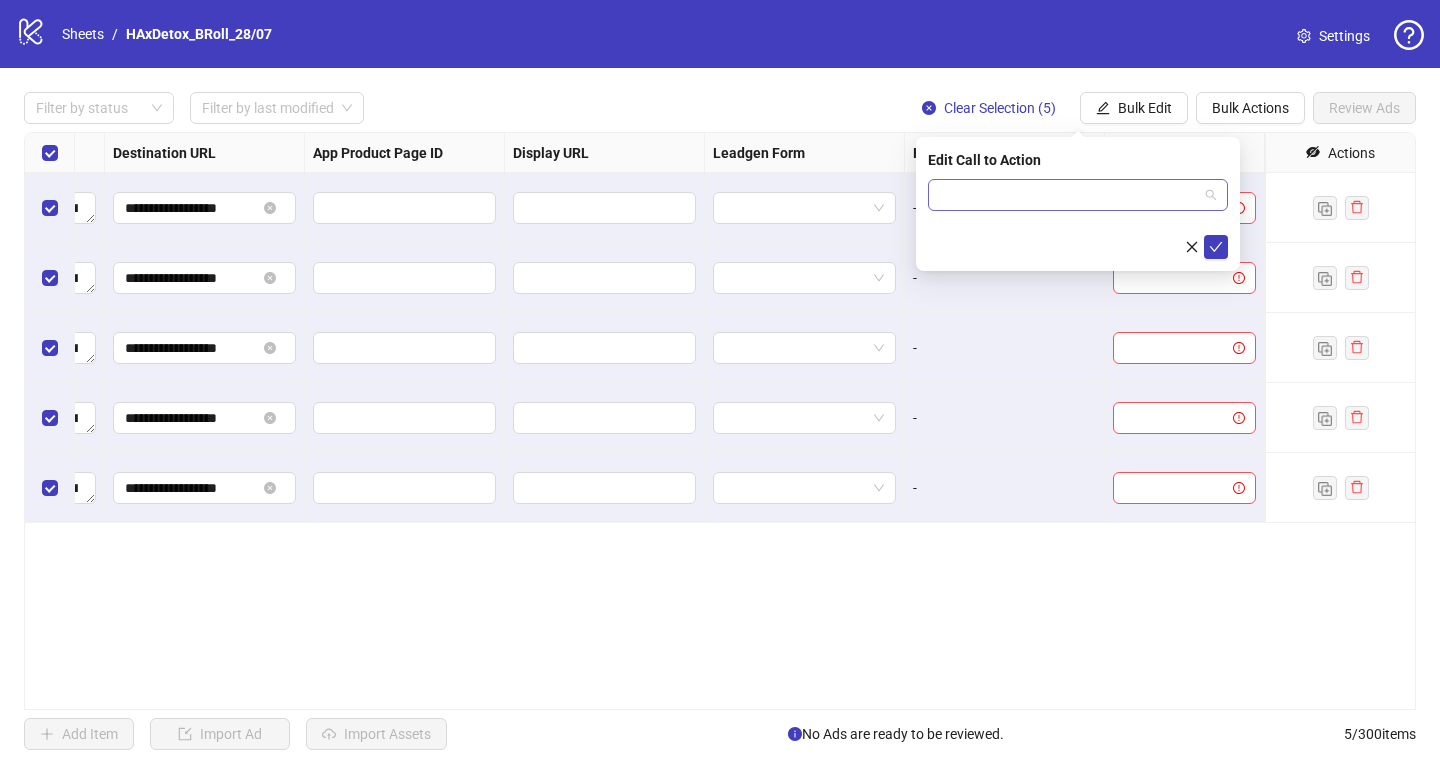 click at bounding box center [1069, 195] 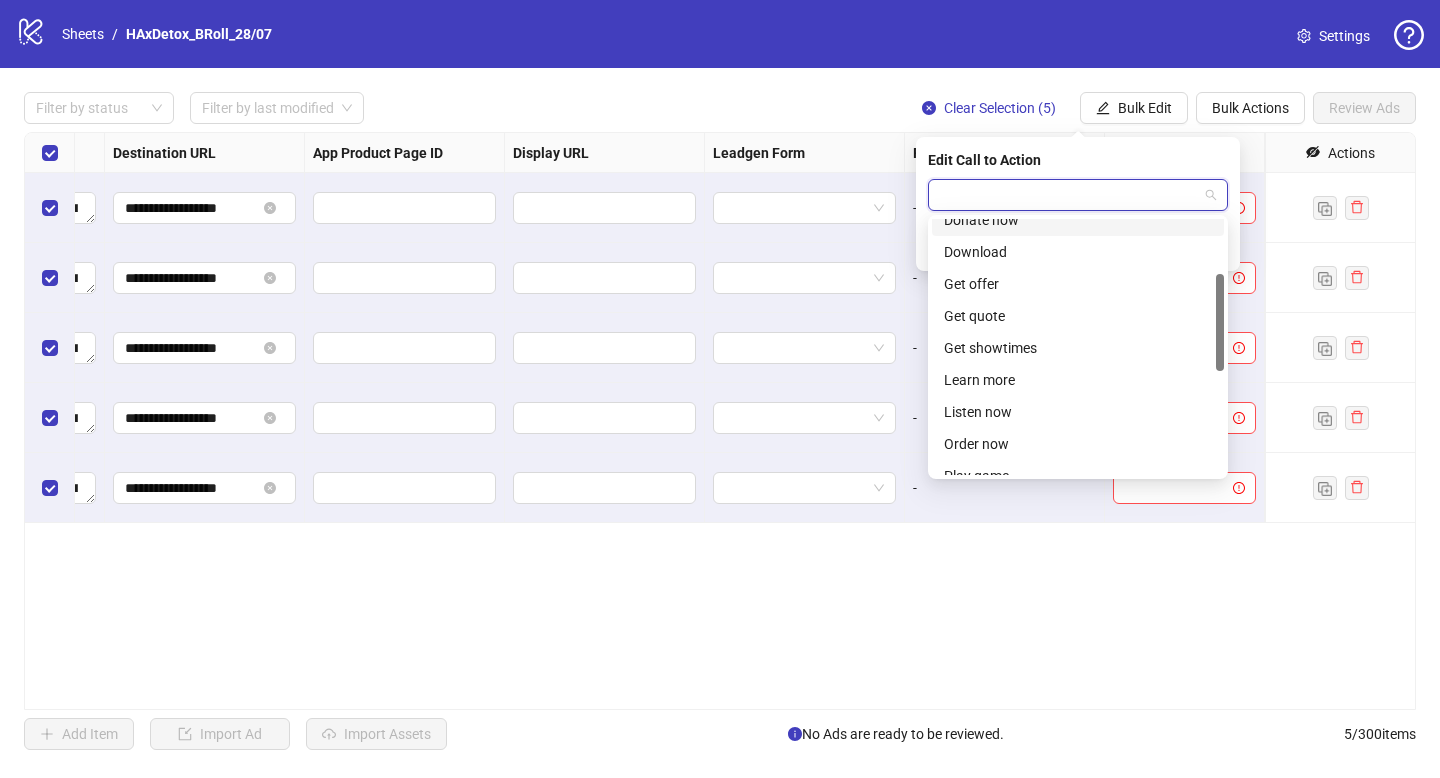 scroll, scrollTop: 146, scrollLeft: 0, axis: vertical 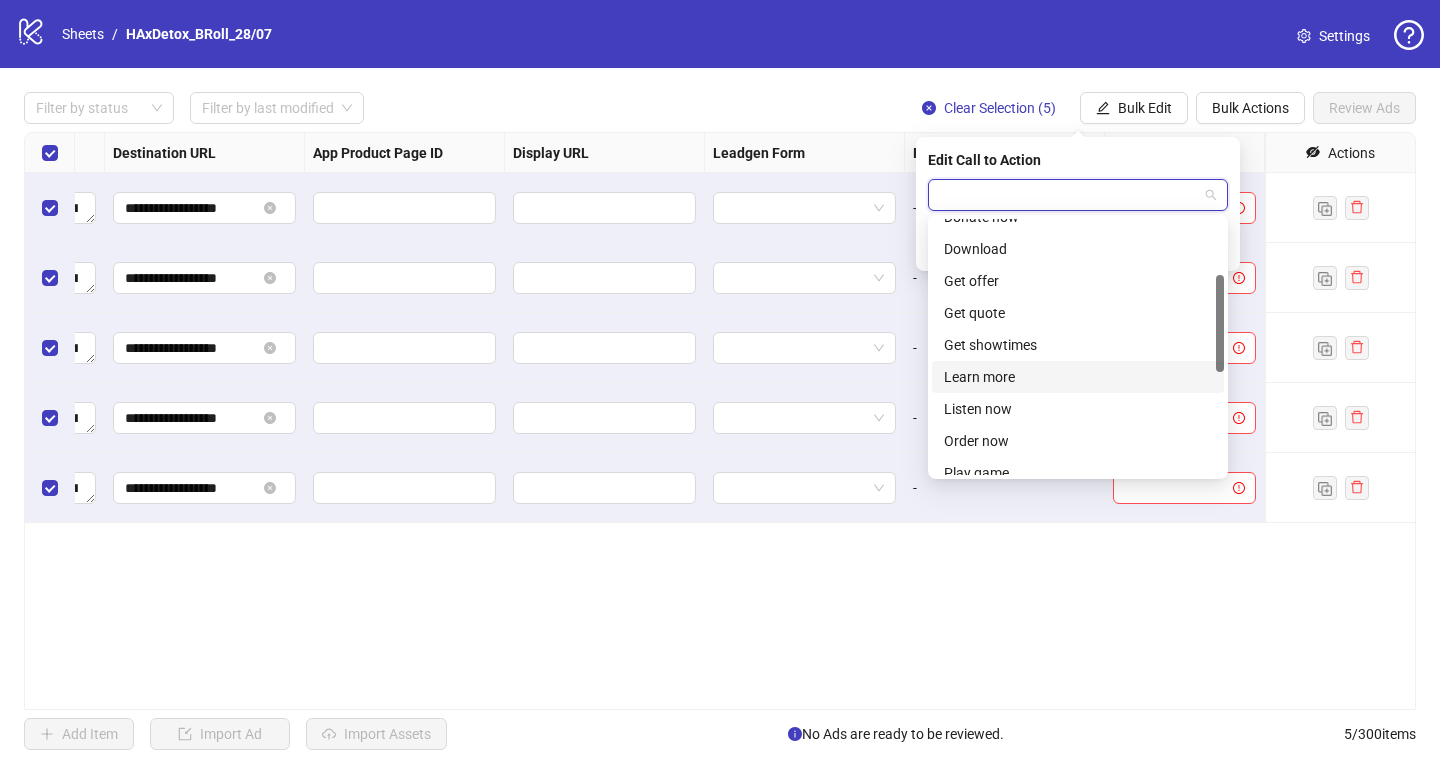 click on "Learn more" at bounding box center (1078, 377) 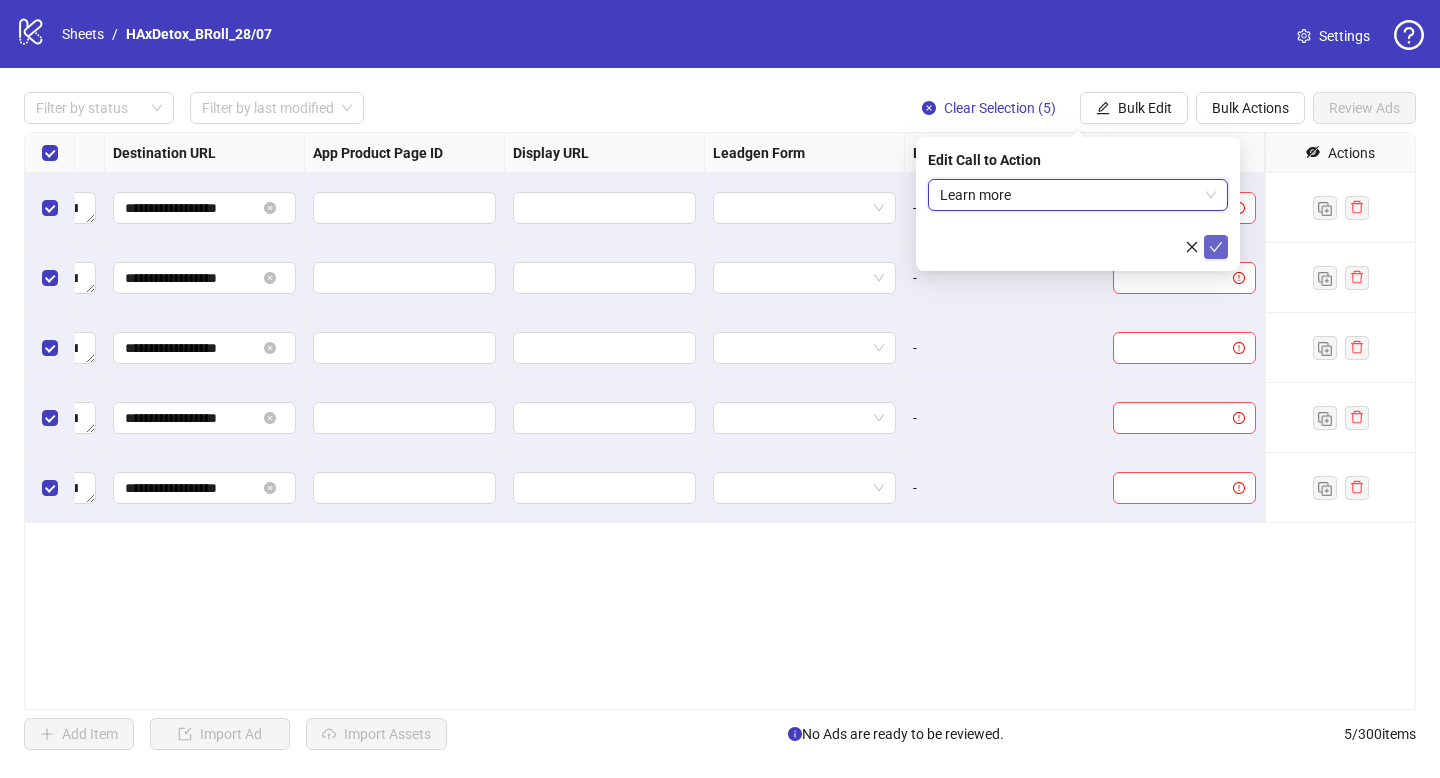 click at bounding box center [1216, 247] 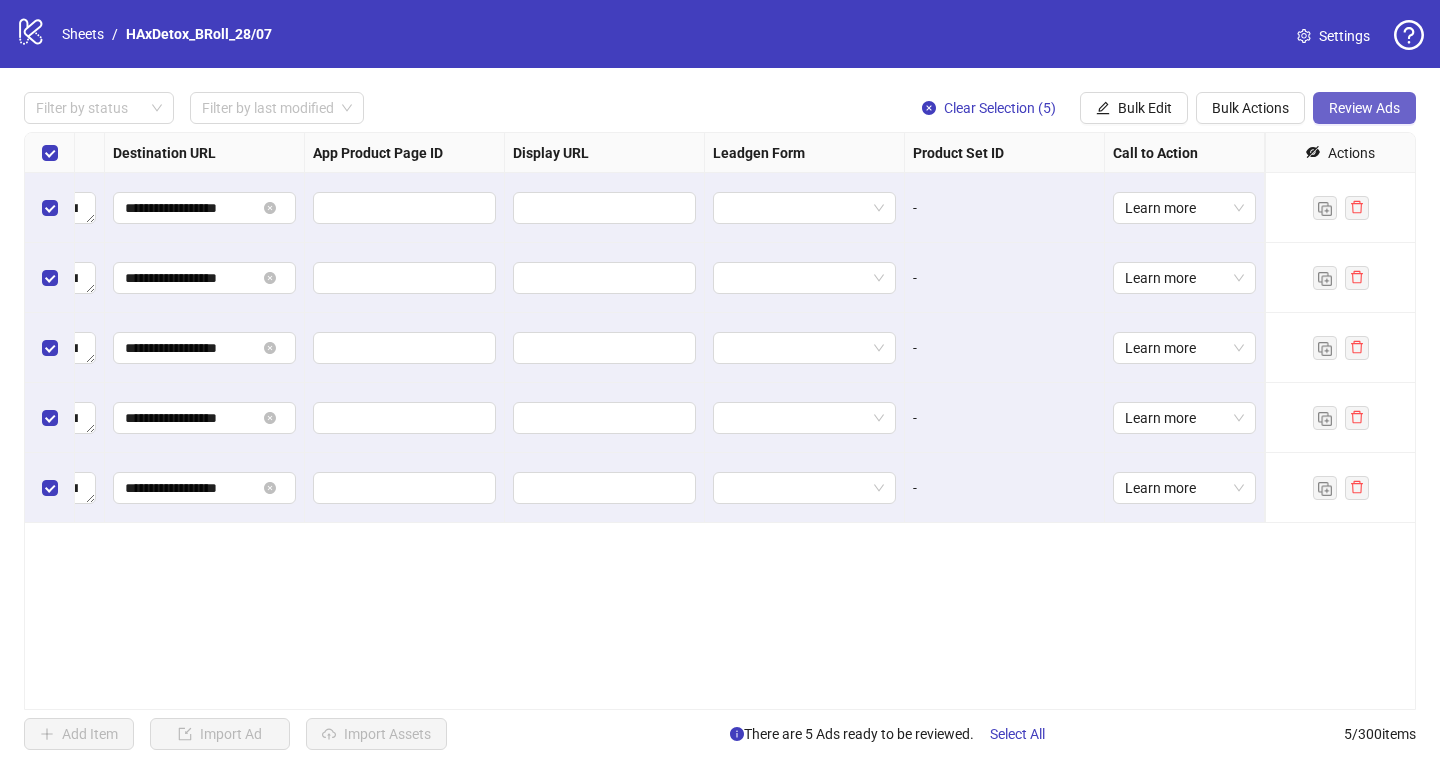 click on "Review Ads" at bounding box center [1364, 108] 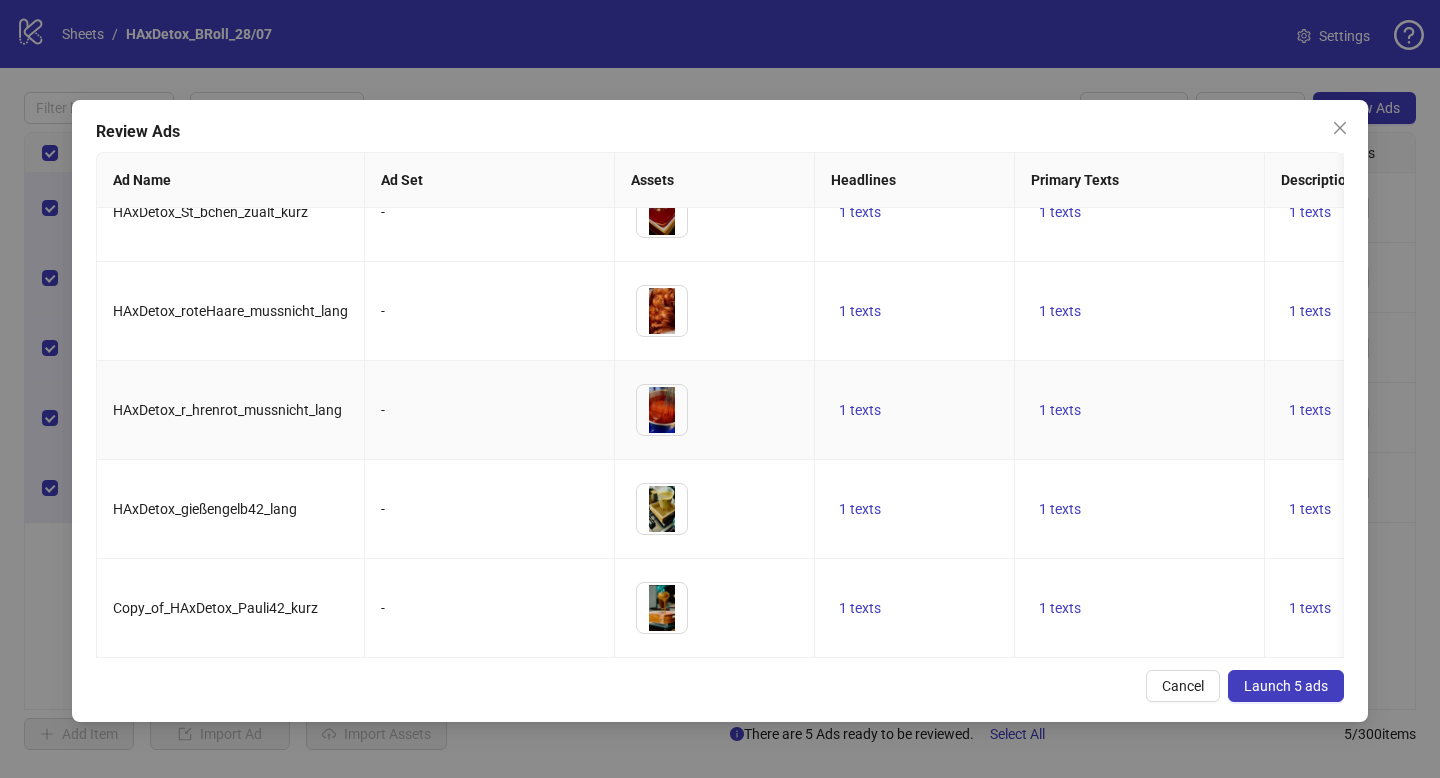 scroll, scrollTop: 0, scrollLeft: 0, axis: both 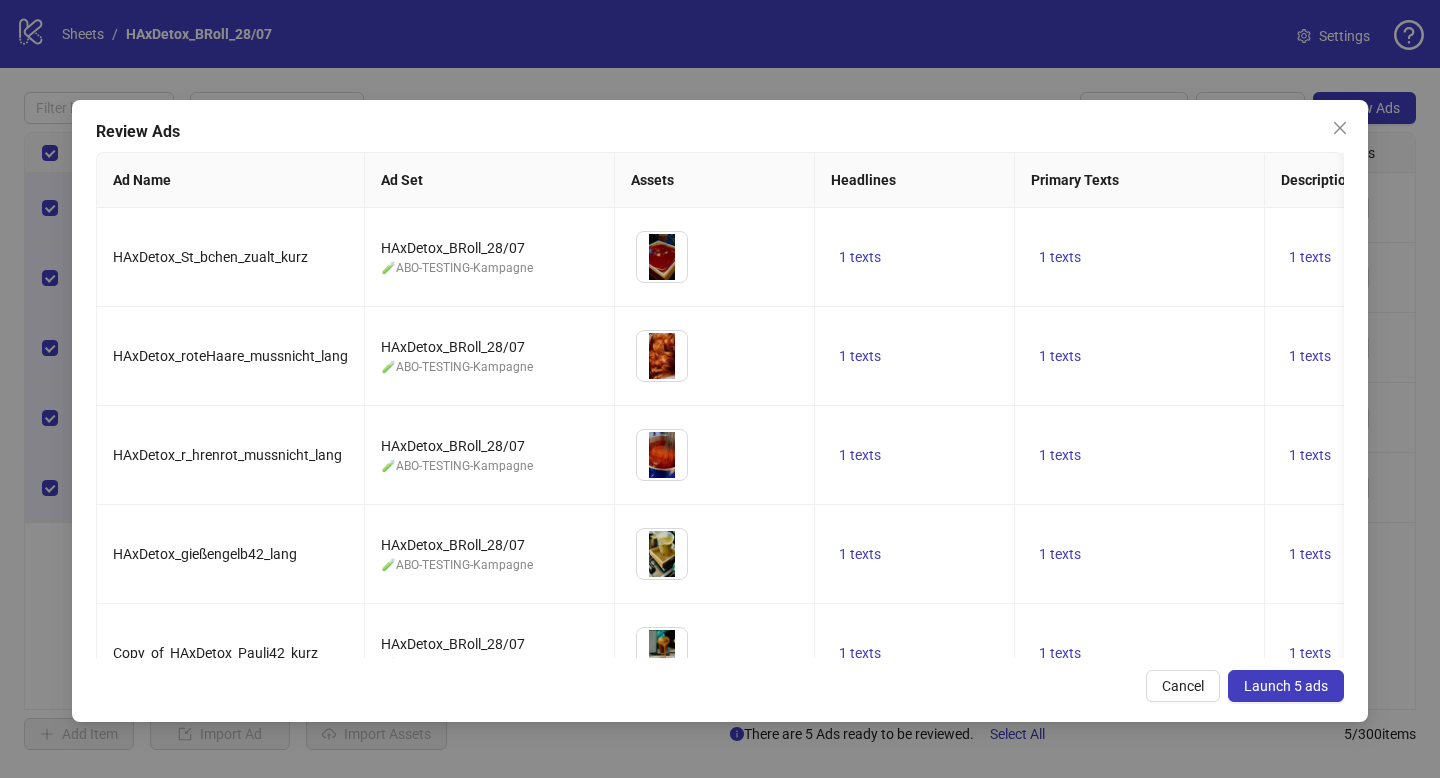 click on "Launch 5 ads" at bounding box center [1286, 686] 